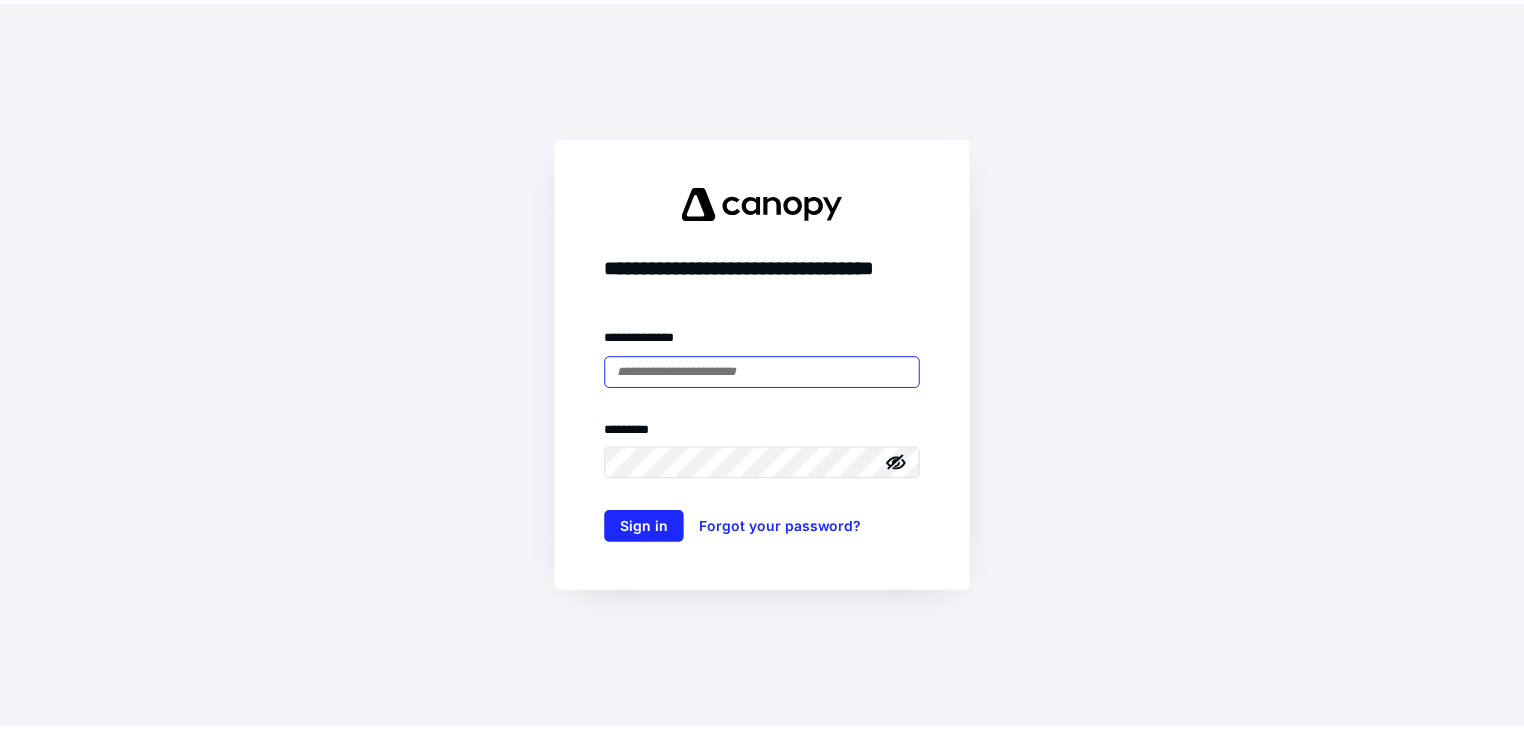 scroll, scrollTop: 0, scrollLeft: 0, axis: both 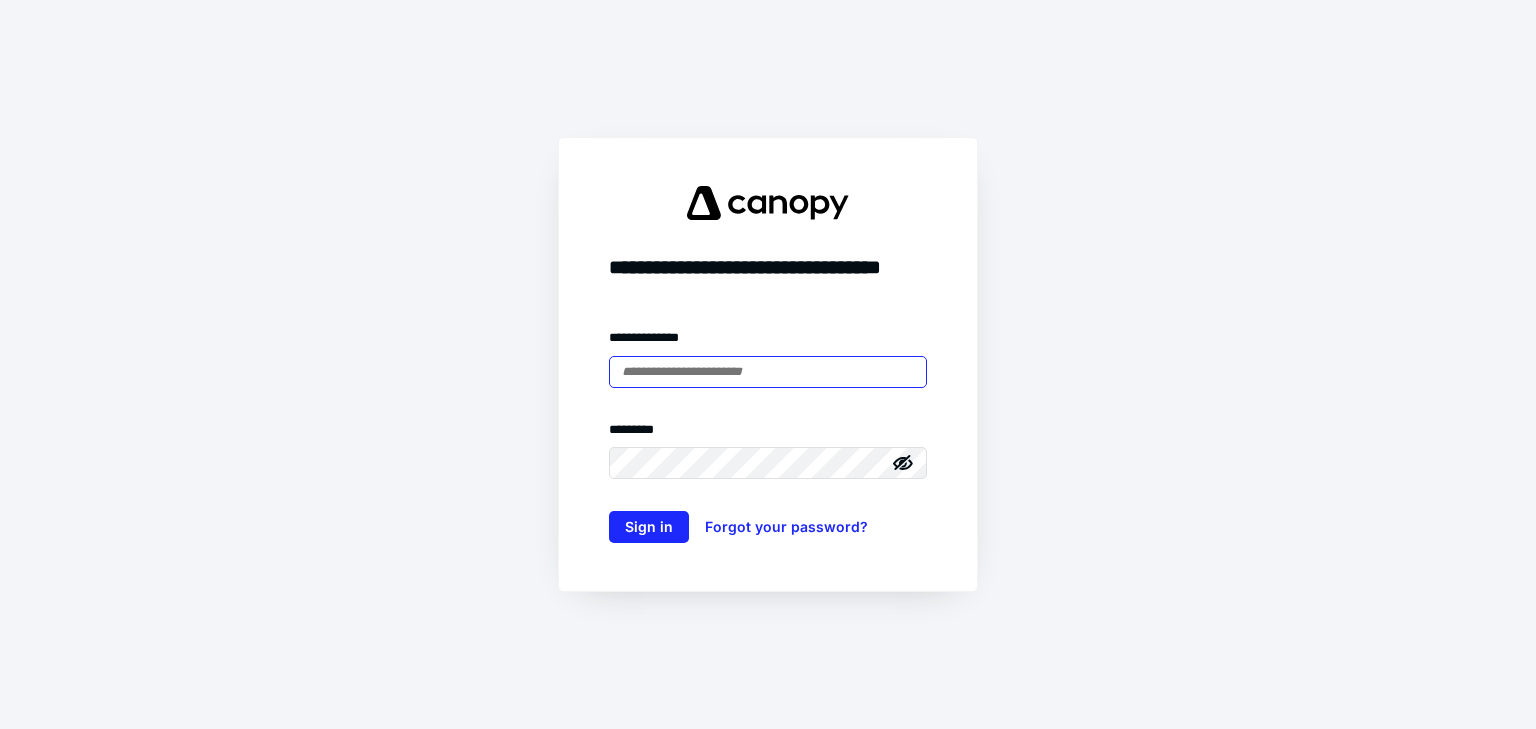 click at bounding box center (768, 372) 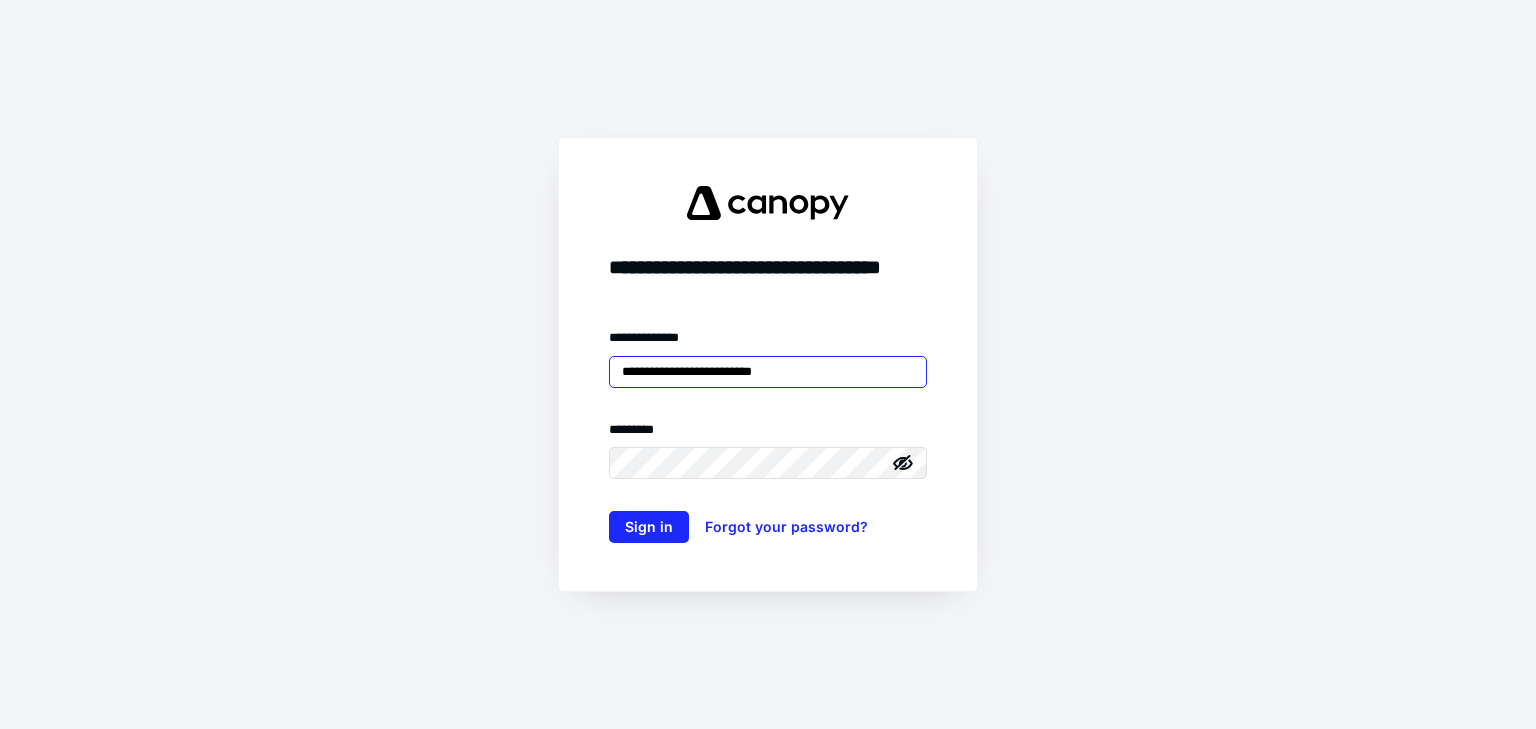 type on "**********" 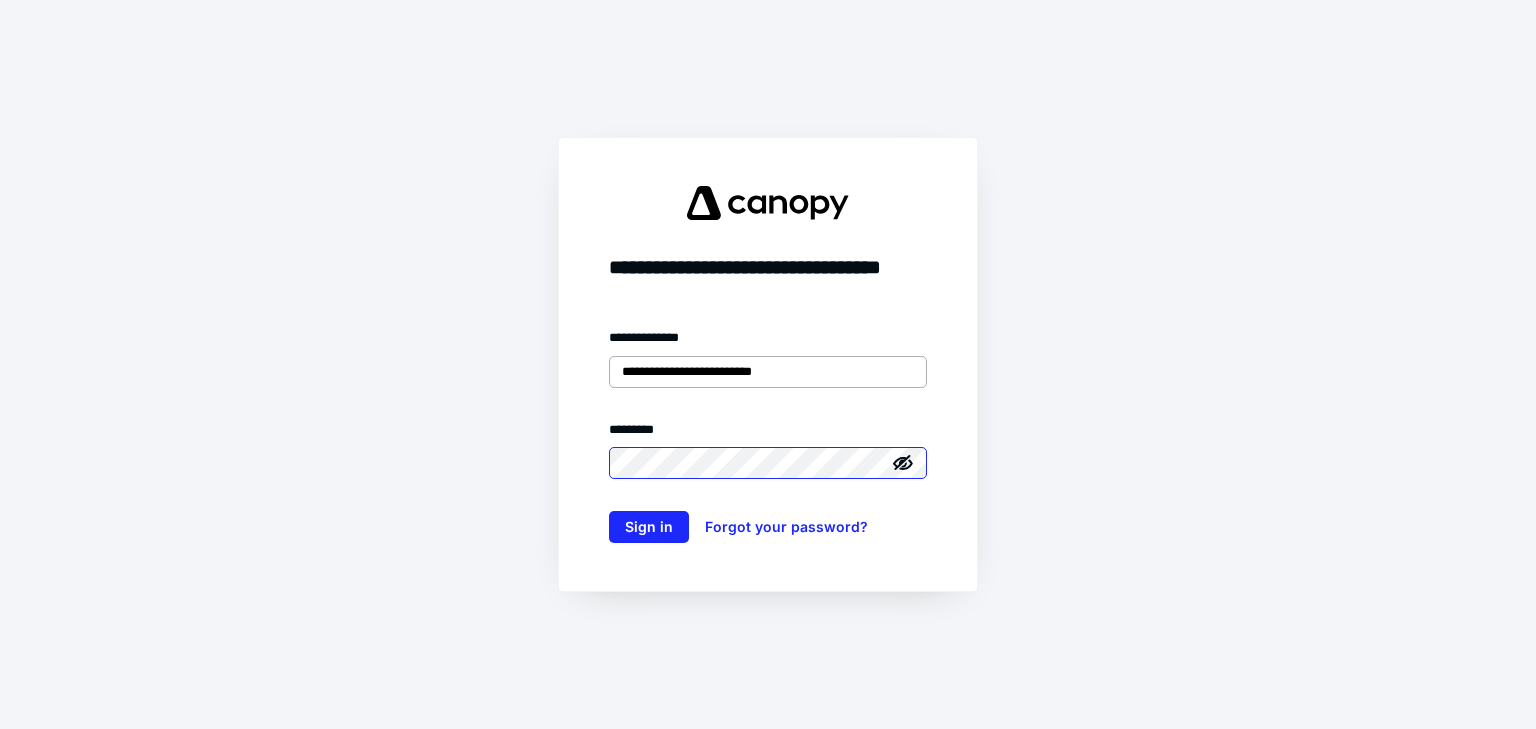 click on "Sign in" at bounding box center [649, 527] 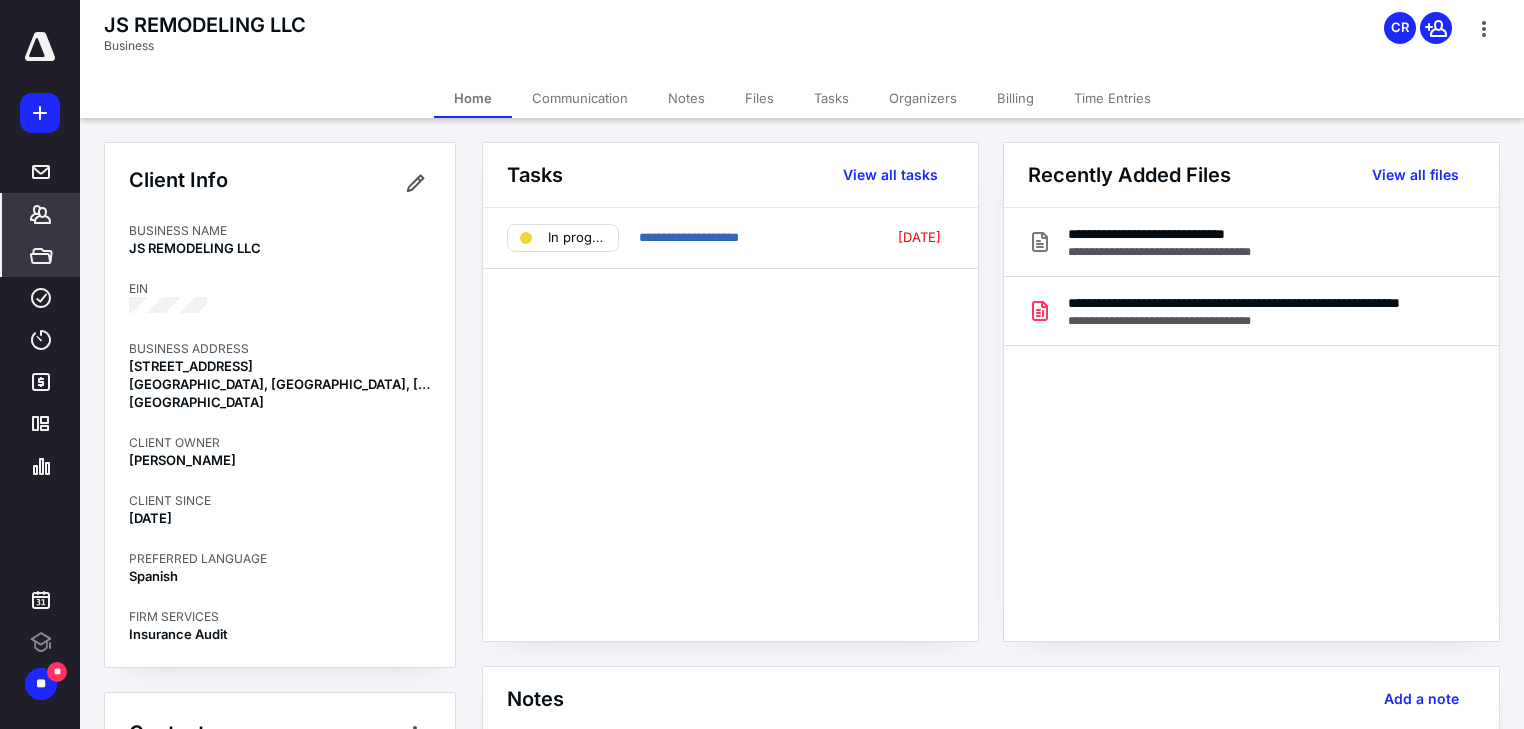 scroll, scrollTop: 0, scrollLeft: 0, axis: both 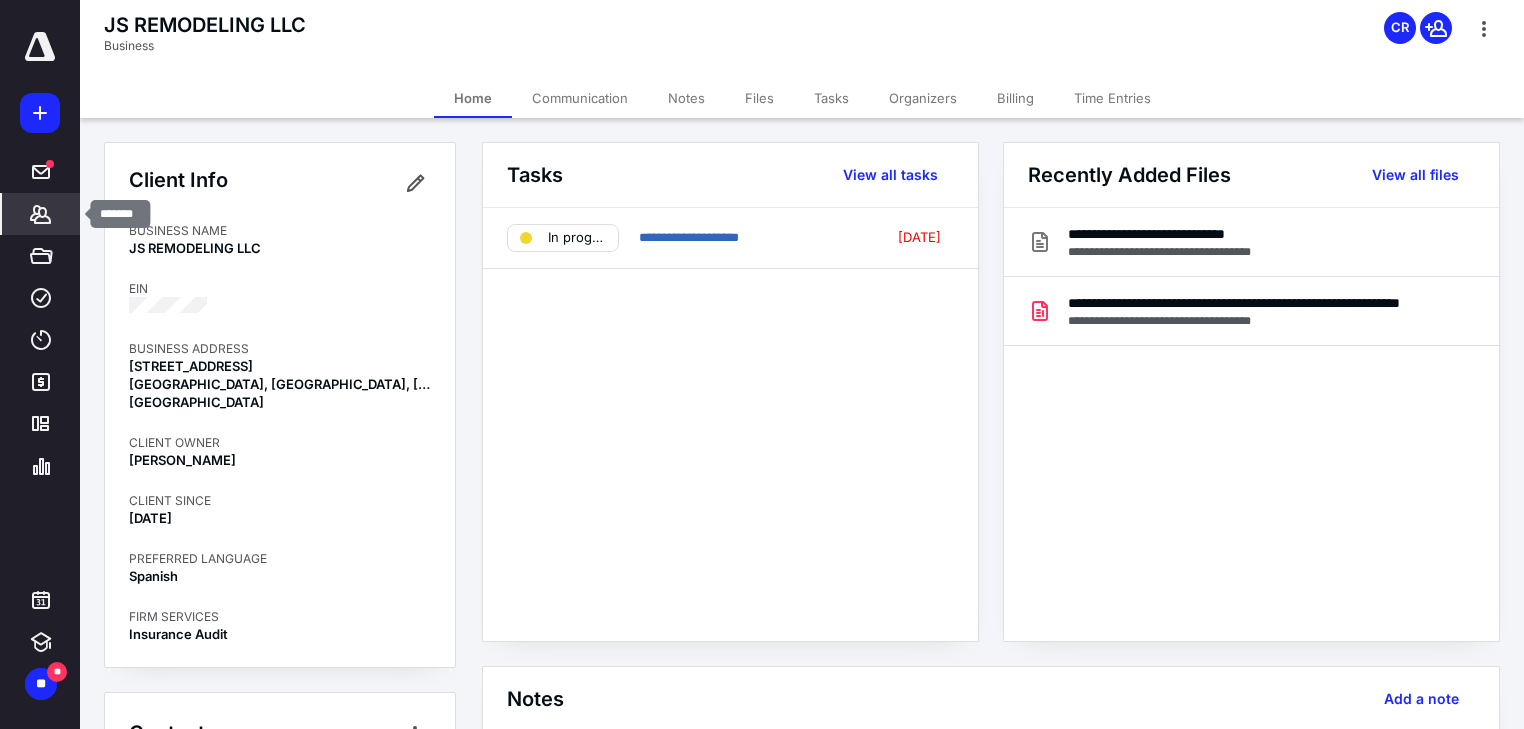 click on "*******" at bounding box center (41, 214) 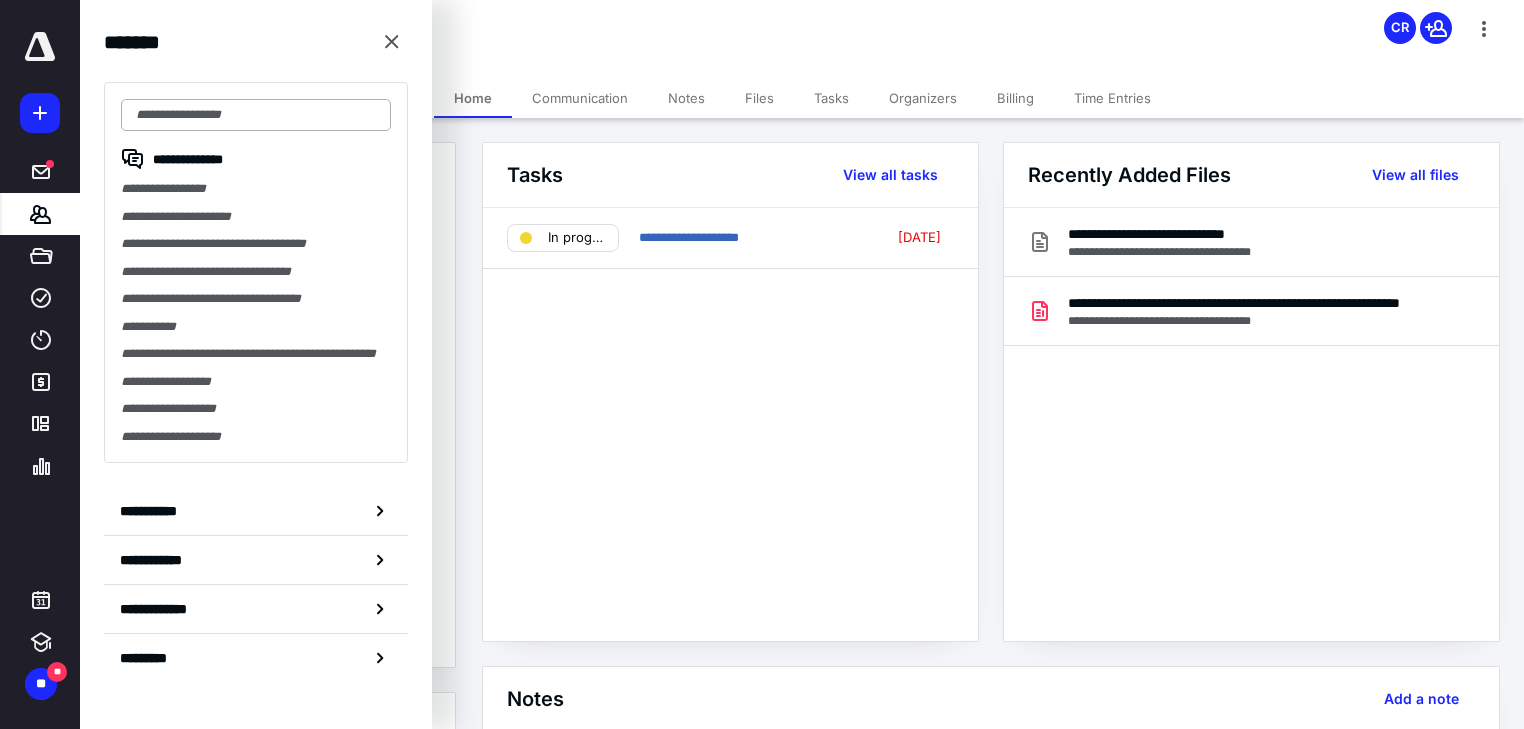 click at bounding box center (256, 115) 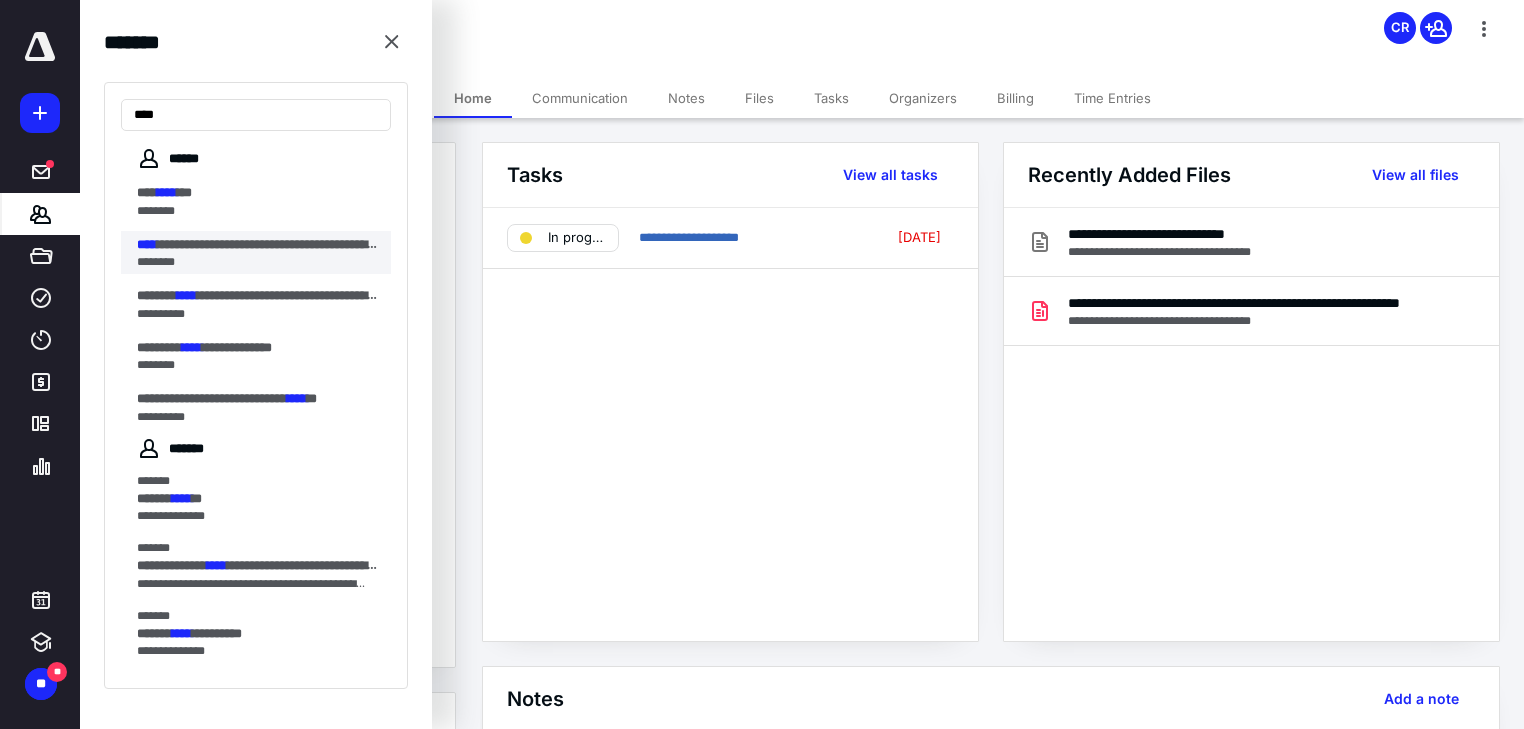 type on "****" 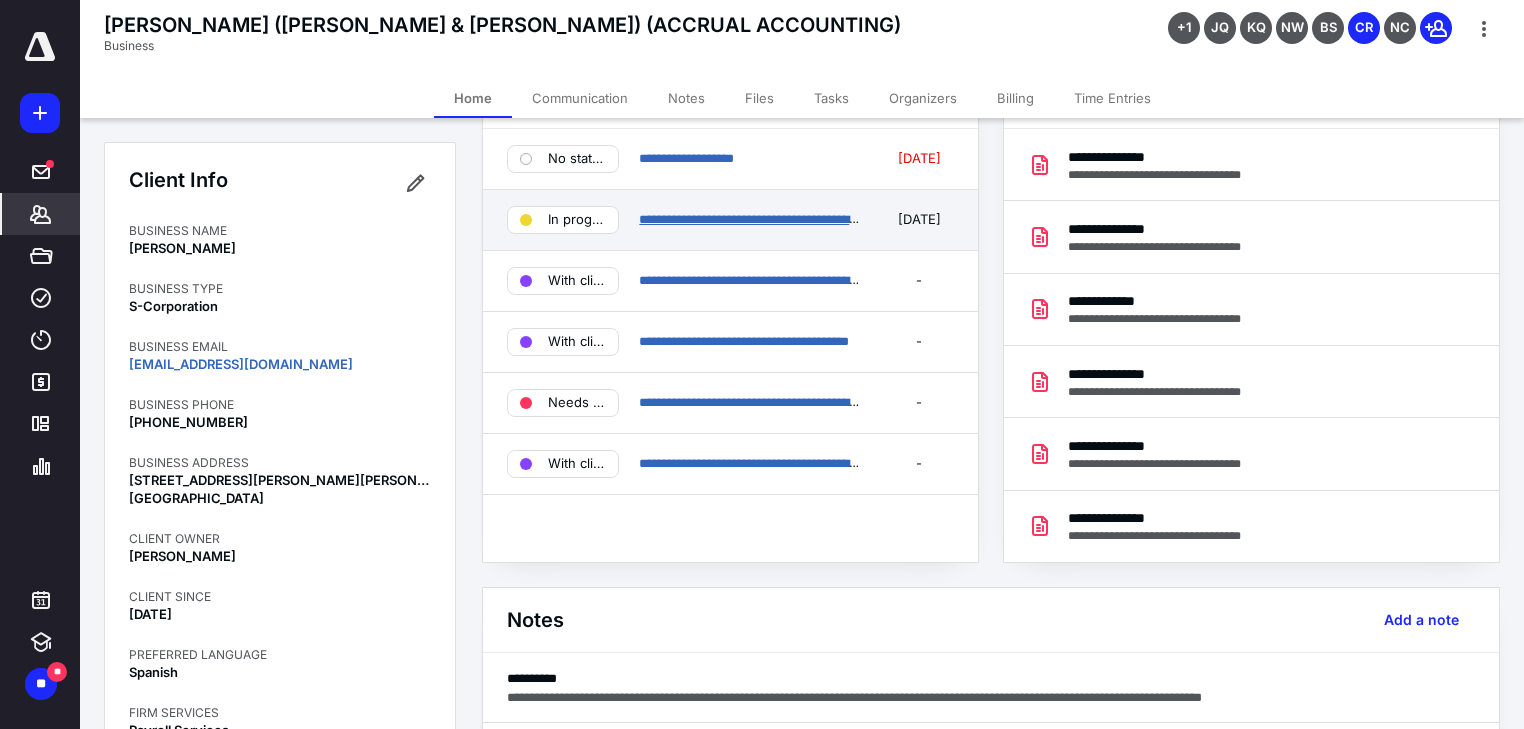 scroll, scrollTop: 80, scrollLeft: 0, axis: vertical 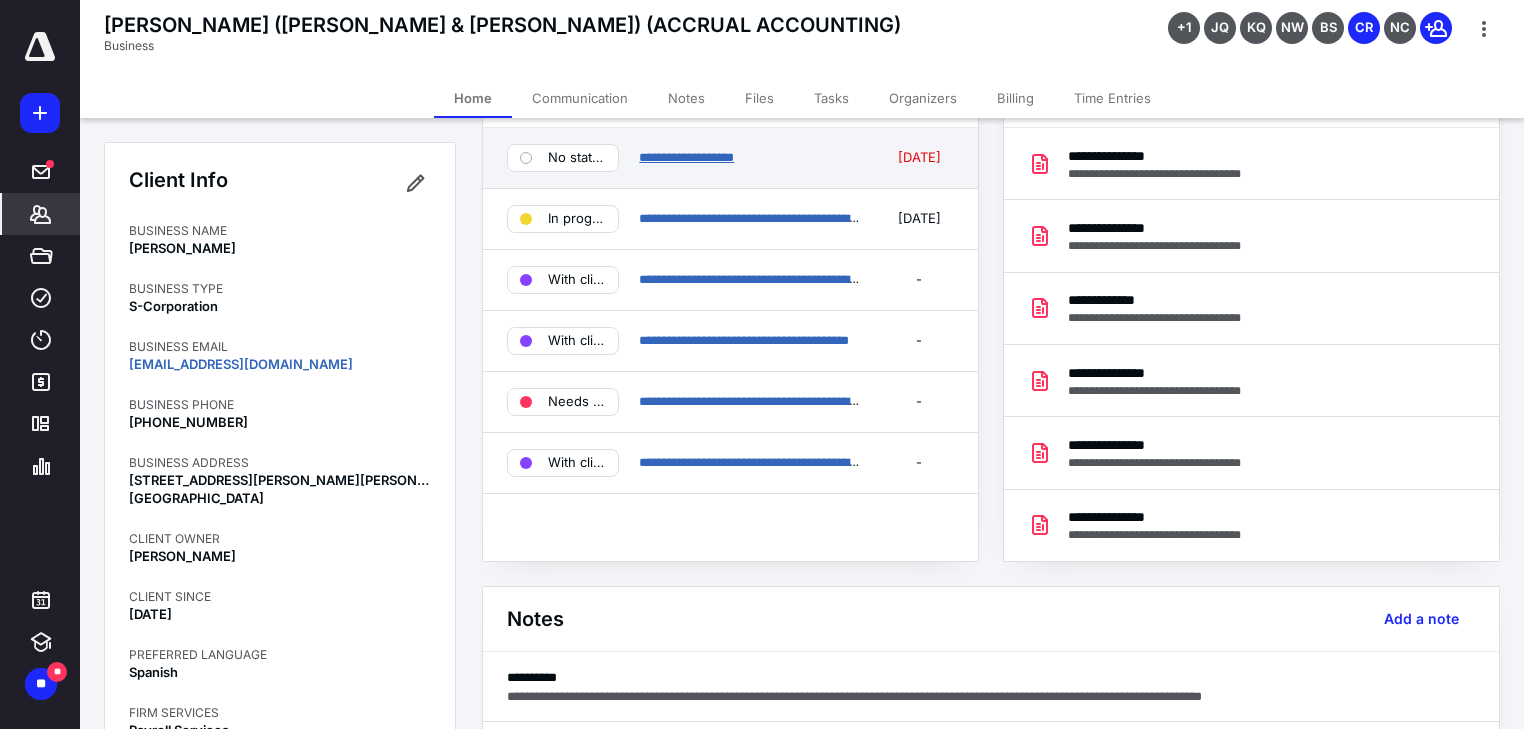 click on "**********" at bounding box center [686, 157] 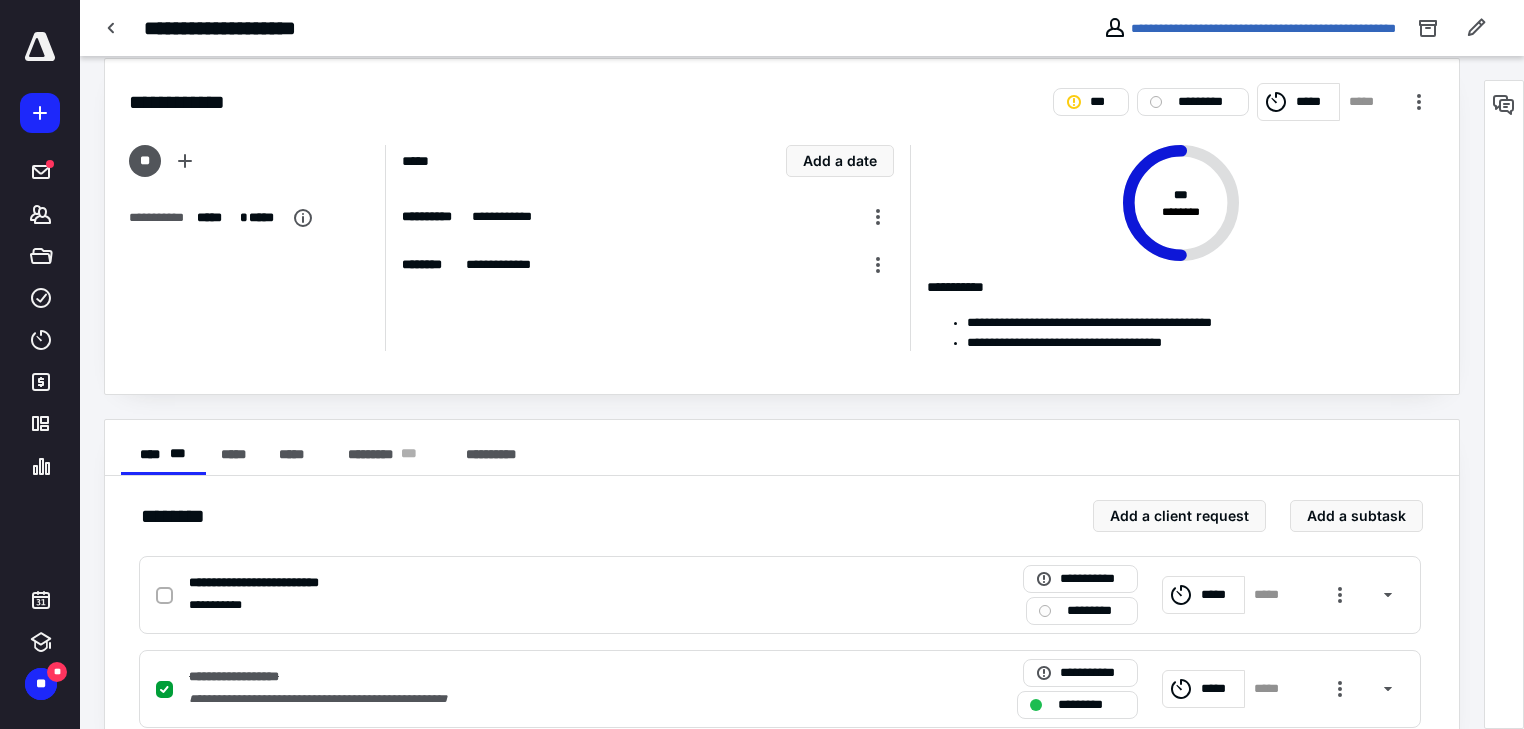 scroll, scrollTop: 0, scrollLeft: 0, axis: both 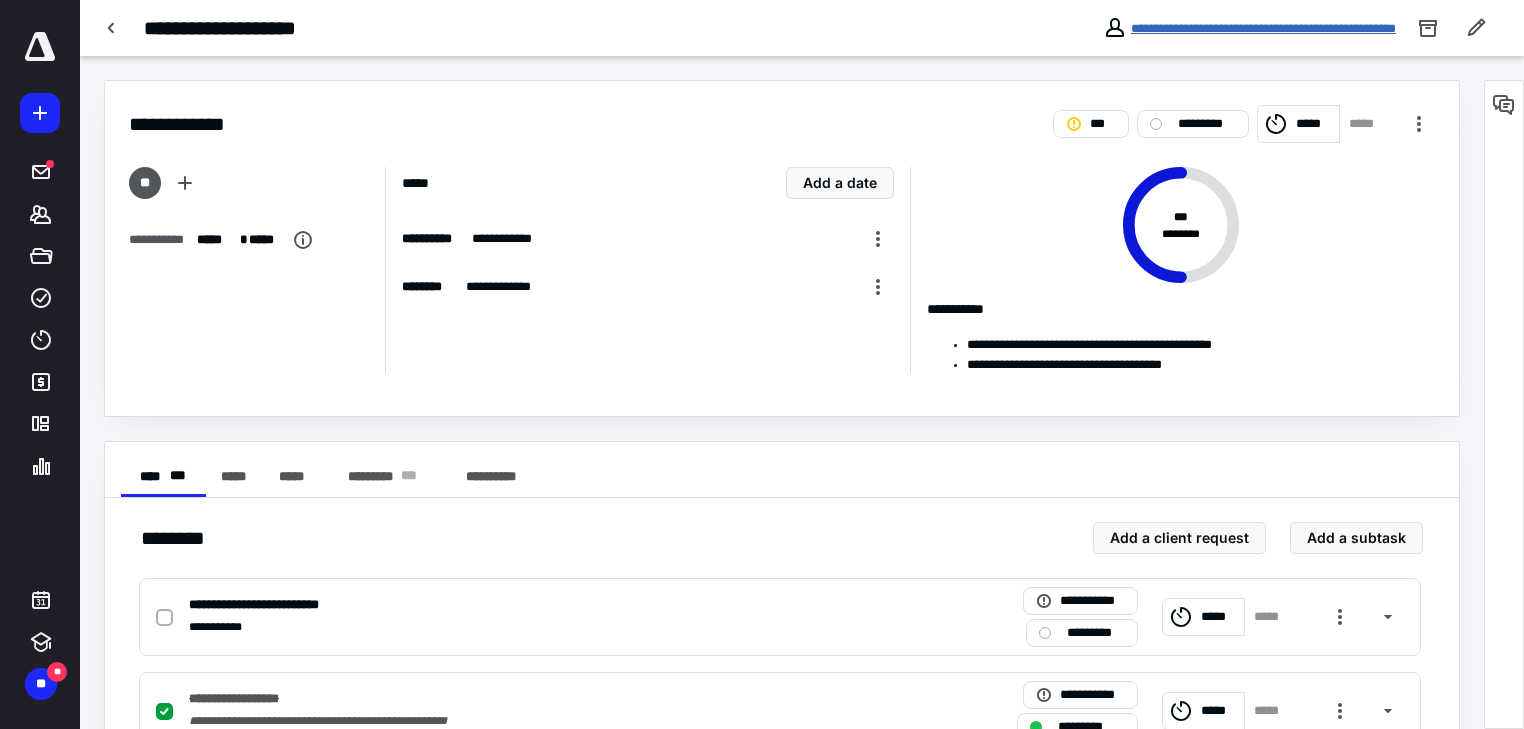 click on "**********" at bounding box center [1263, 28] 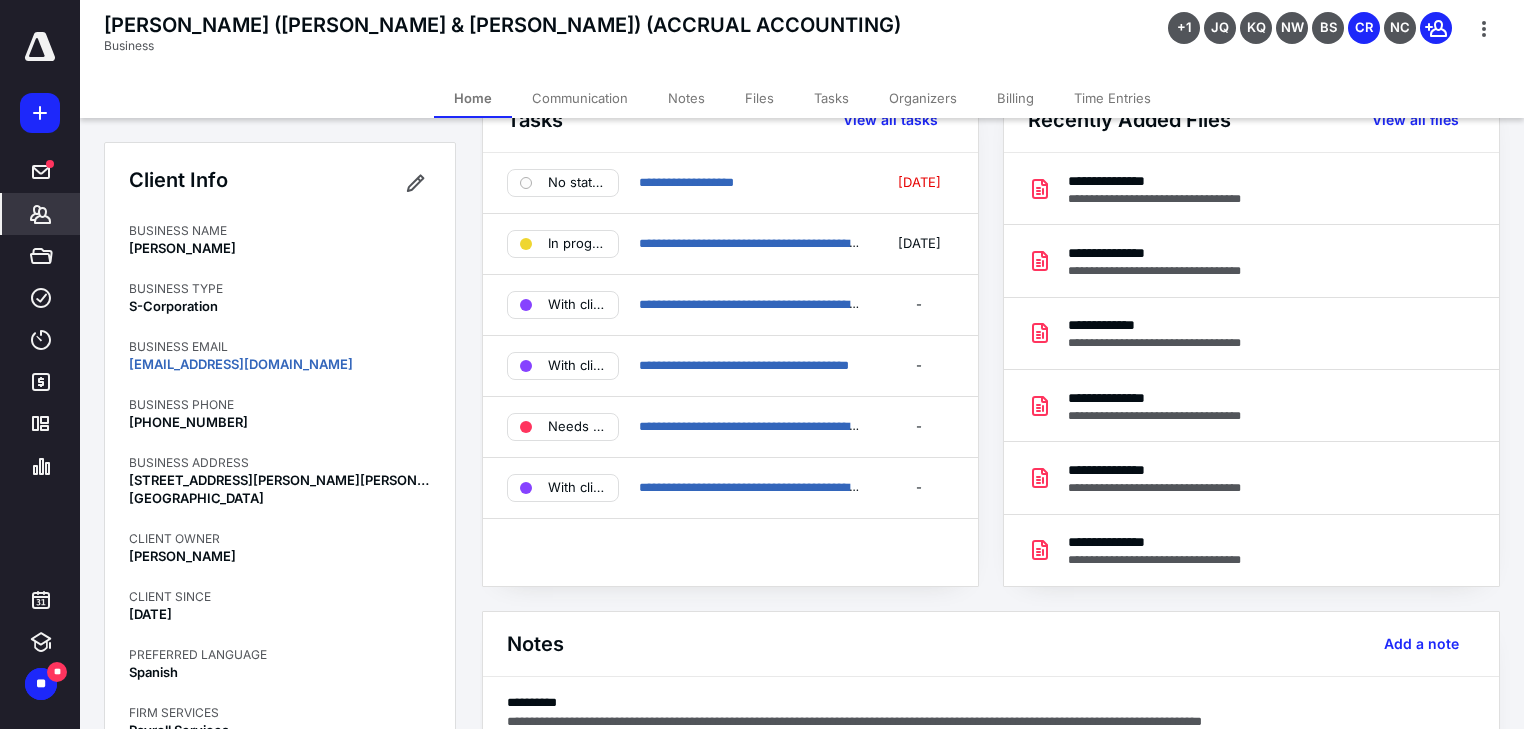 scroll, scrollTop: 80, scrollLeft: 0, axis: vertical 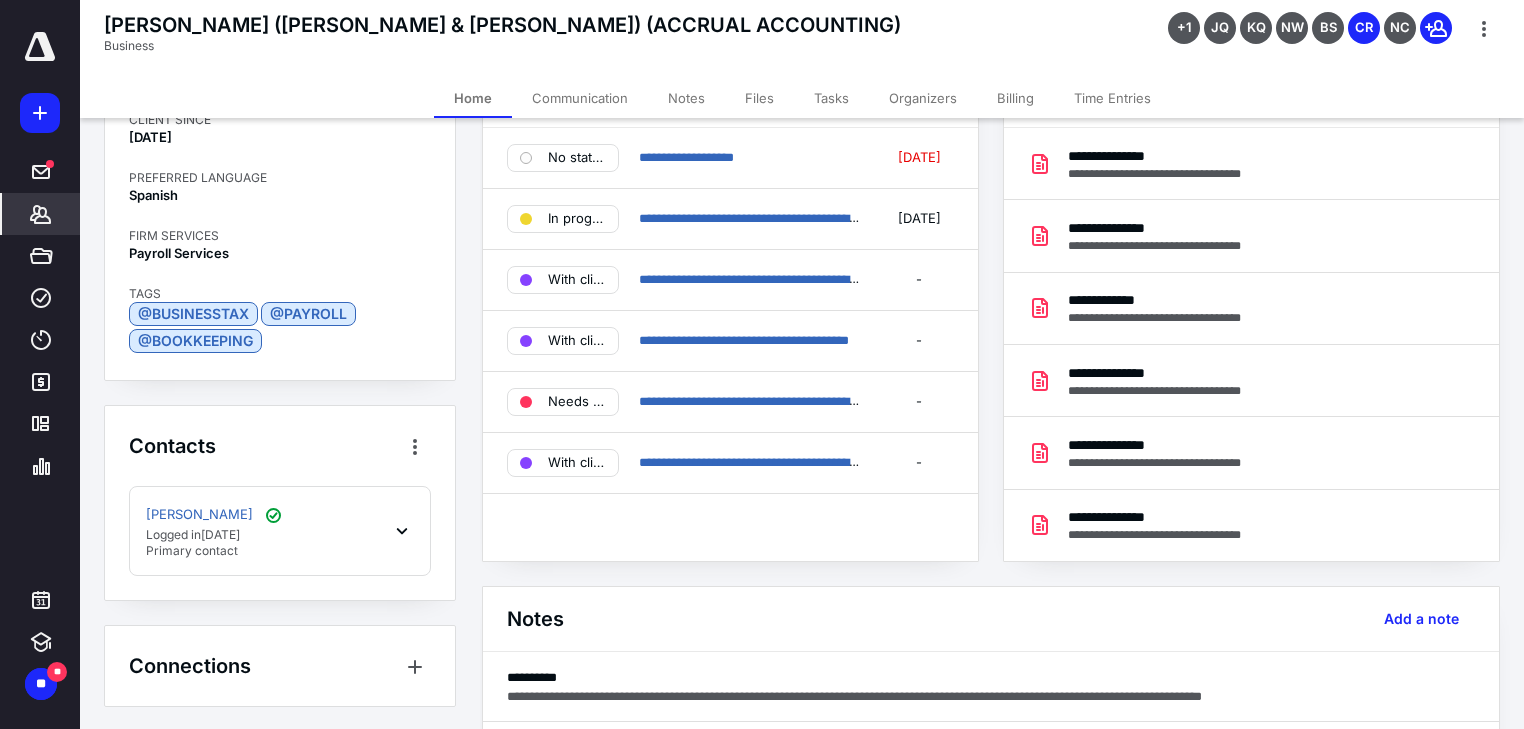 drag, startPoint x: 388, startPoint y: 530, endPoint x: 576, endPoint y: 550, distance: 189.06084 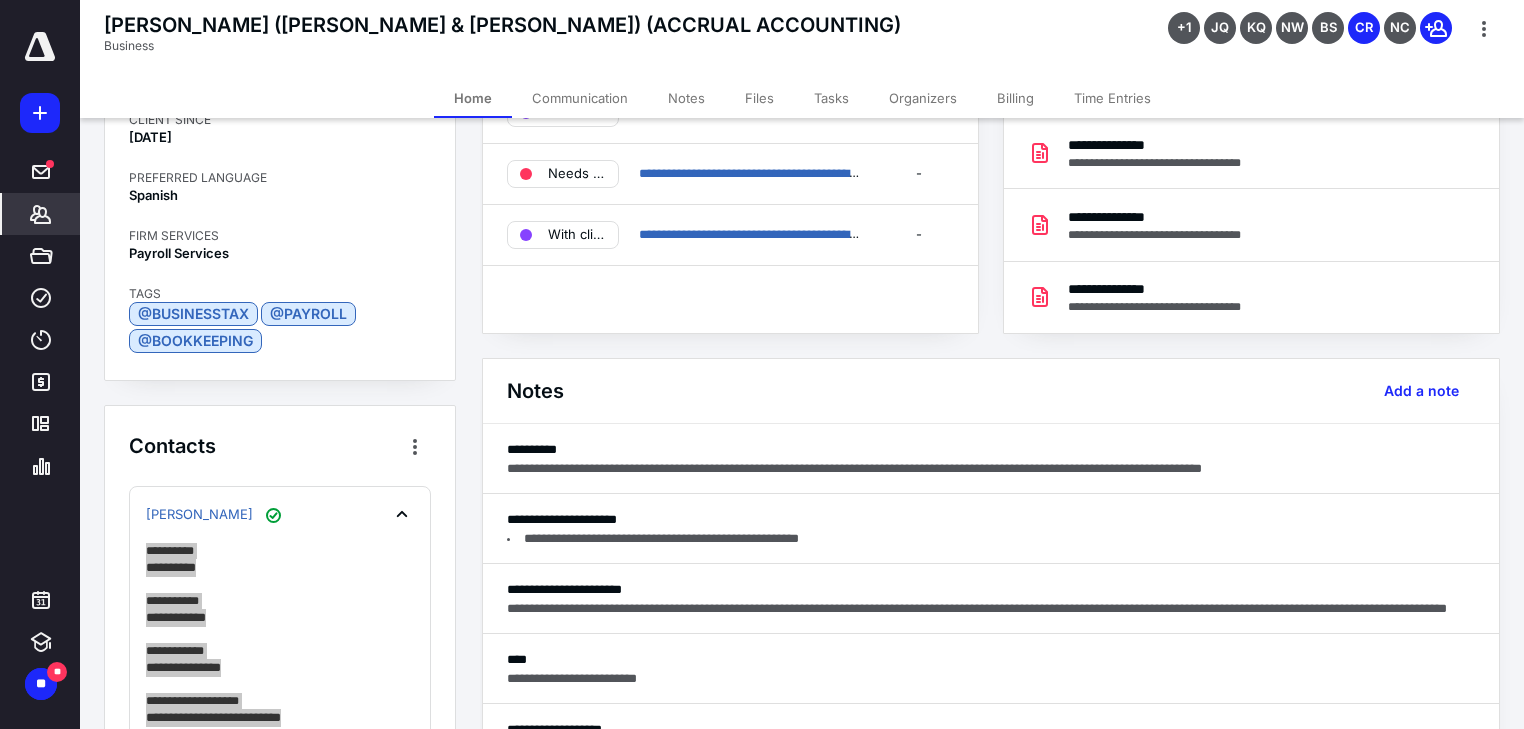 scroll, scrollTop: 320, scrollLeft: 0, axis: vertical 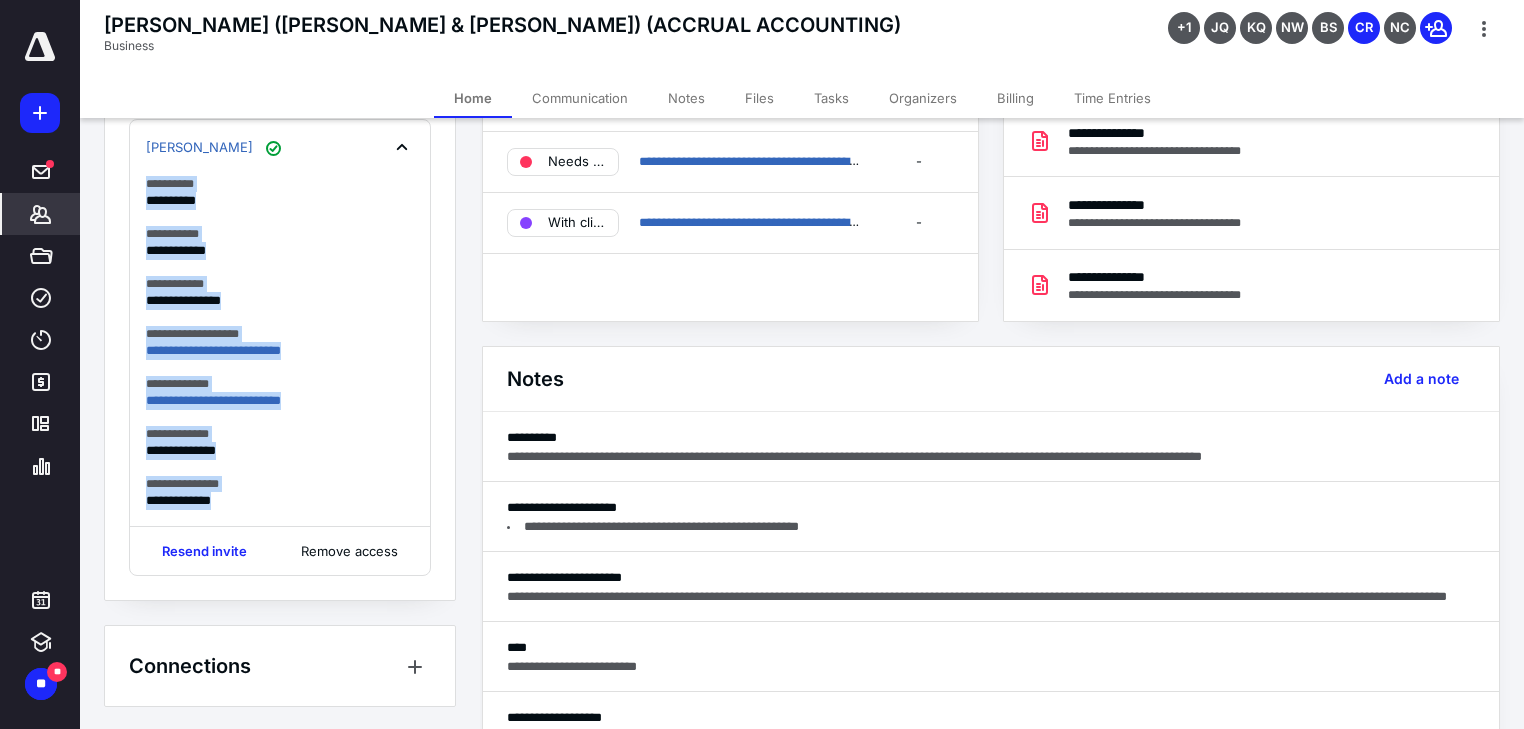 click on "Notes Add a note" at bounding box center (991, 379) 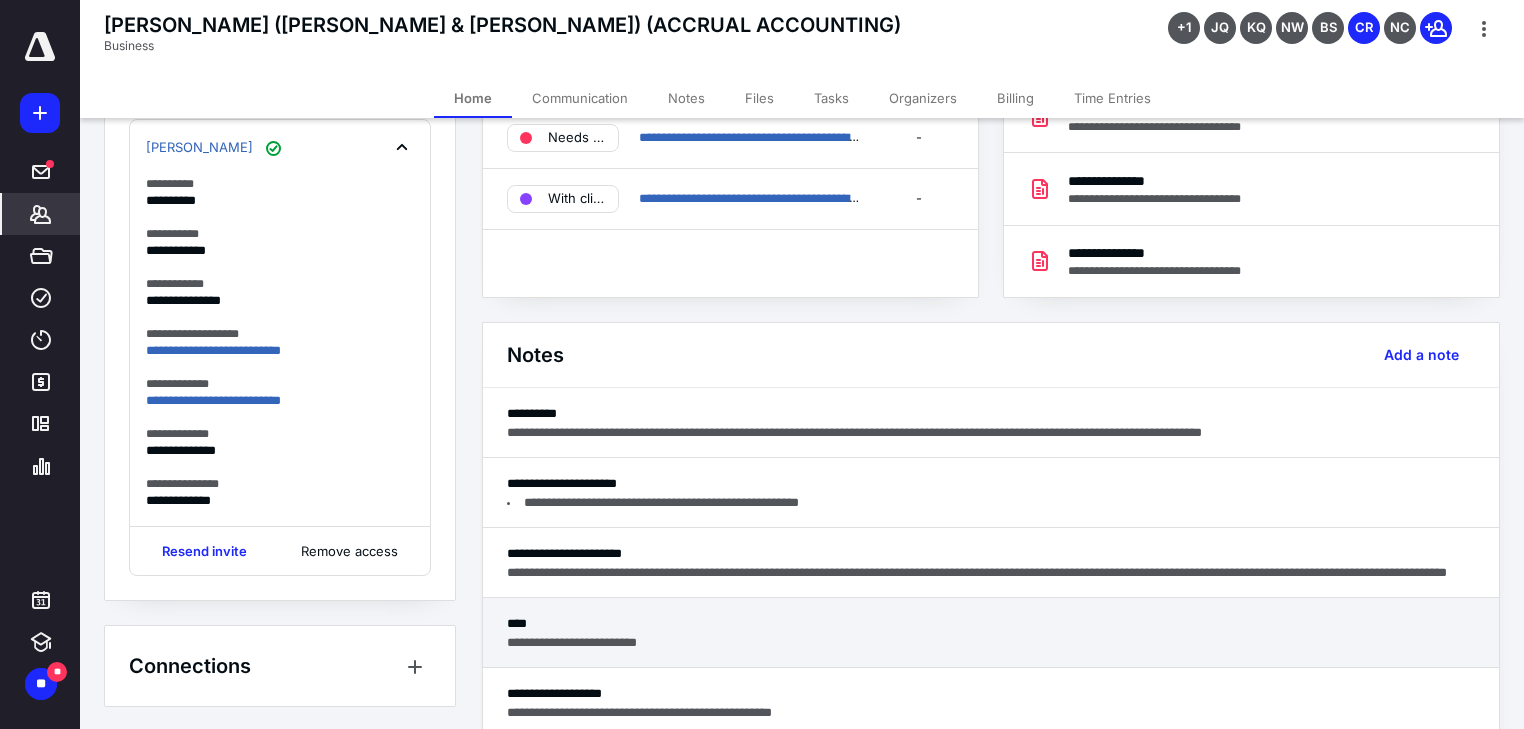 scroll, scrollTop: 320, scrollLeft: 0, axis: vertical 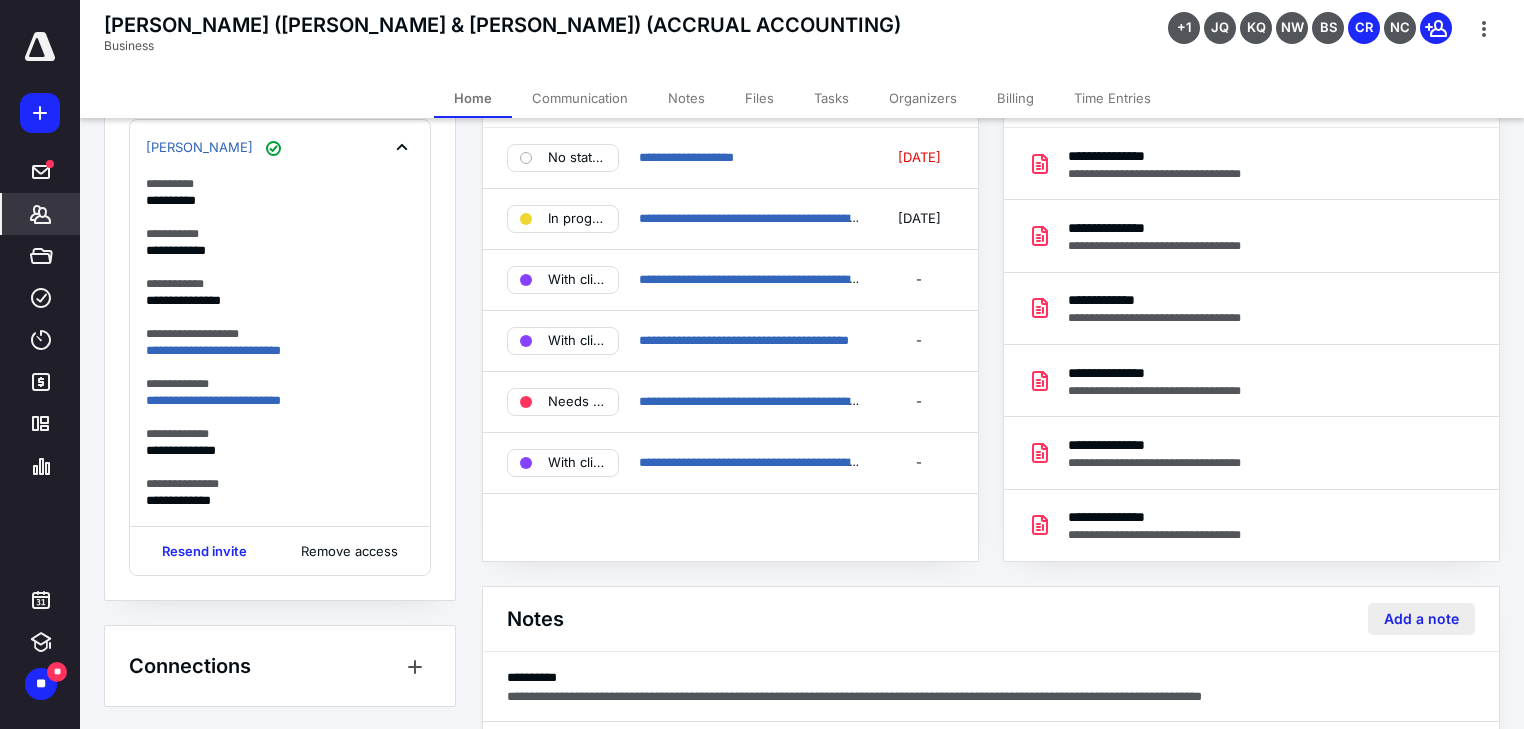 click on "Add a note" at bounding box center (1421, 619) 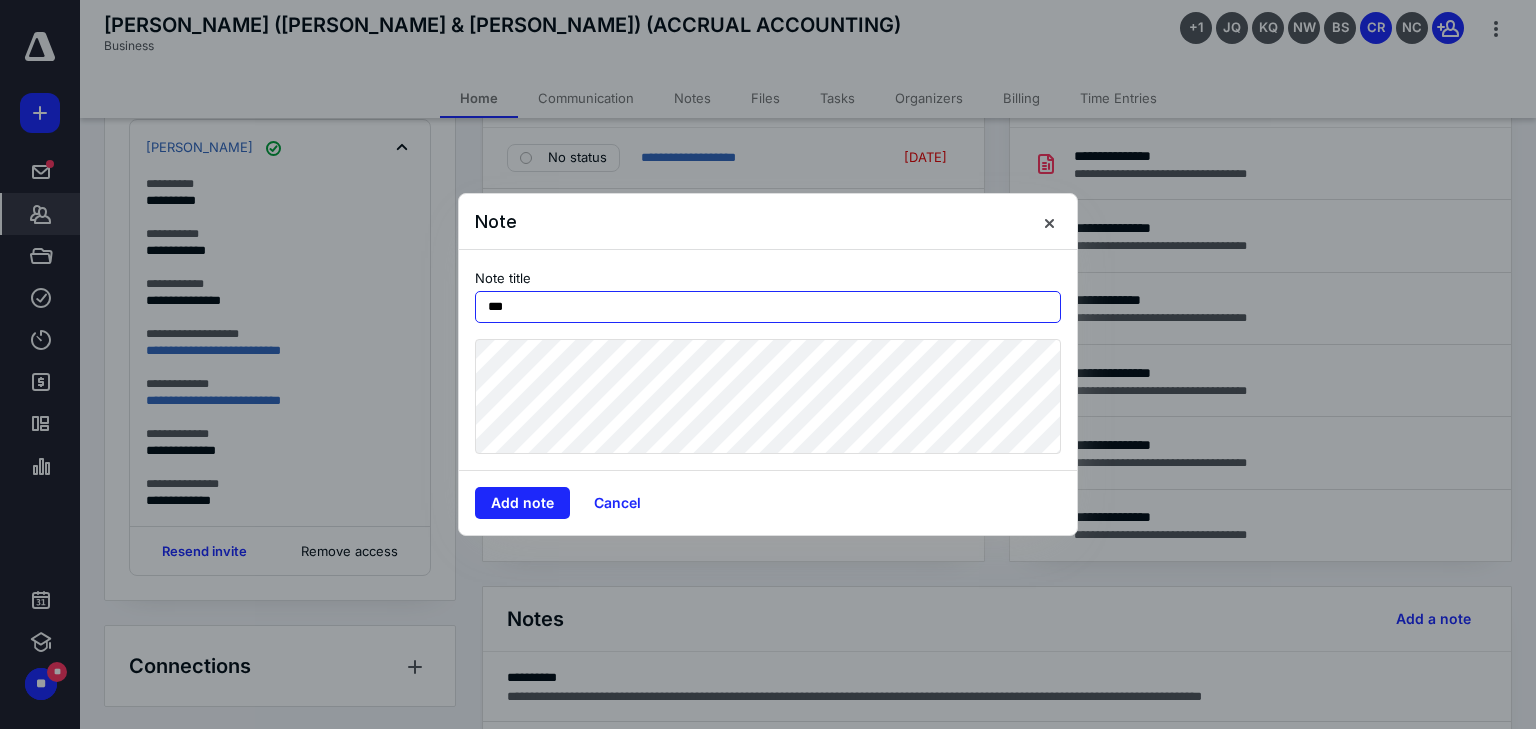 click on "***" at bounding box center [768, 307] 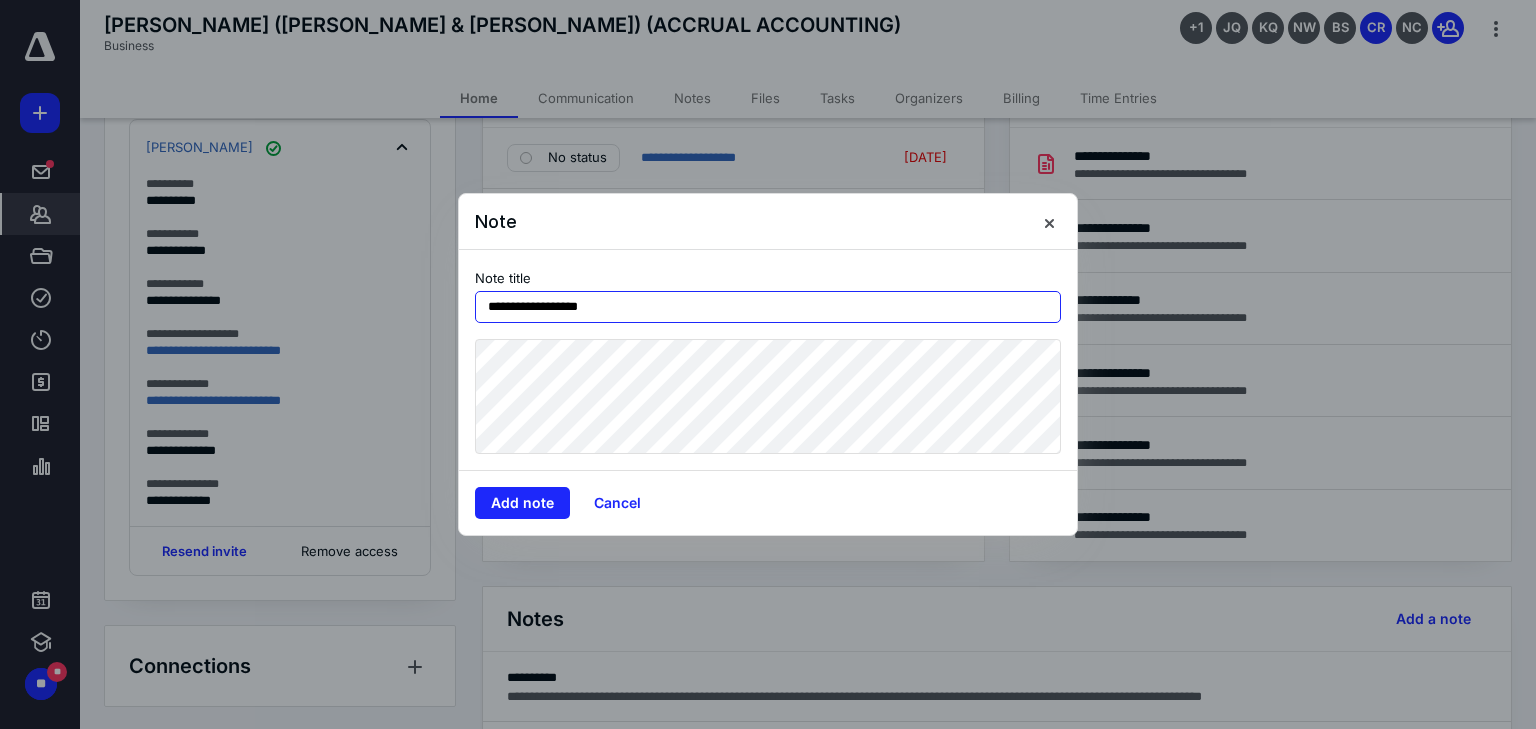 type on "**********" 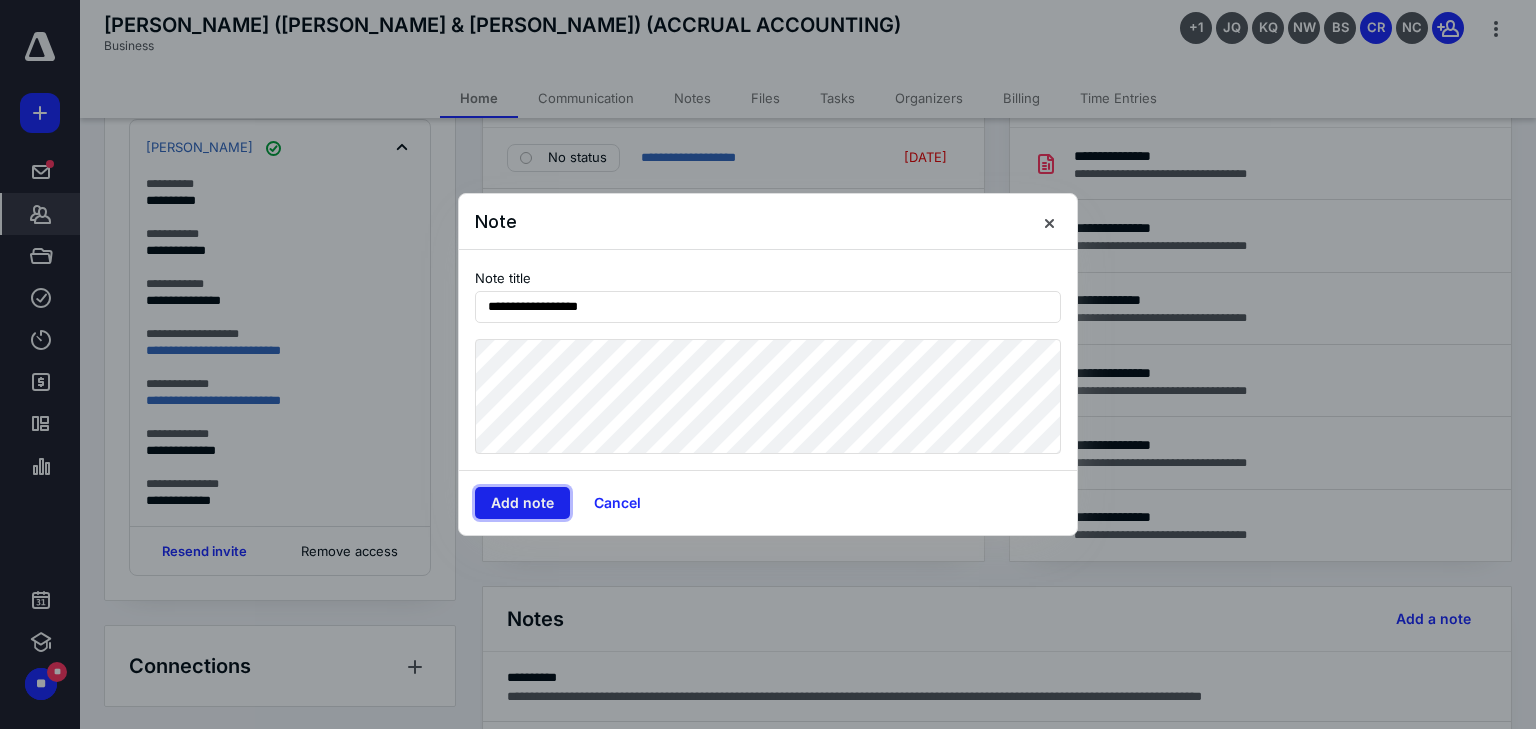click on "Add note" at bounding box center [522, 503] 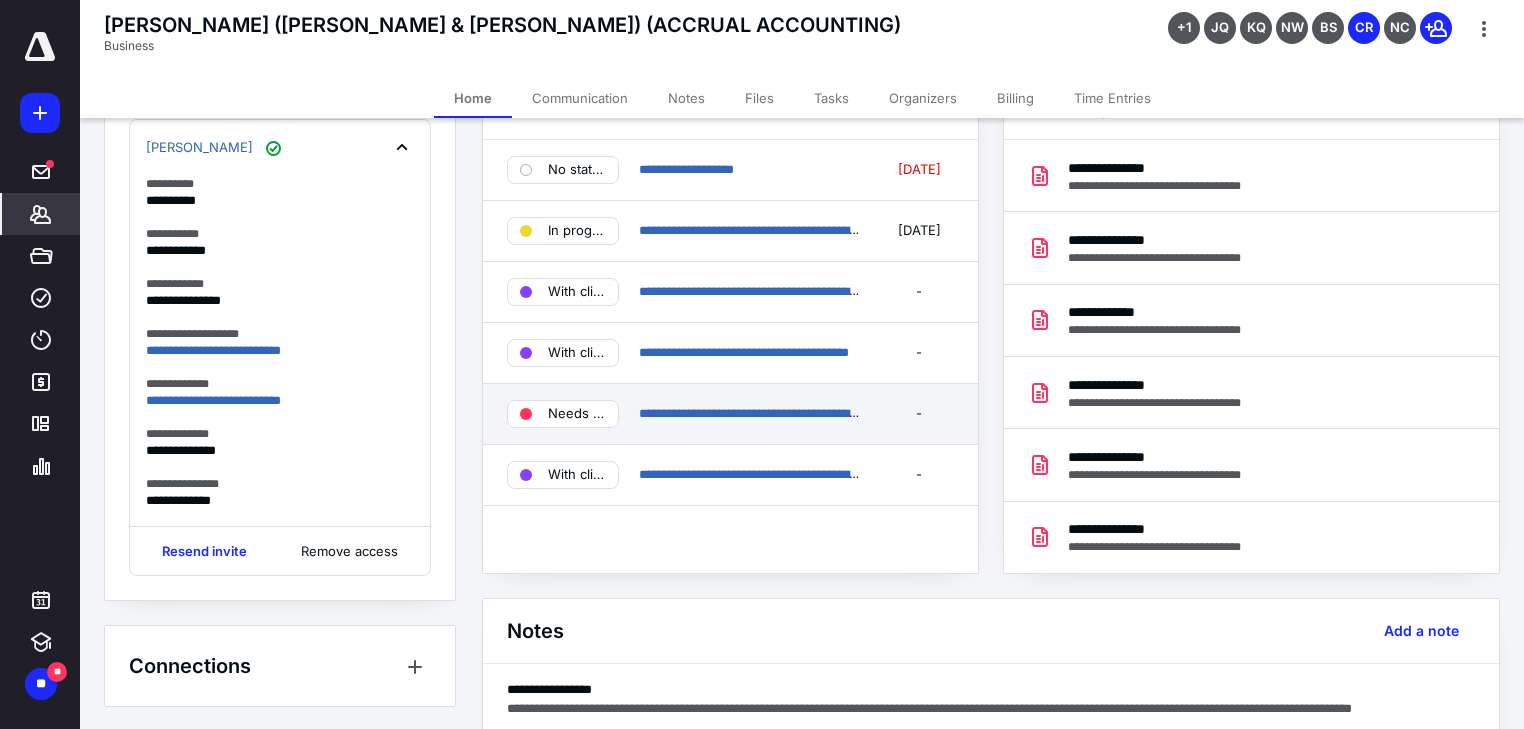 scroll, scrollTop: 240, scrollLeft: 0, axis: vertical 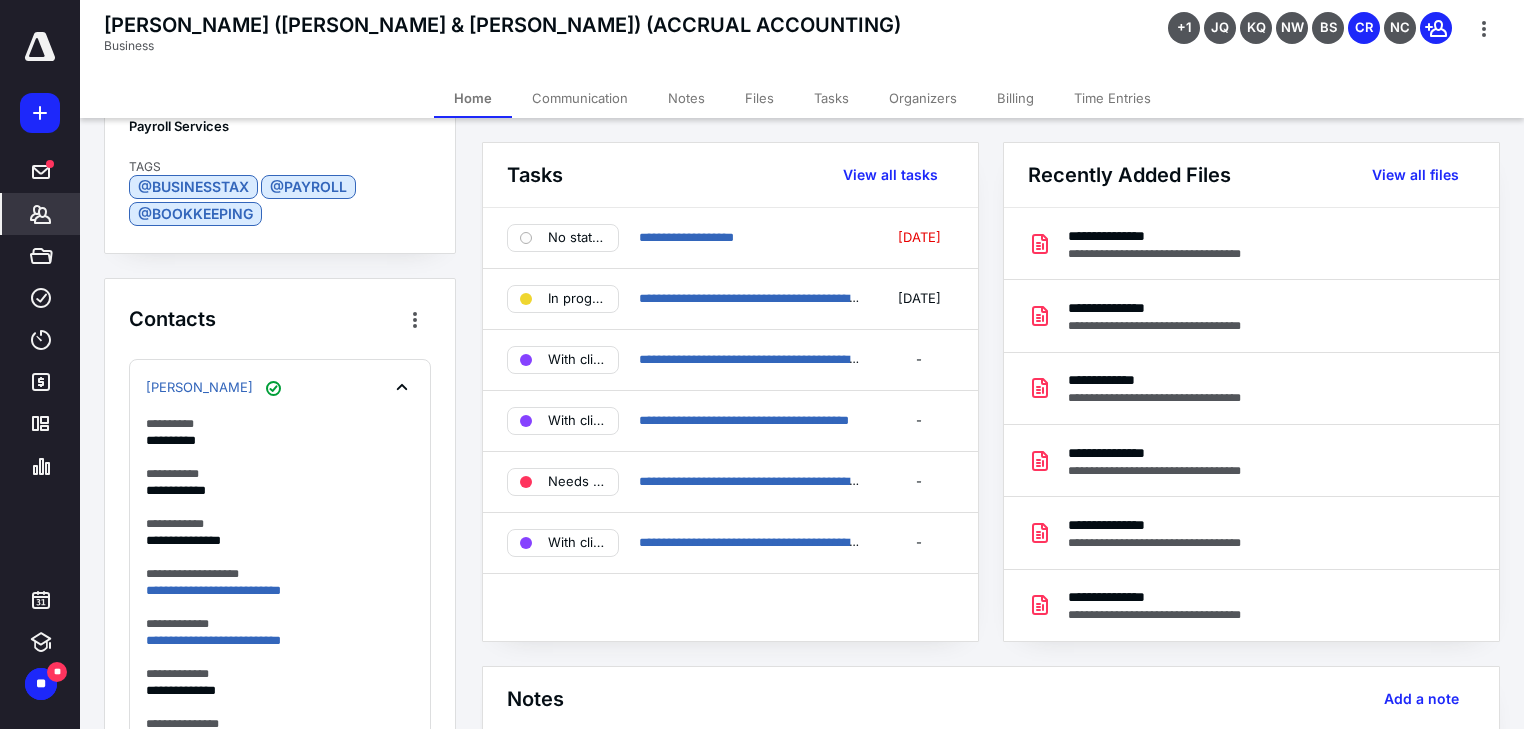 click 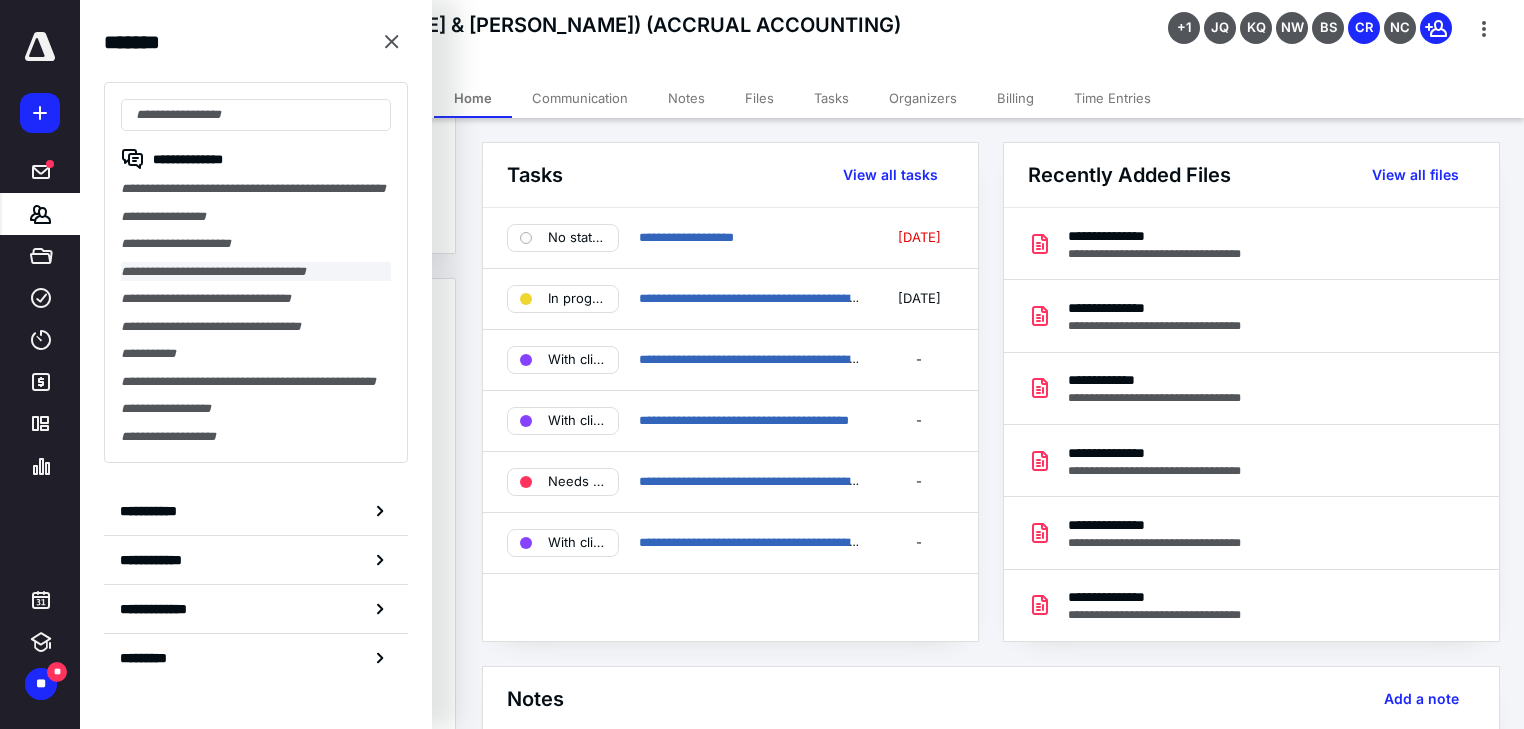 click on "**********" at bounding box center (256, 272) 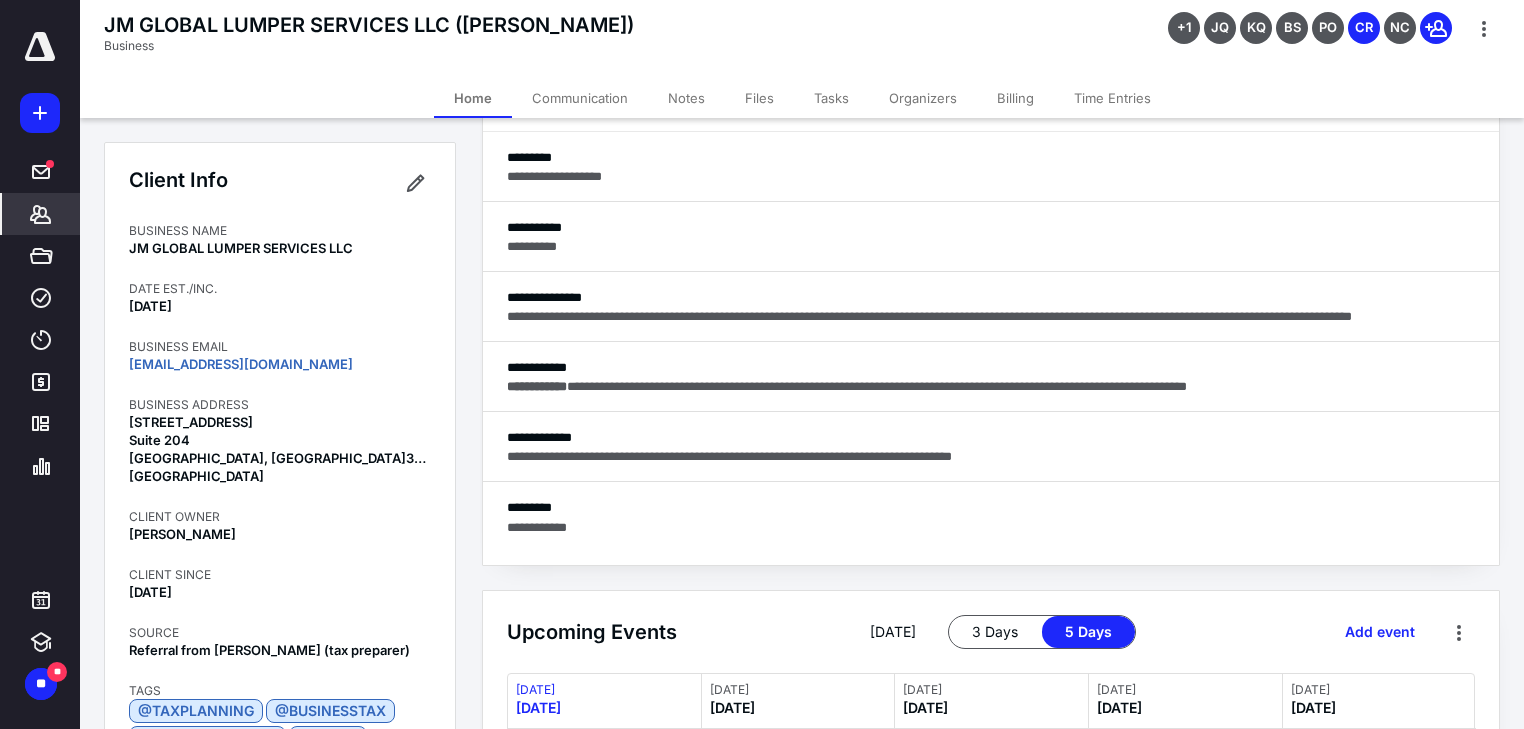 scroll, scrollTop: 680, scrollLeft: 0, axis: vertical 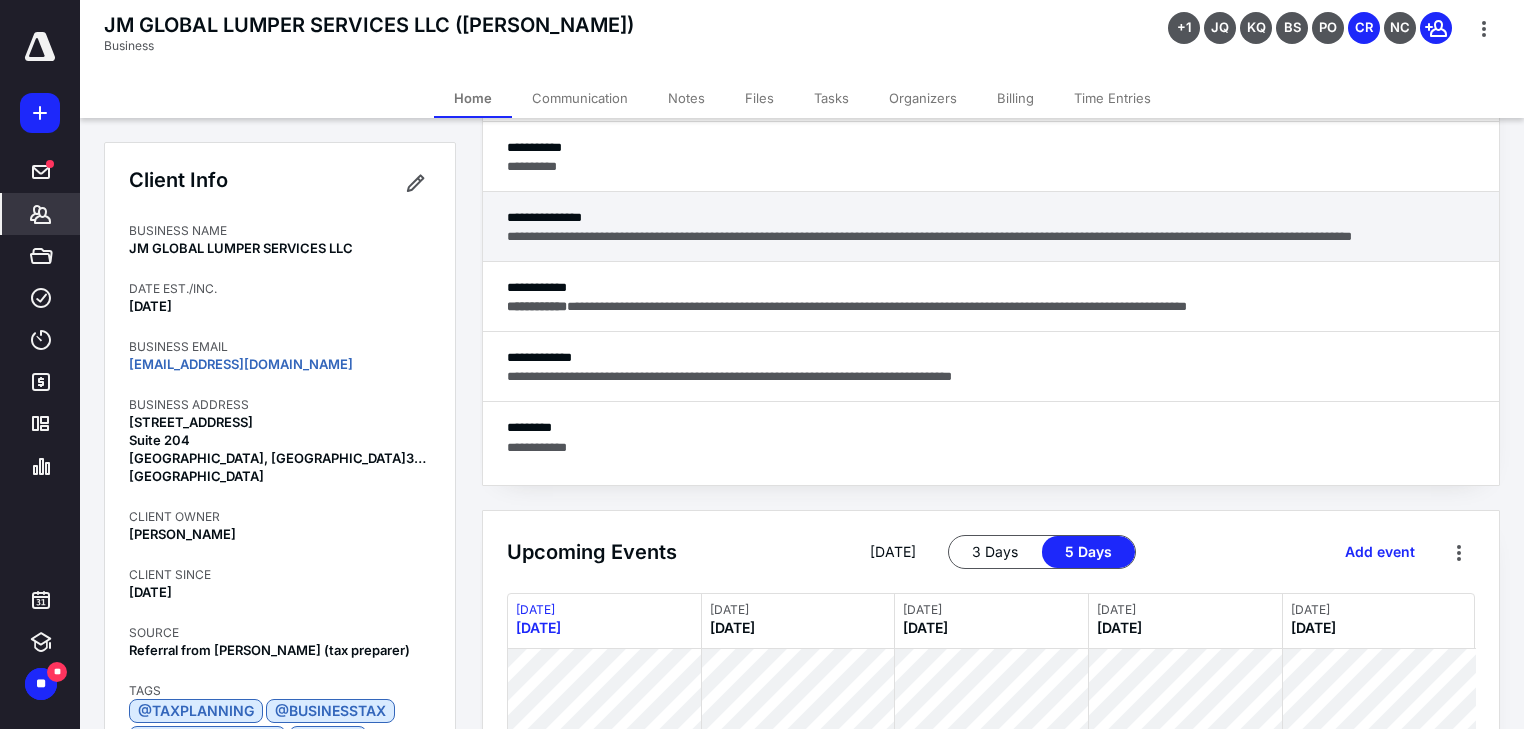 click on "**********" at bounding box center (991, 227) 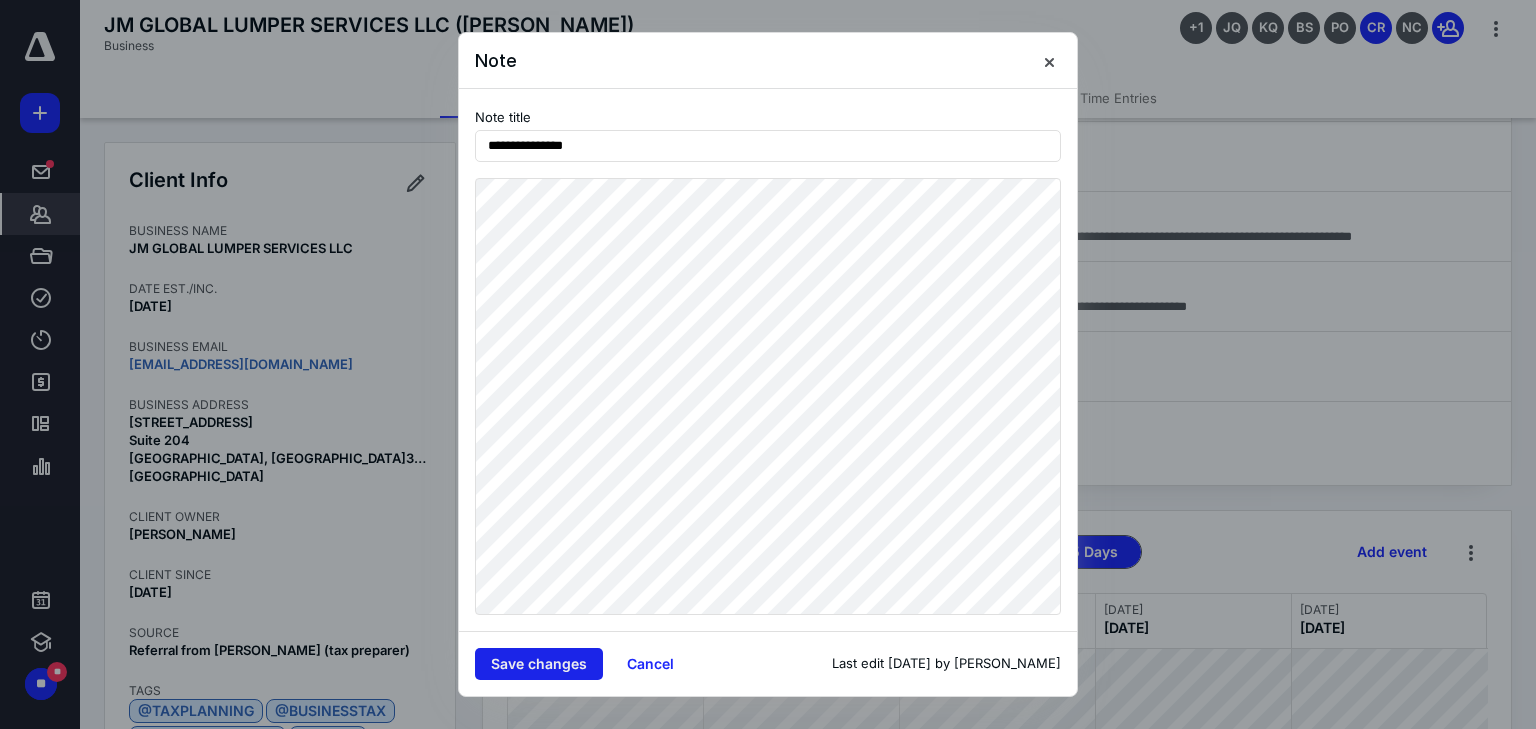 click on "Save changes" at bounding box center [539, 664] 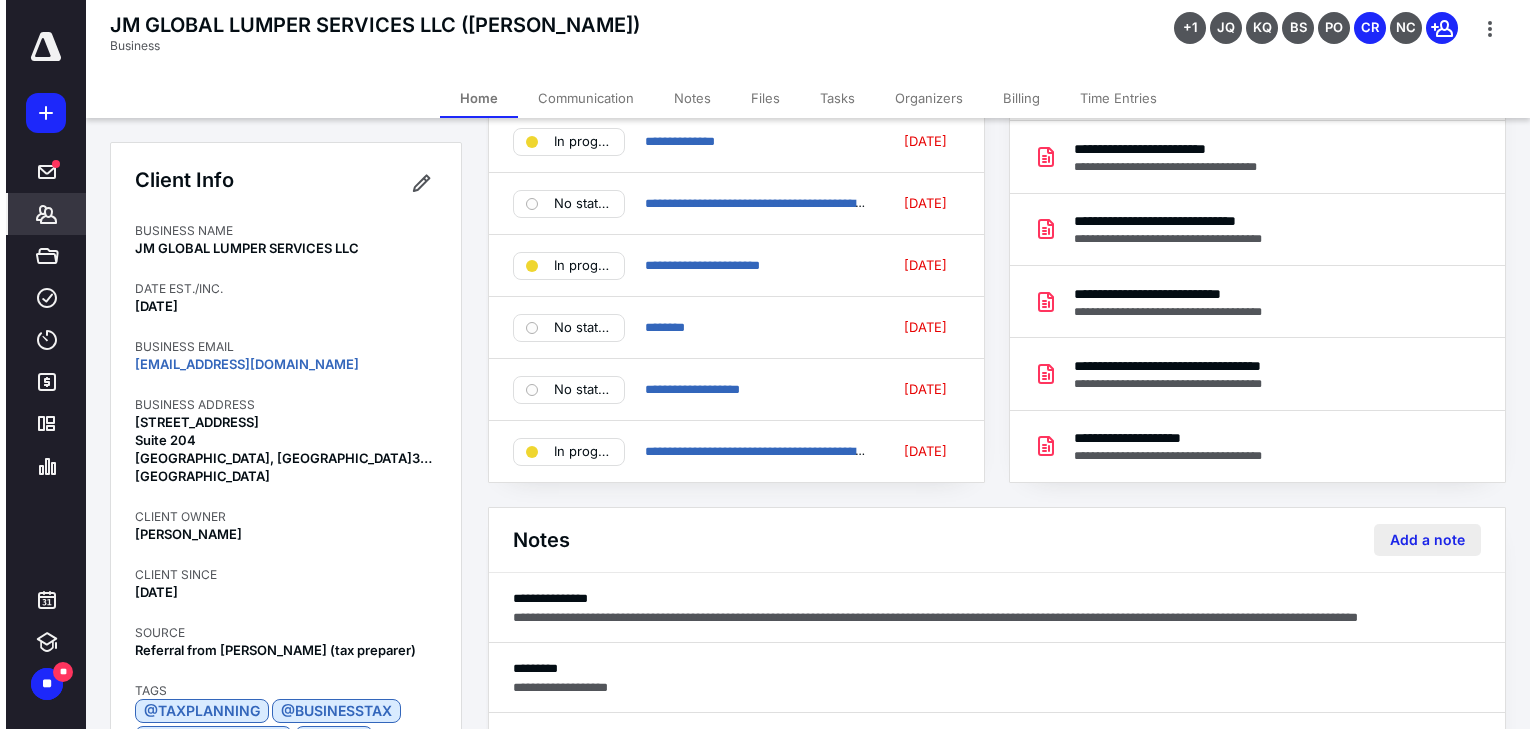 scroll, scrollTop: 160, scrollLeft: 0, axis: vertical 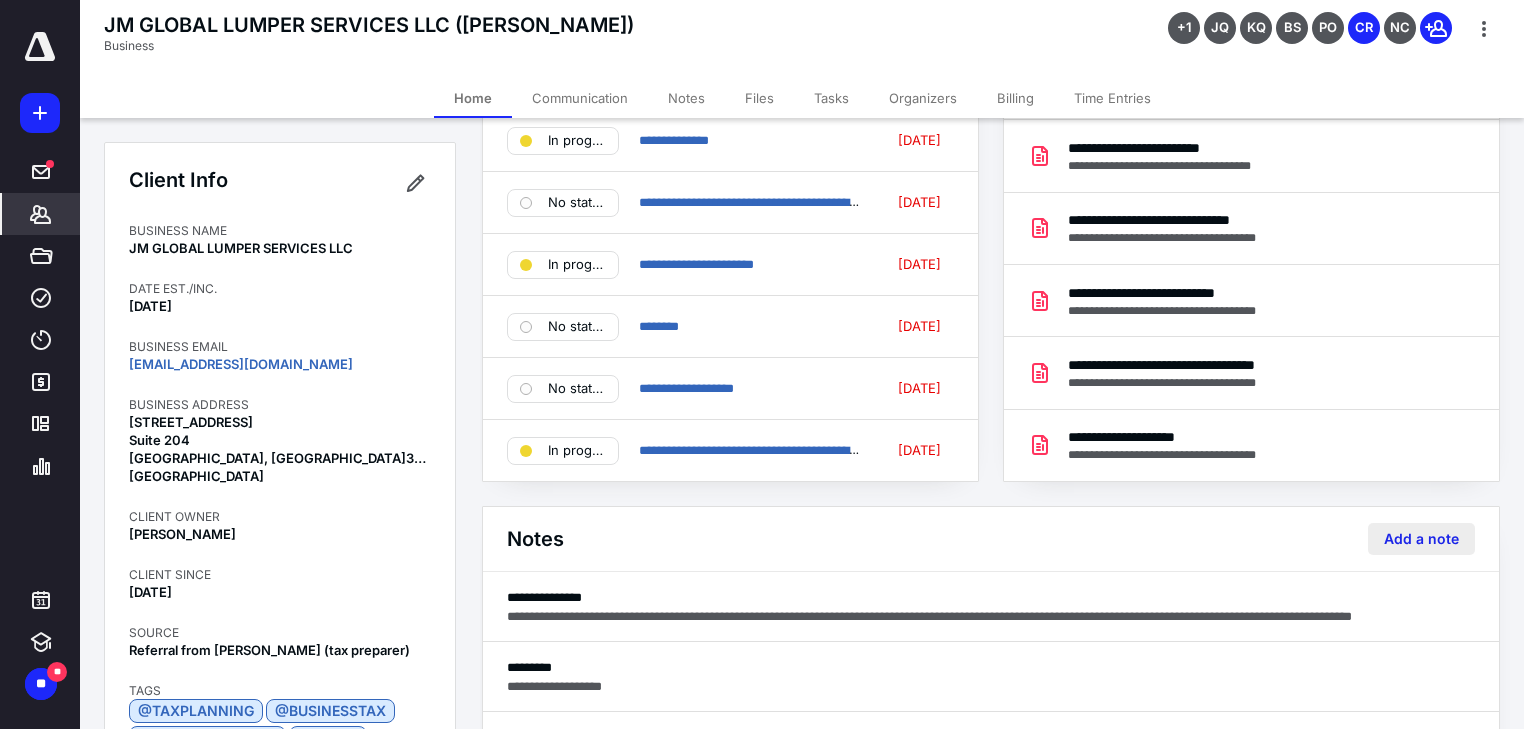 click on "Add a note" at bounding box center (1421, 539) 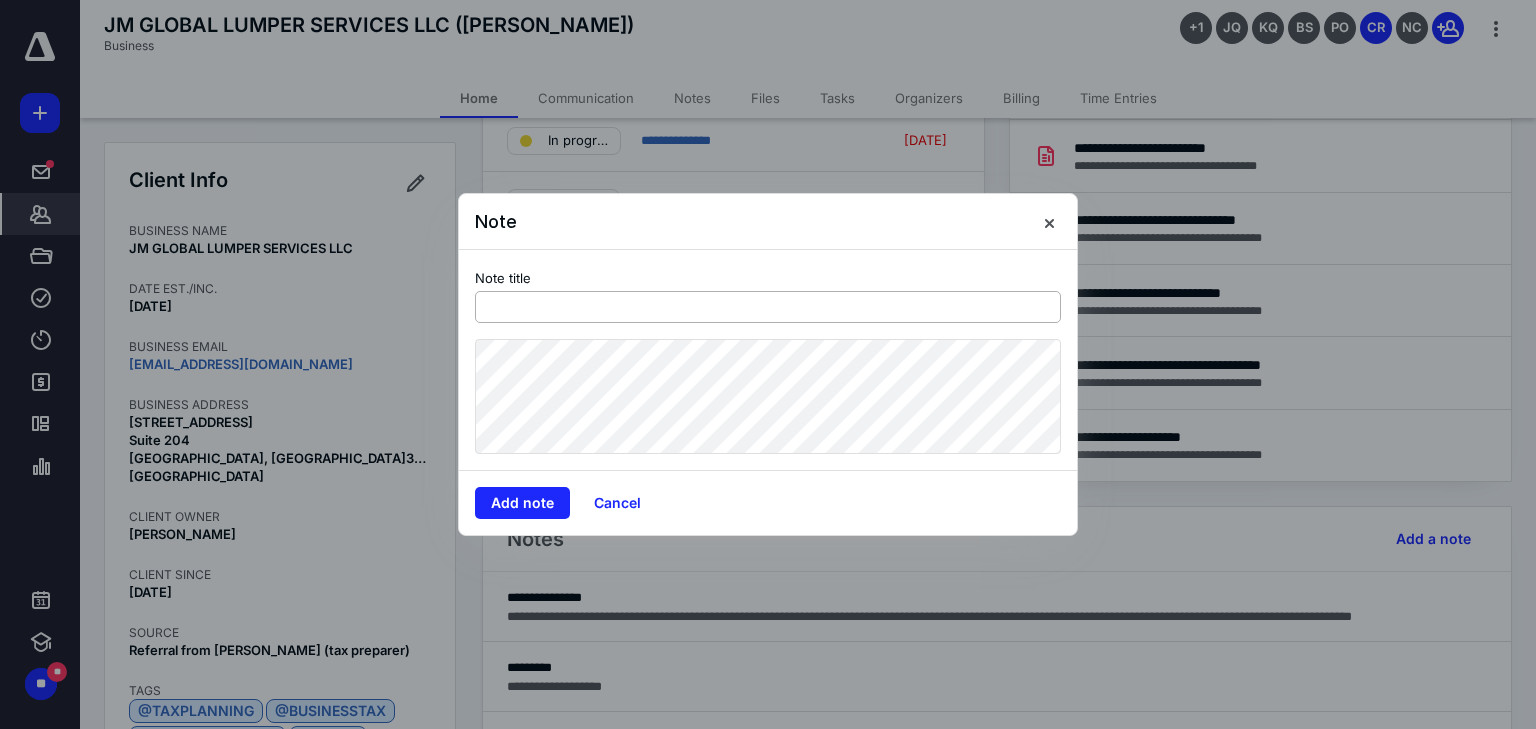 click at bounding box center [768, 307] 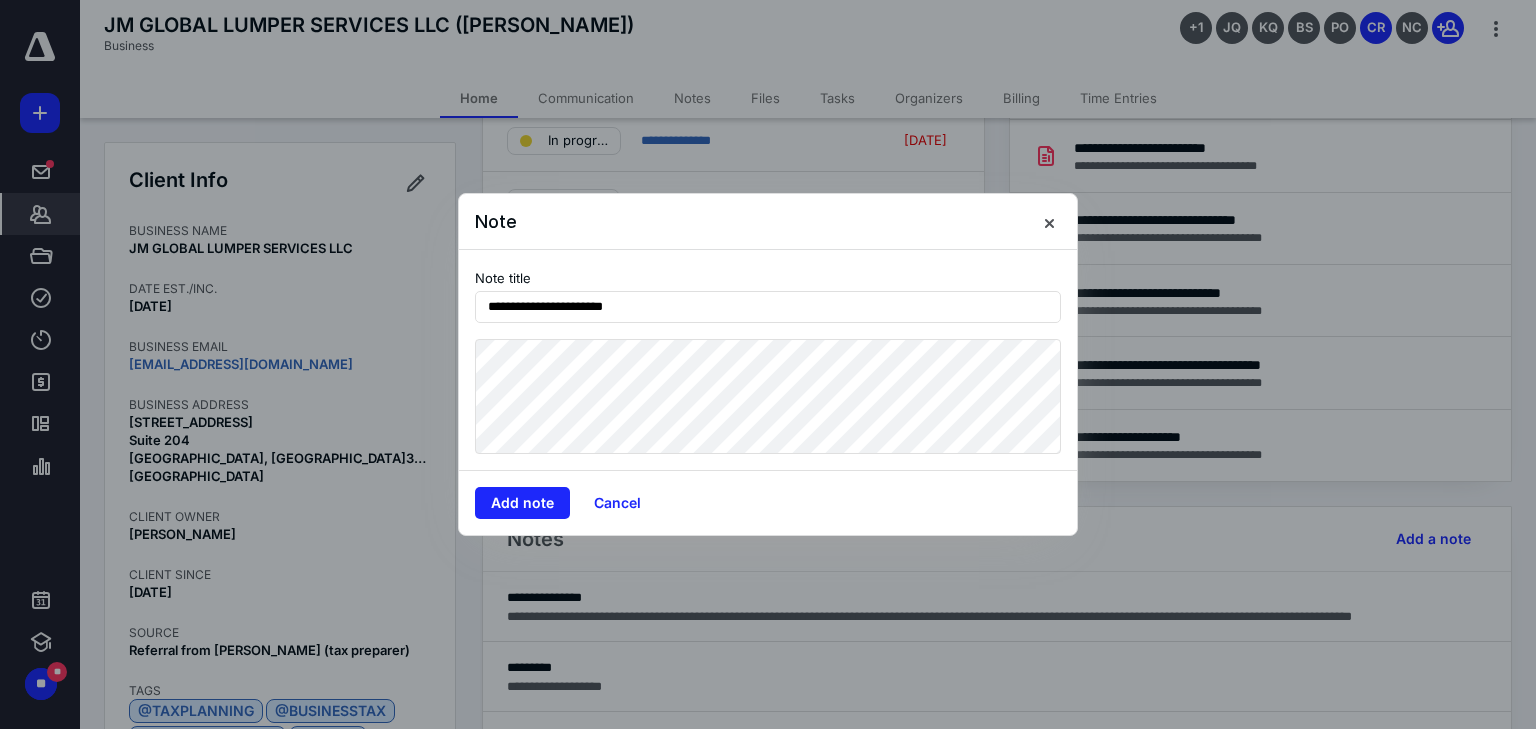 type on "**********" 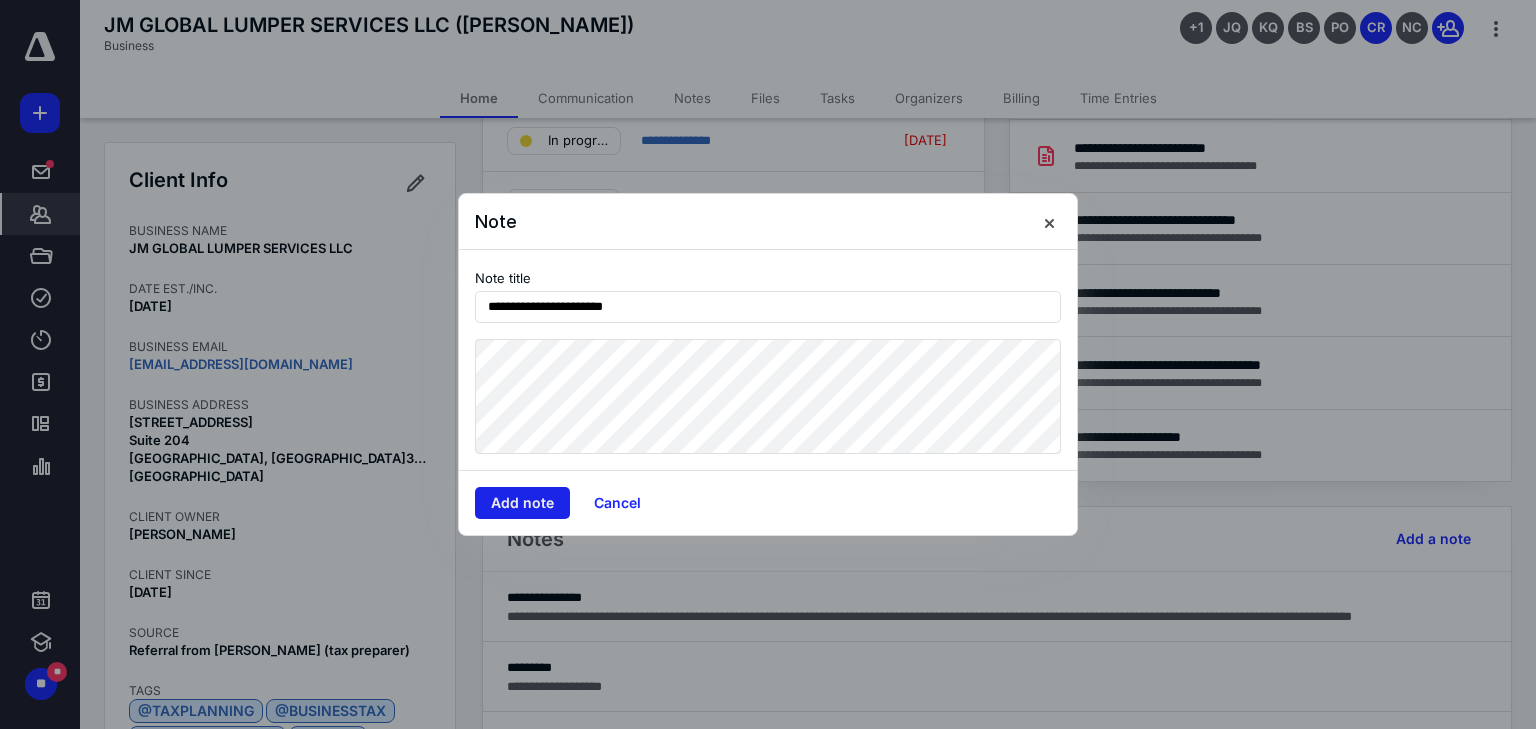 click on "Add note" at bounding box center (522, 503) 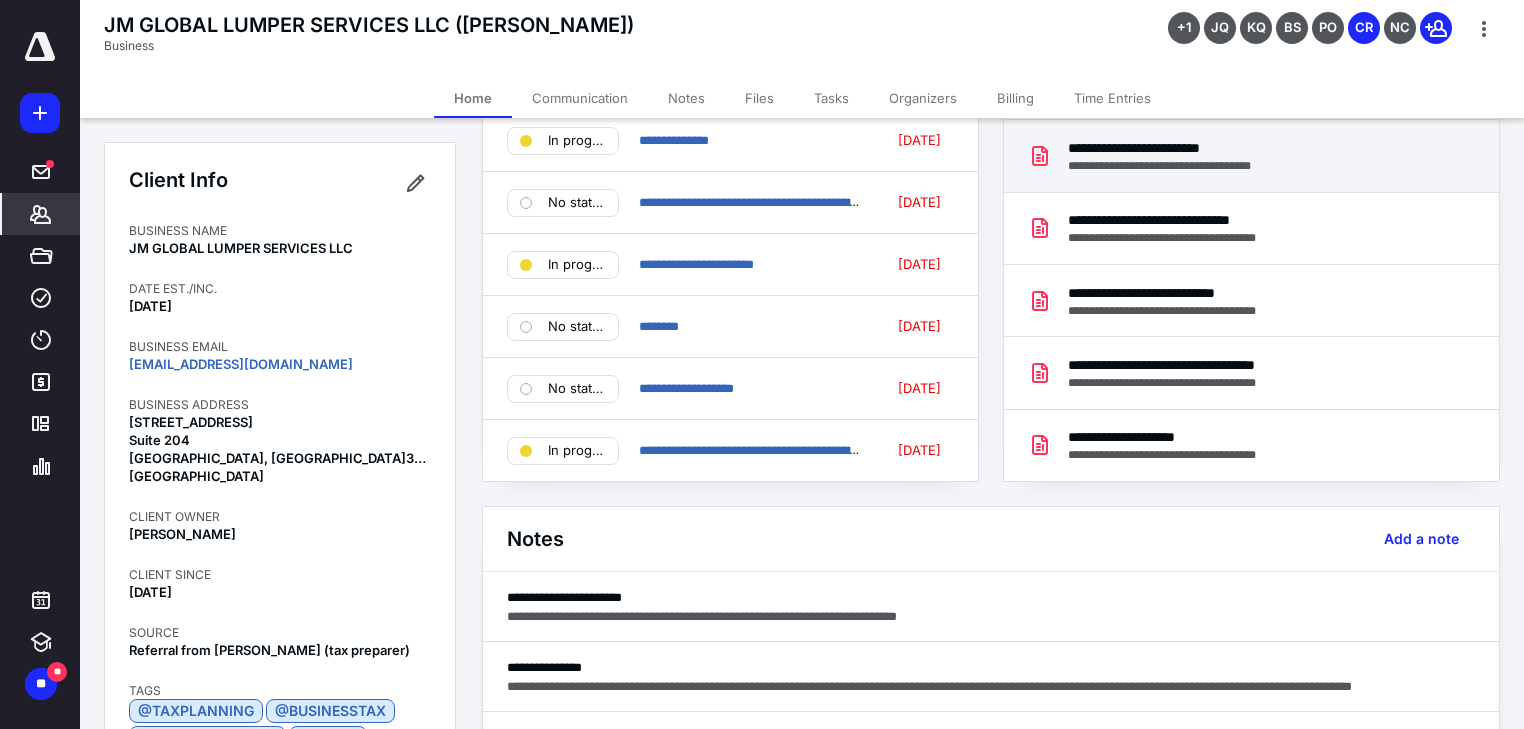 click on "**********" at bounding box center [1181, 148] 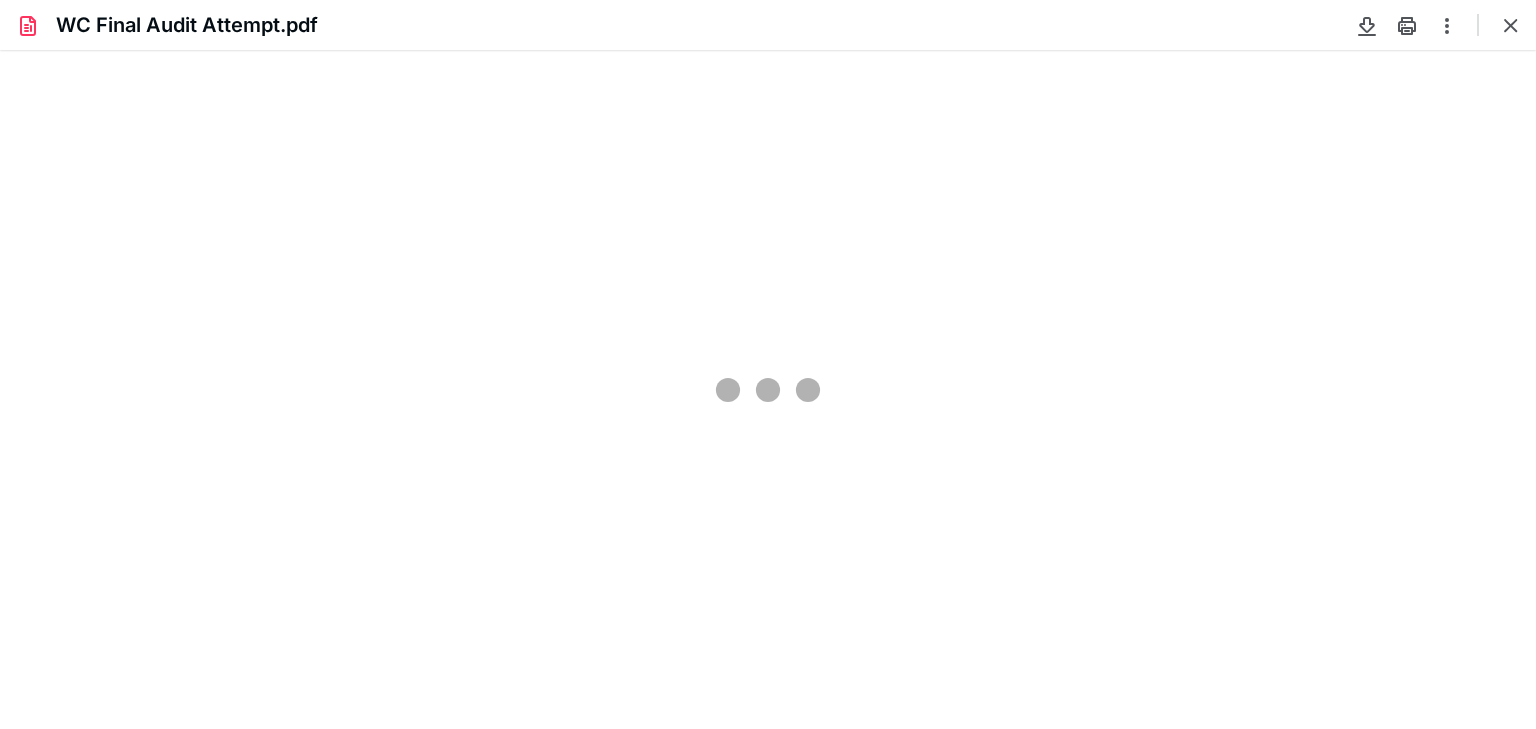 scroll, scrollTop: 0, scrollLeft: 0, axis: both 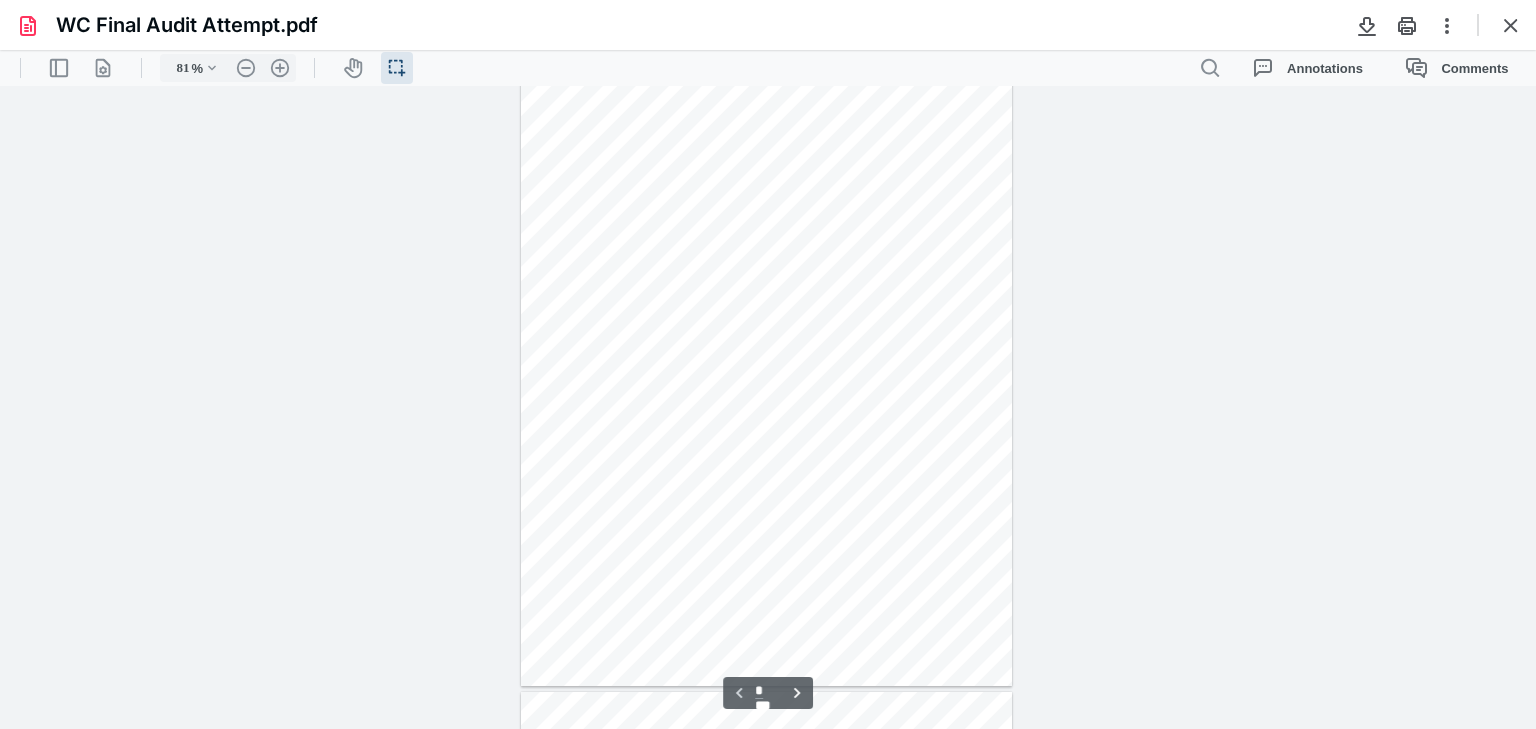 type on "245" 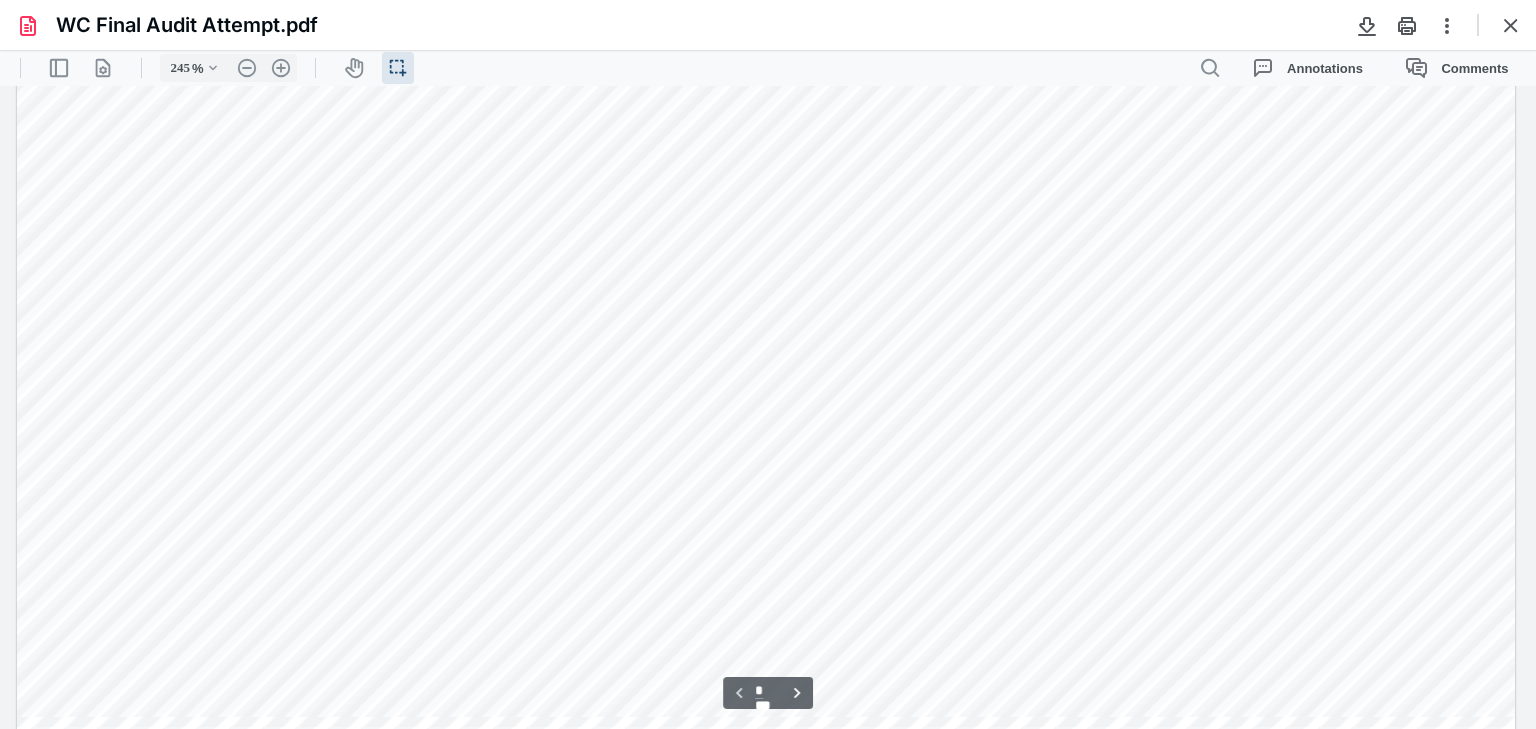 scroll, scrollTop: 0, scrollLeft: 0, axis: both 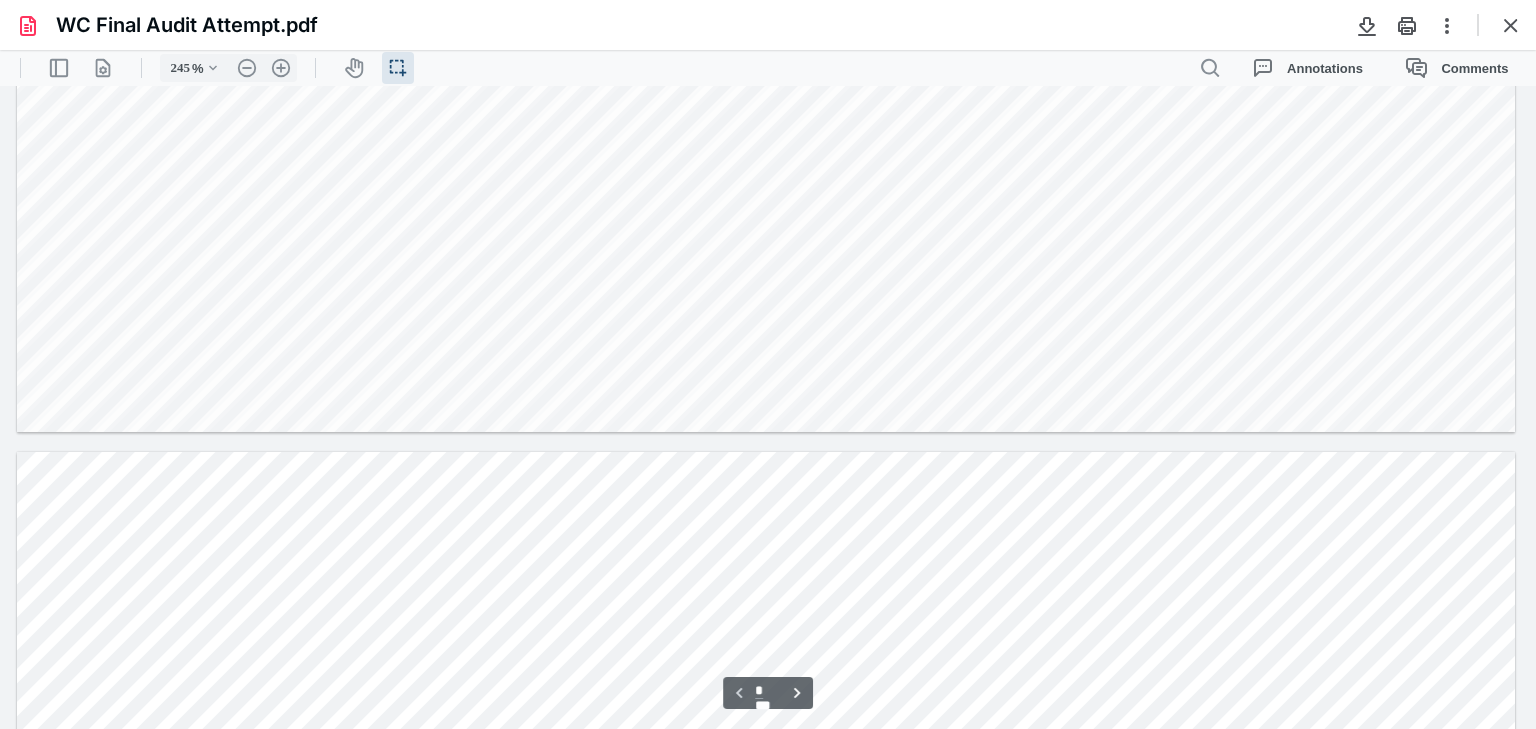type on "*" 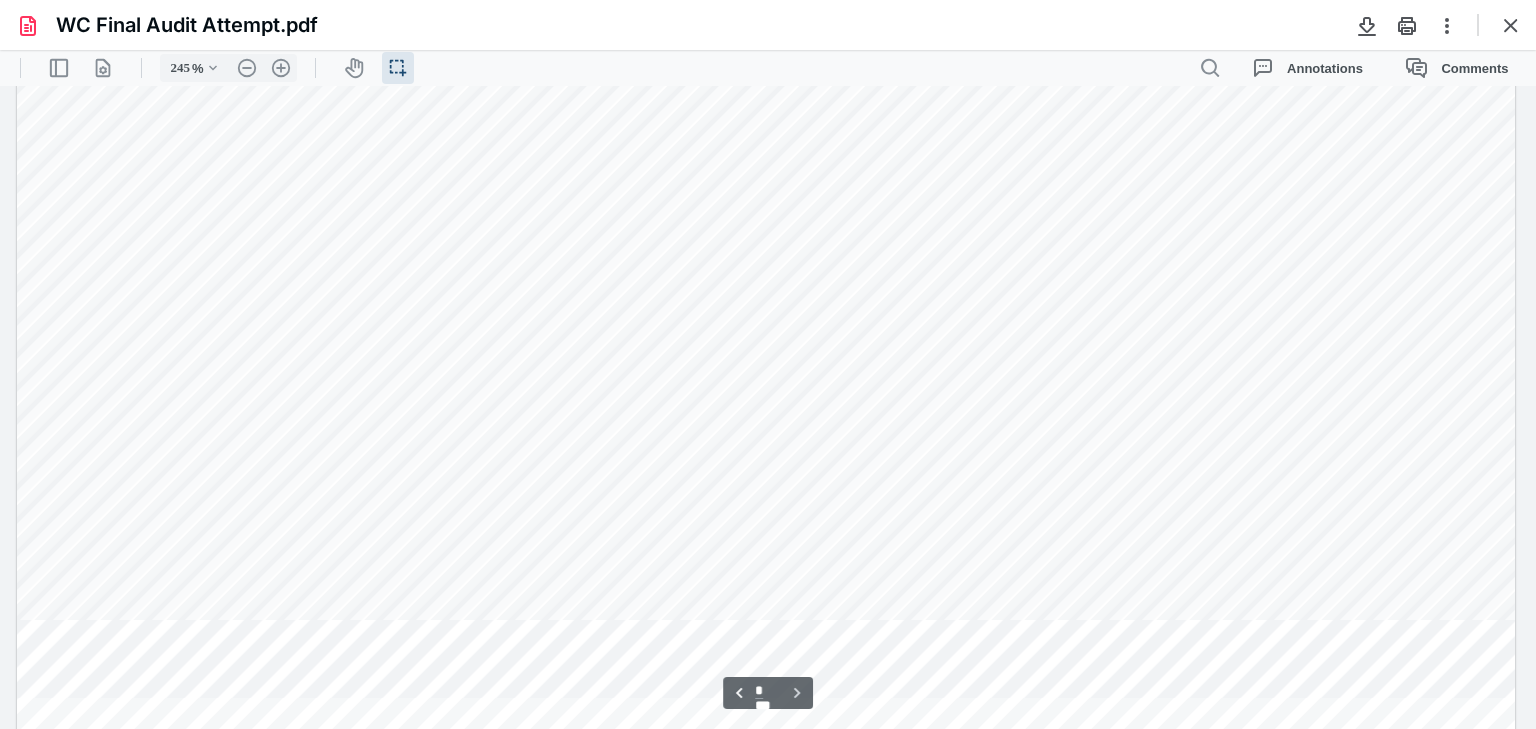 scroll, scrollTop: 2475, scrollLeft: 0, axis: vertical 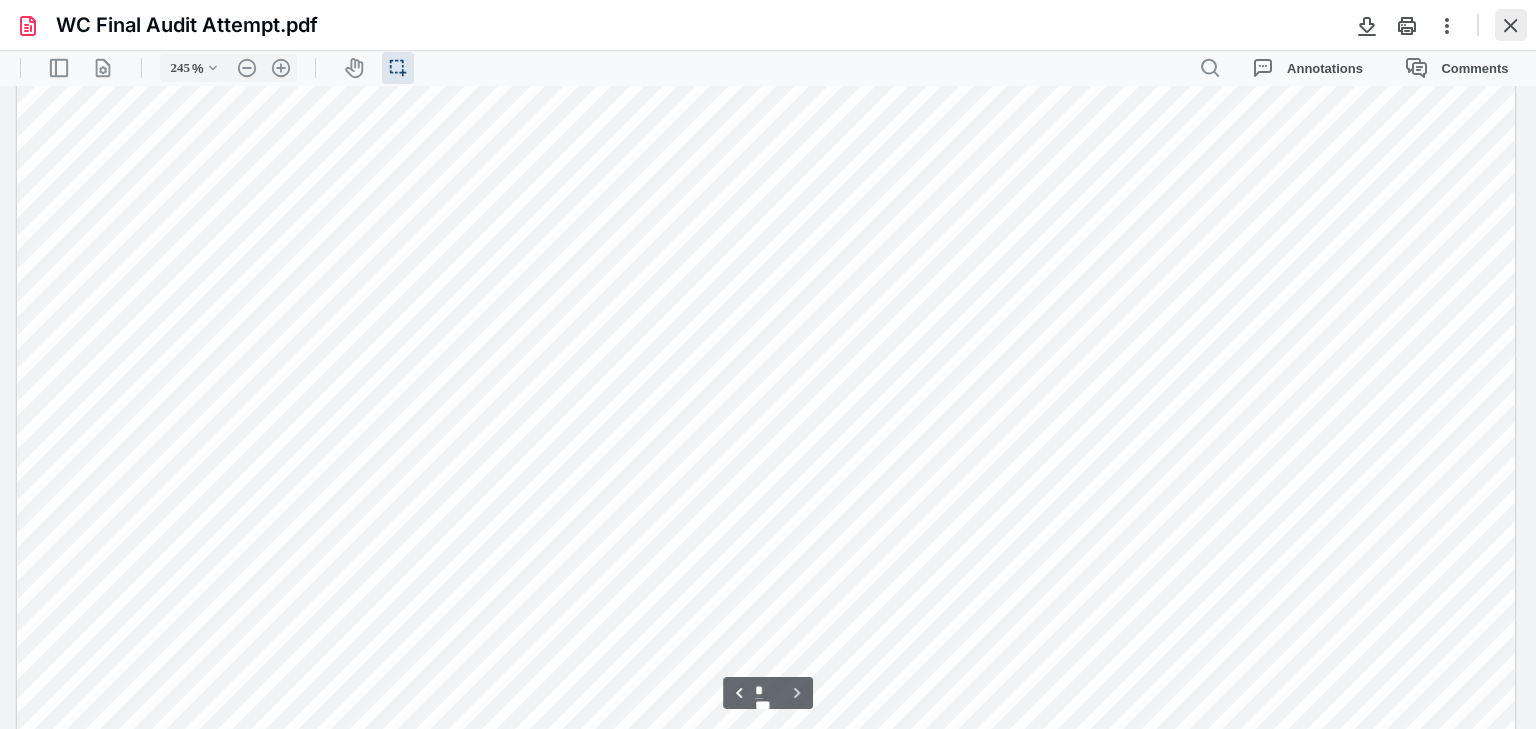 click at bounding box center (1511, 25) 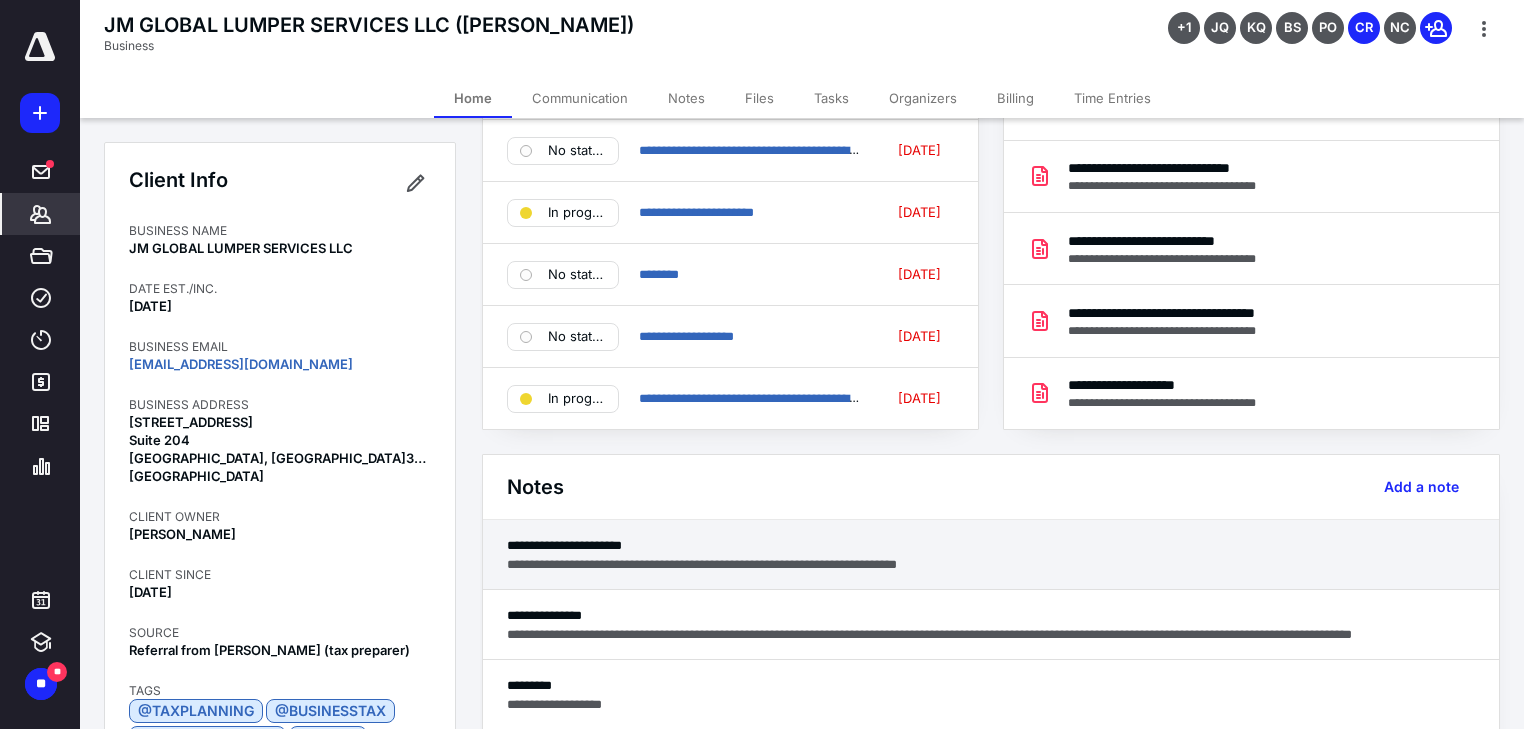 scroll, scrollTop: 240, scrollLeft: 0, axis: vertical 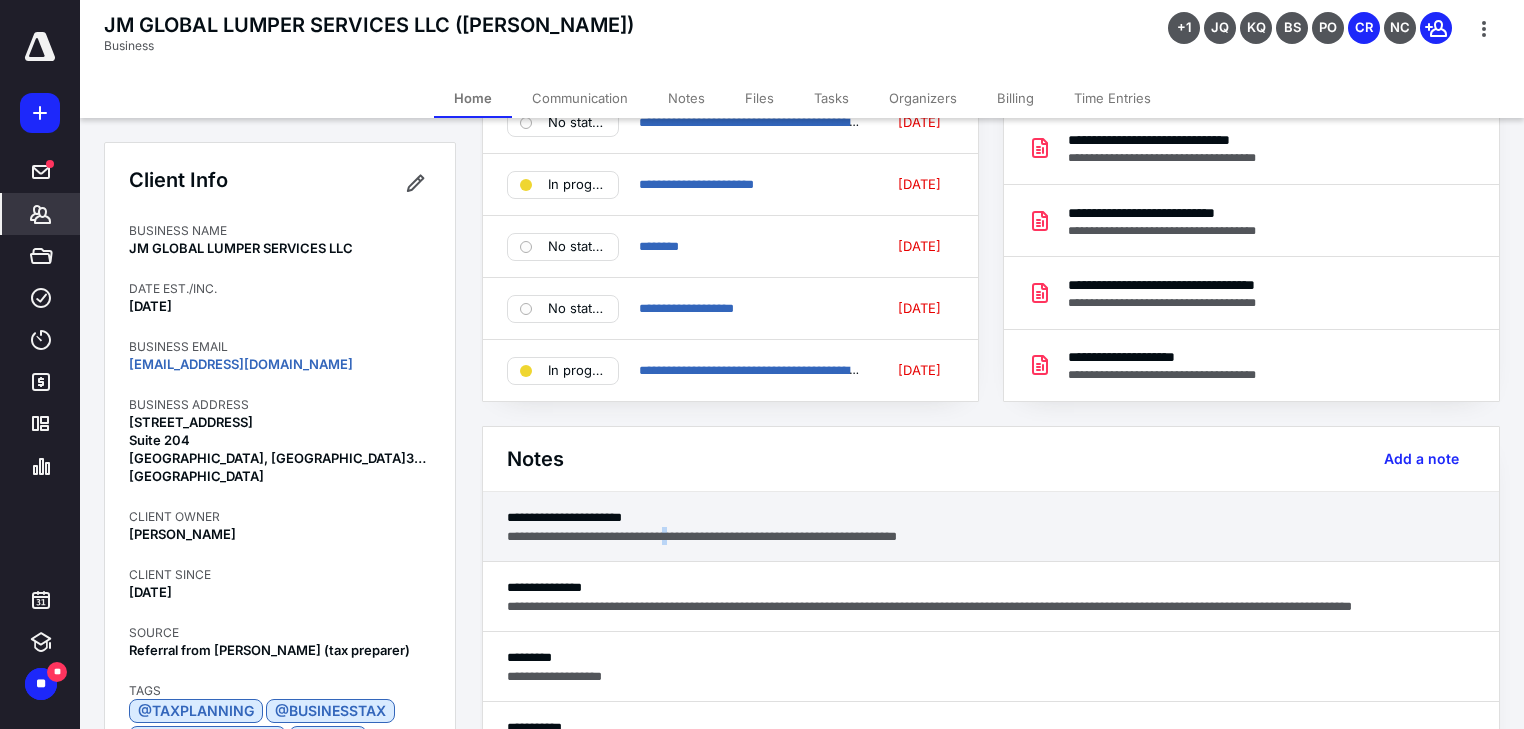 click on "**********" at bounding box center [991, 536] 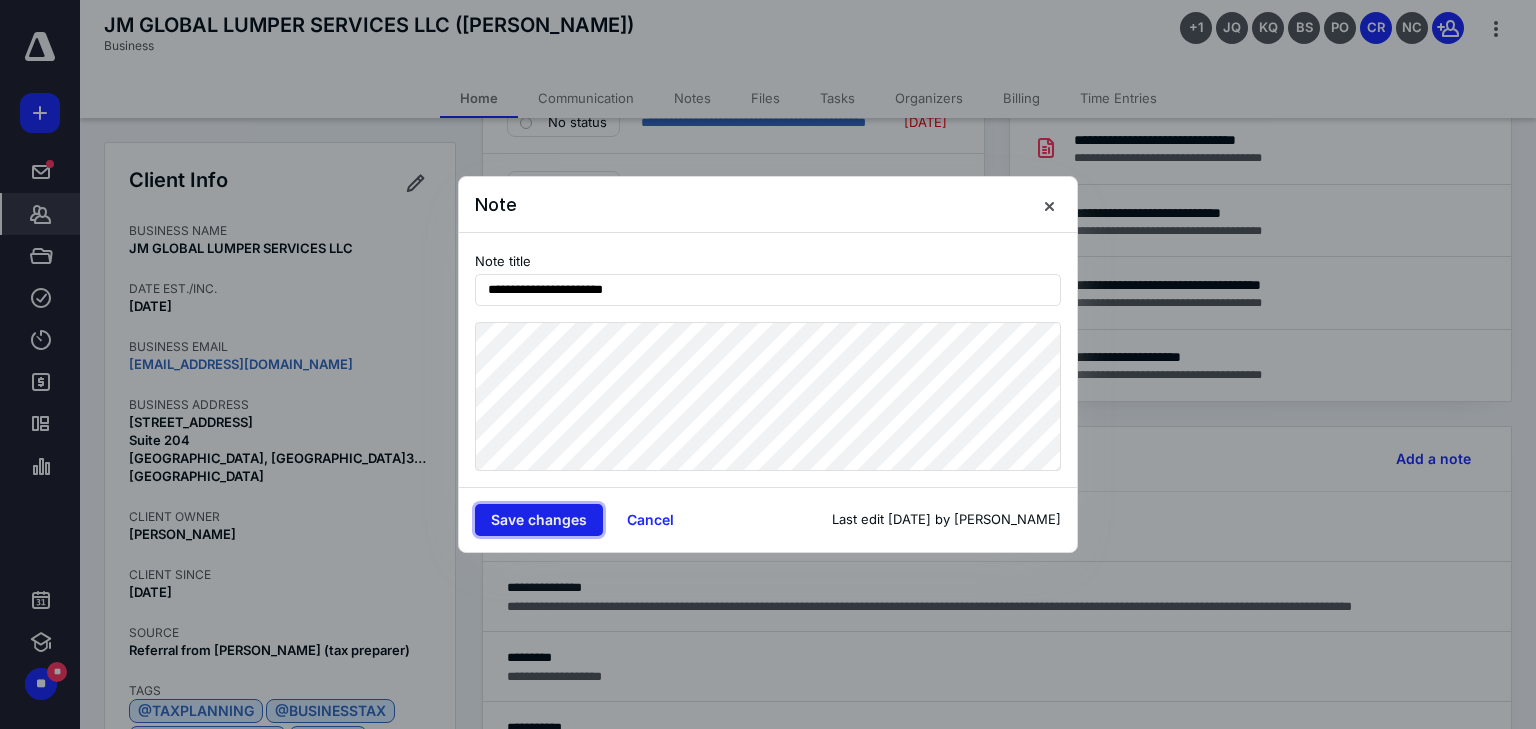 click on "Save changes" at bounding box center (539, 520) 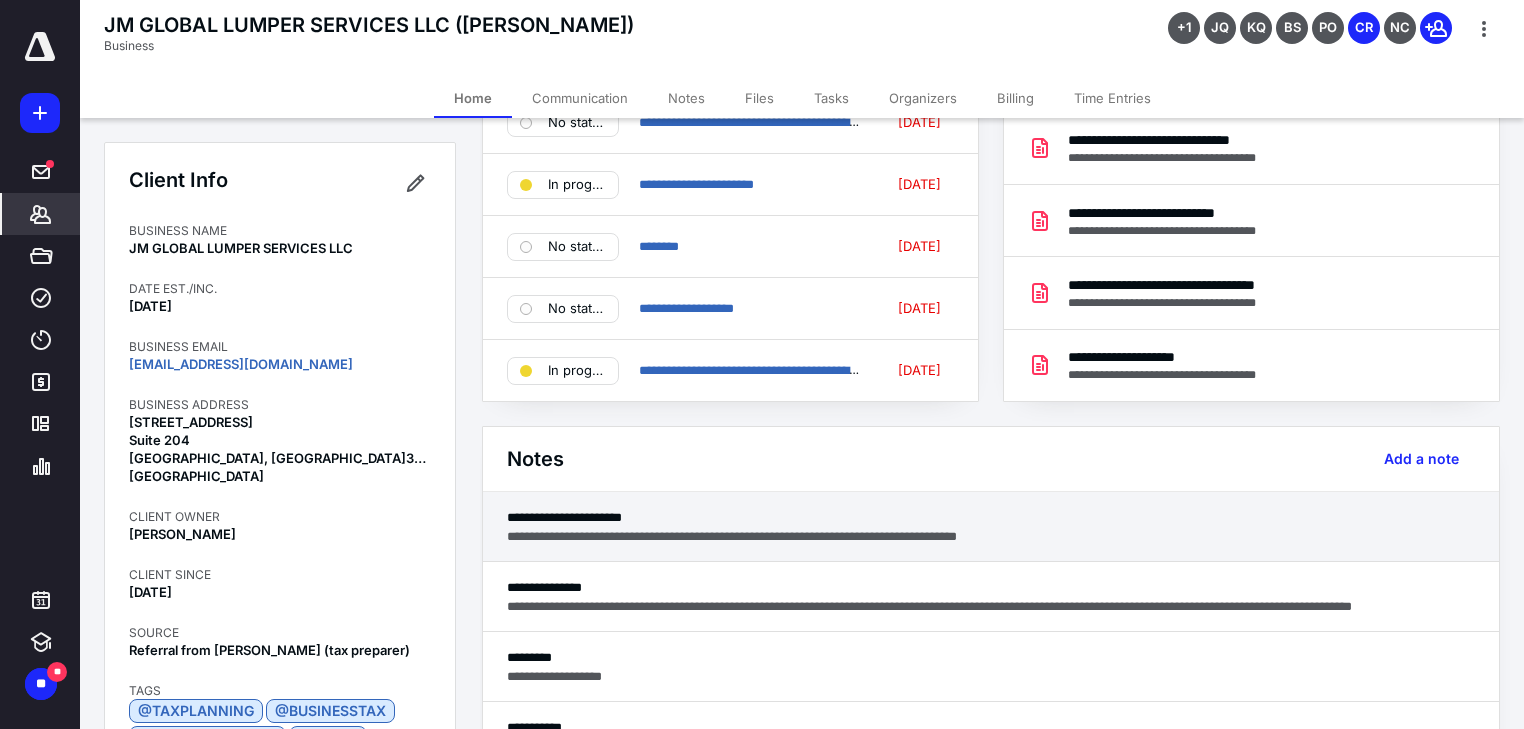 click on "**********" at bounding box center [991, 536] 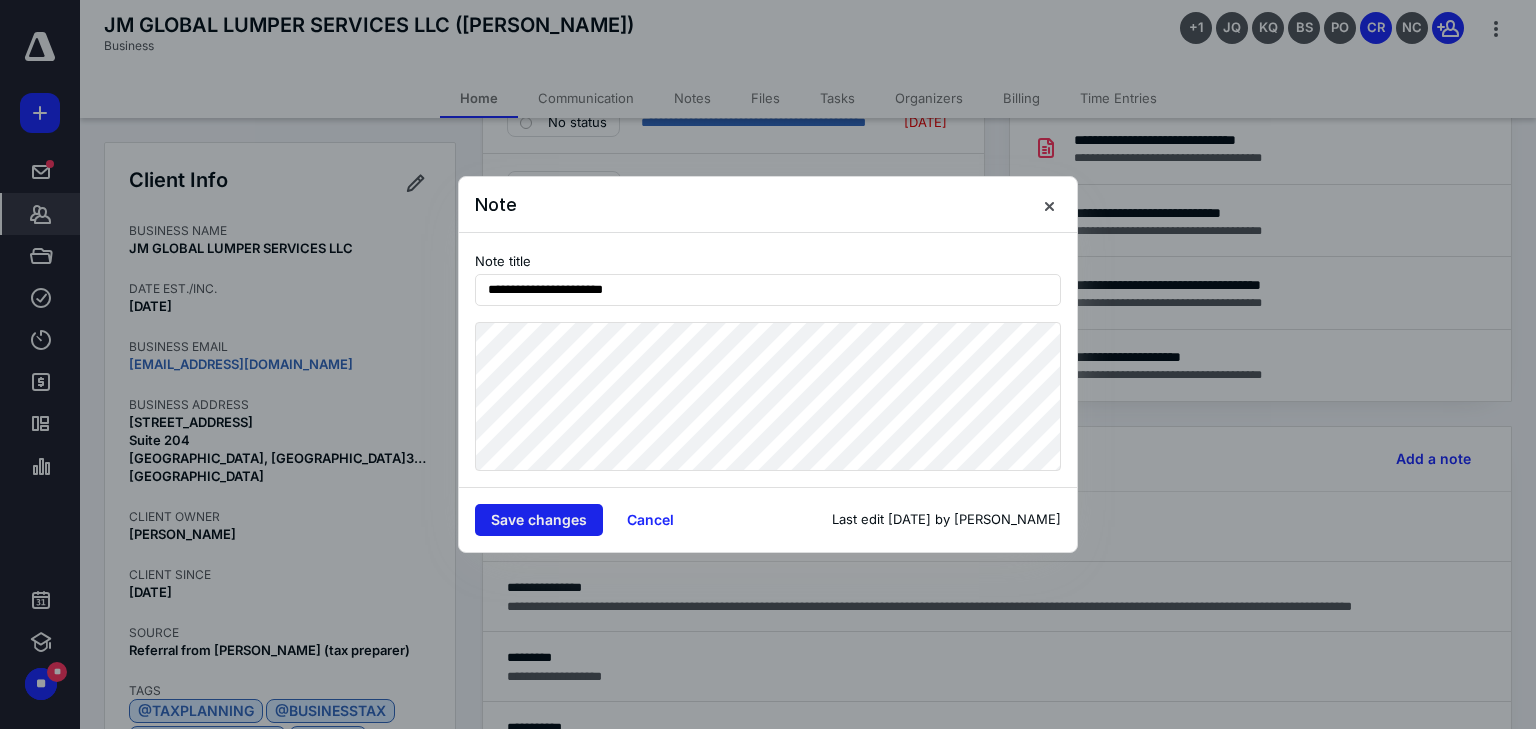 click on "Save changes" at bounding box center (539, 520) 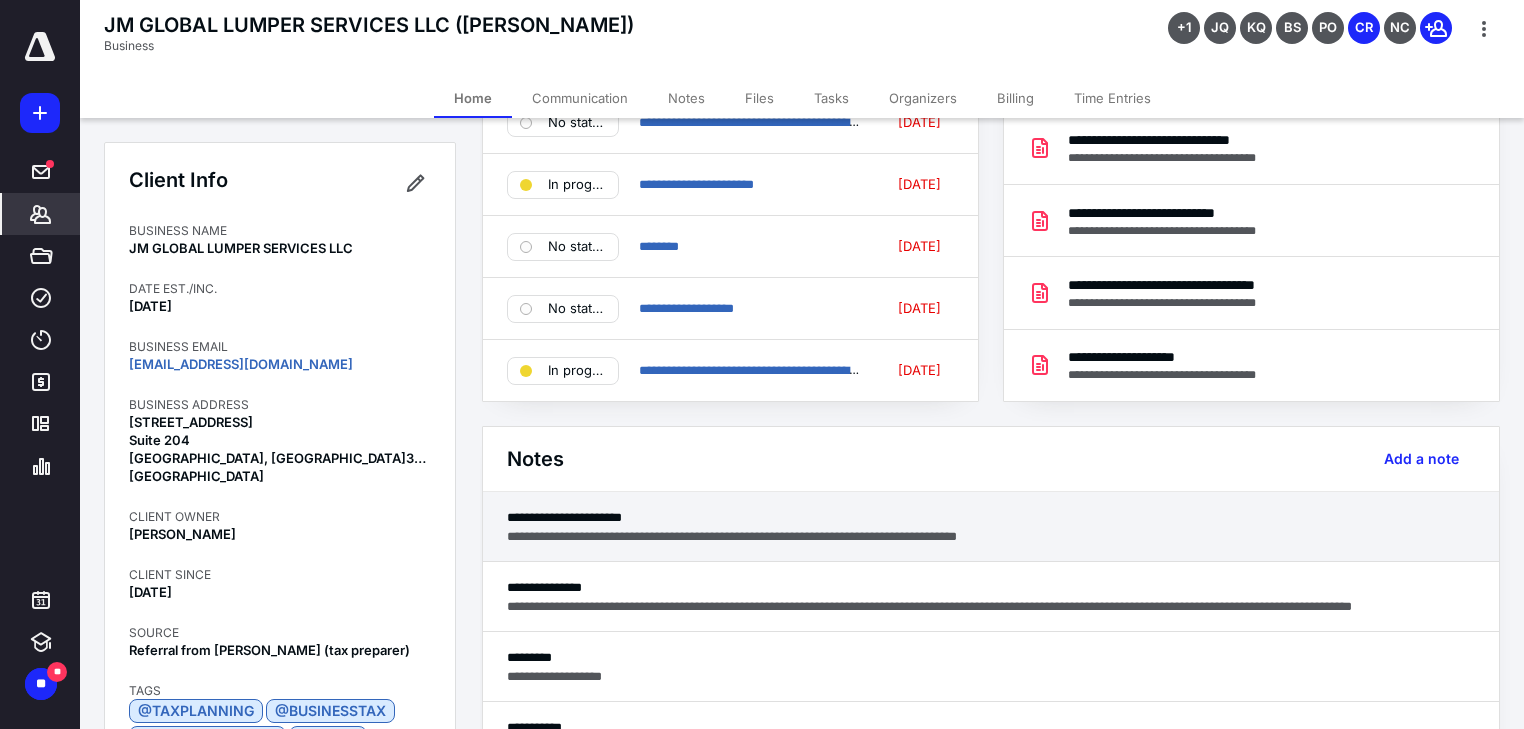 click on "**********" at bounding box center (991, 517) 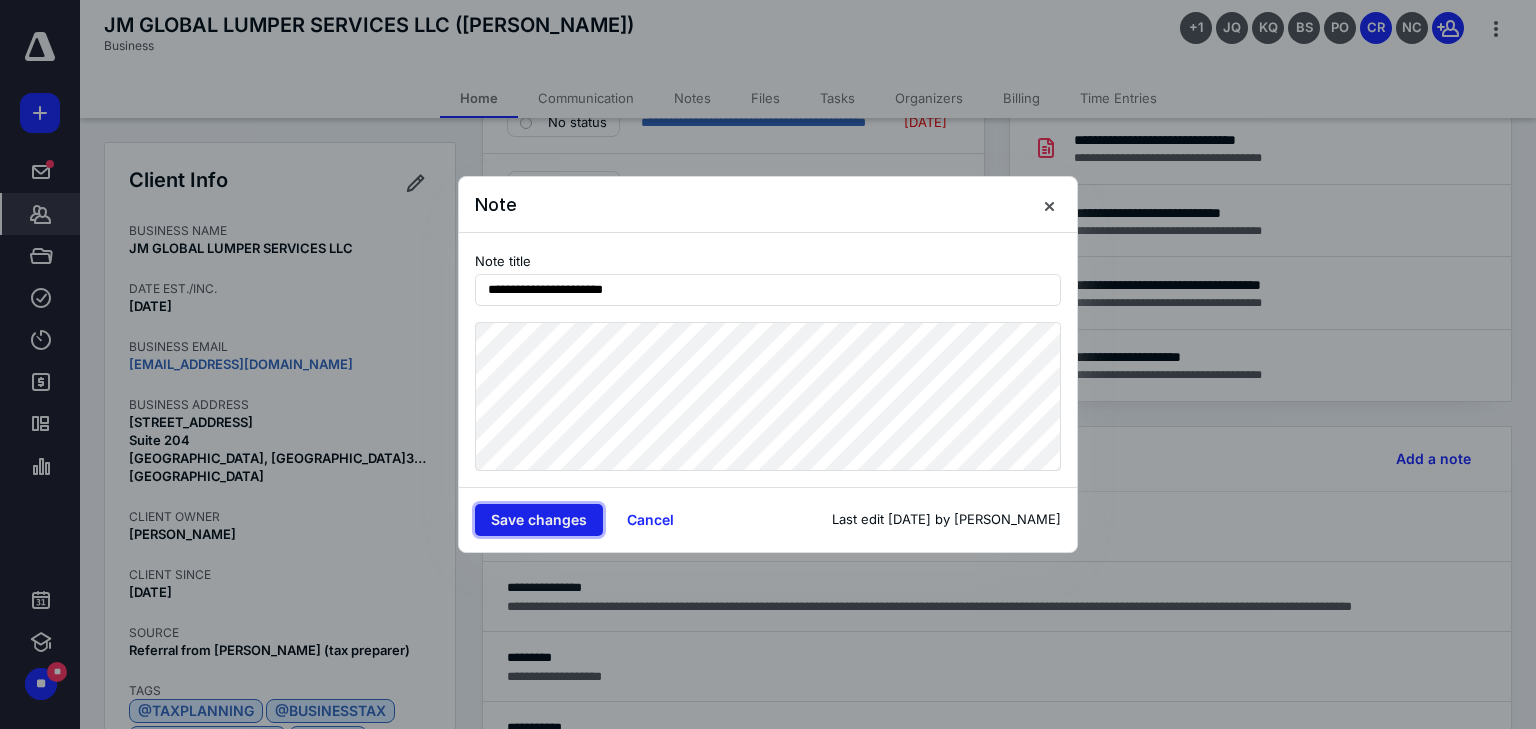 click on "Save changes" at bounding box center [539, 520] 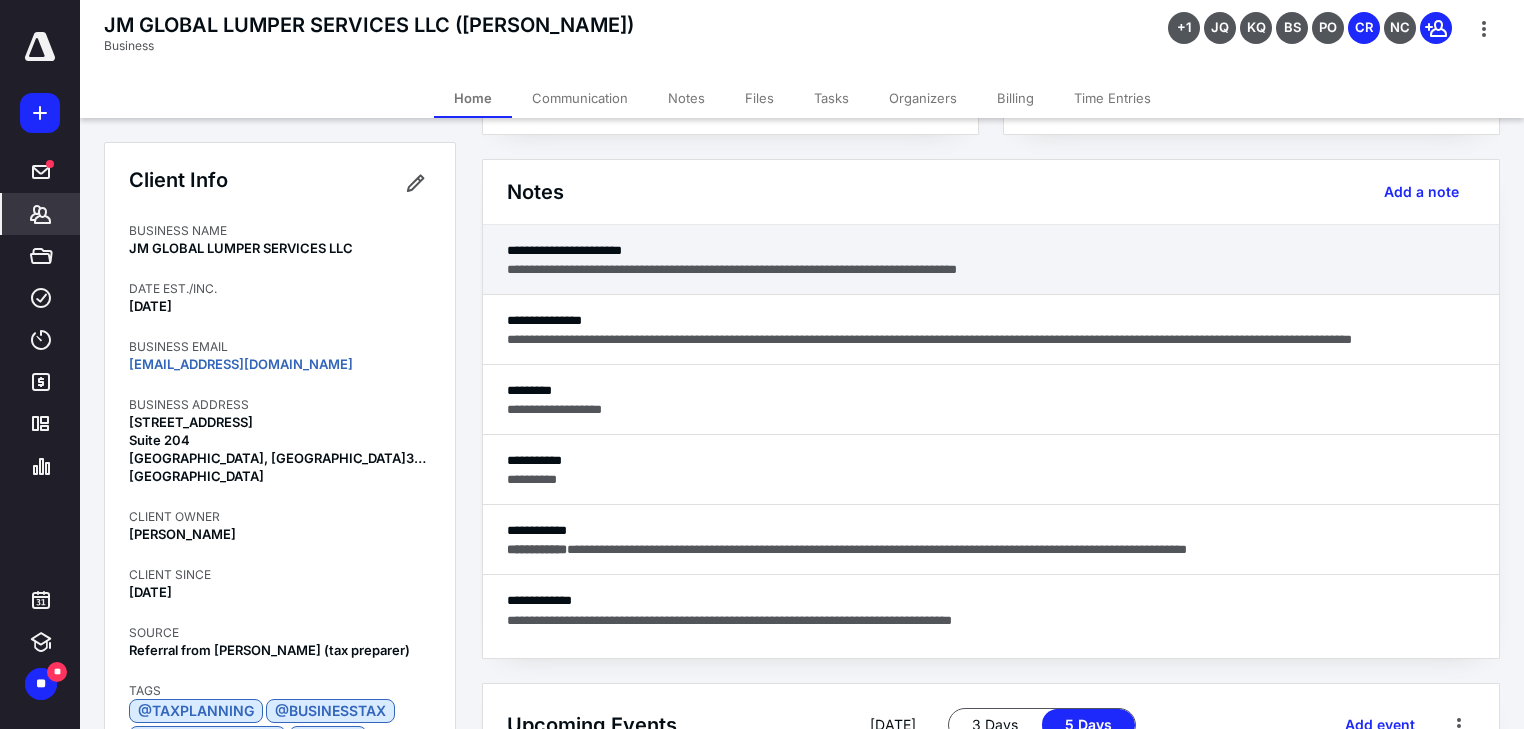 scroll, scrollTop: 480, scrollLeft: 0, axis: vertical 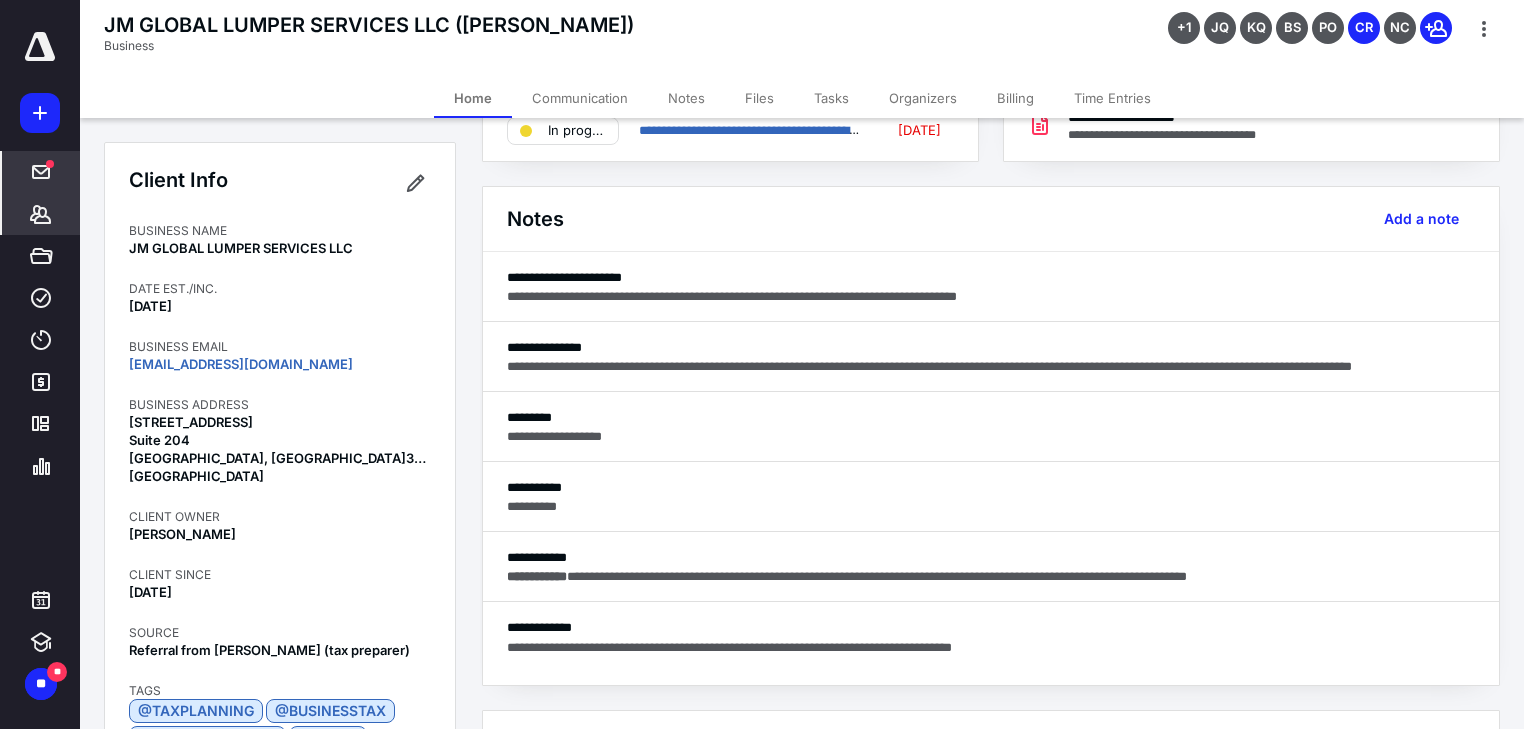 click 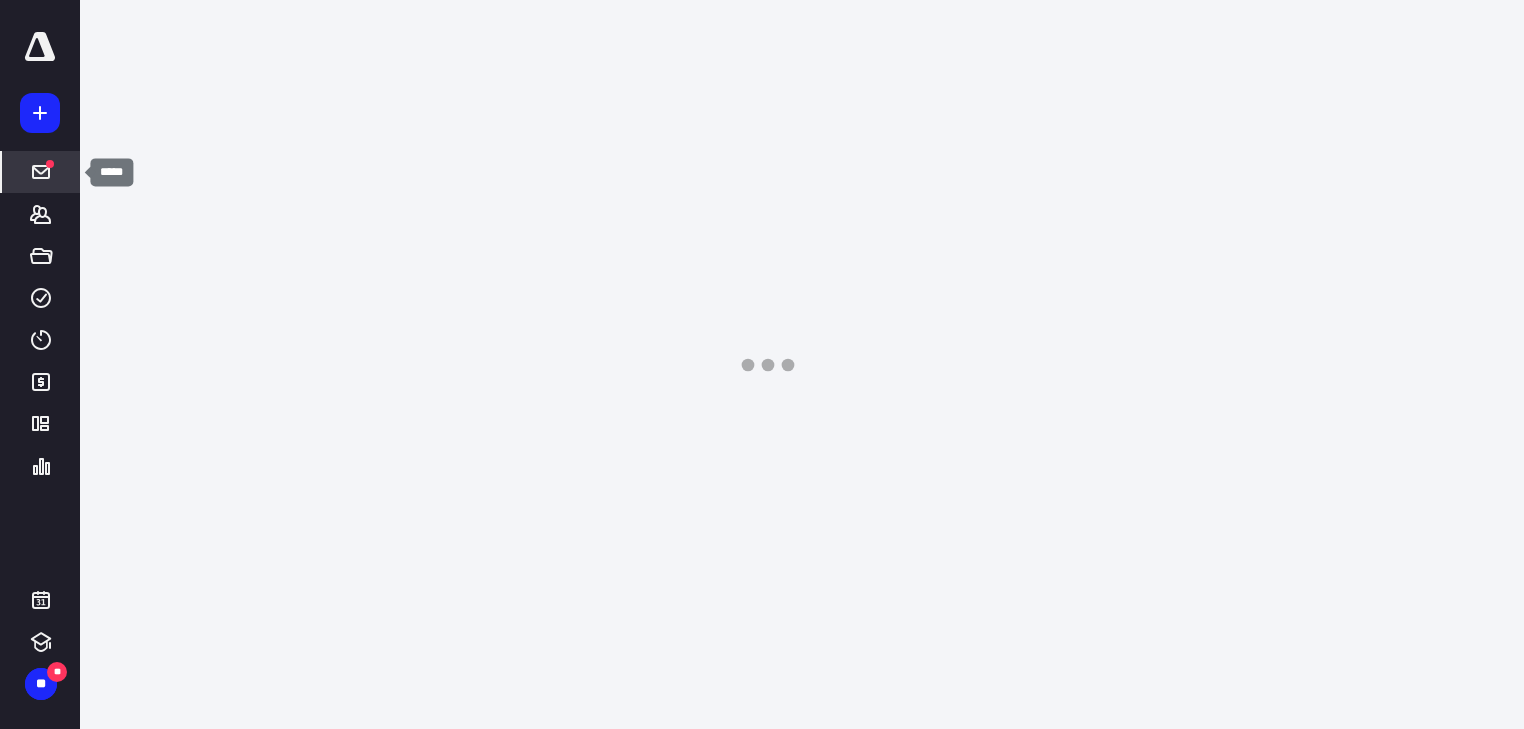 scroll, scrollTop: 0, scrollLeft: 0, axis: both 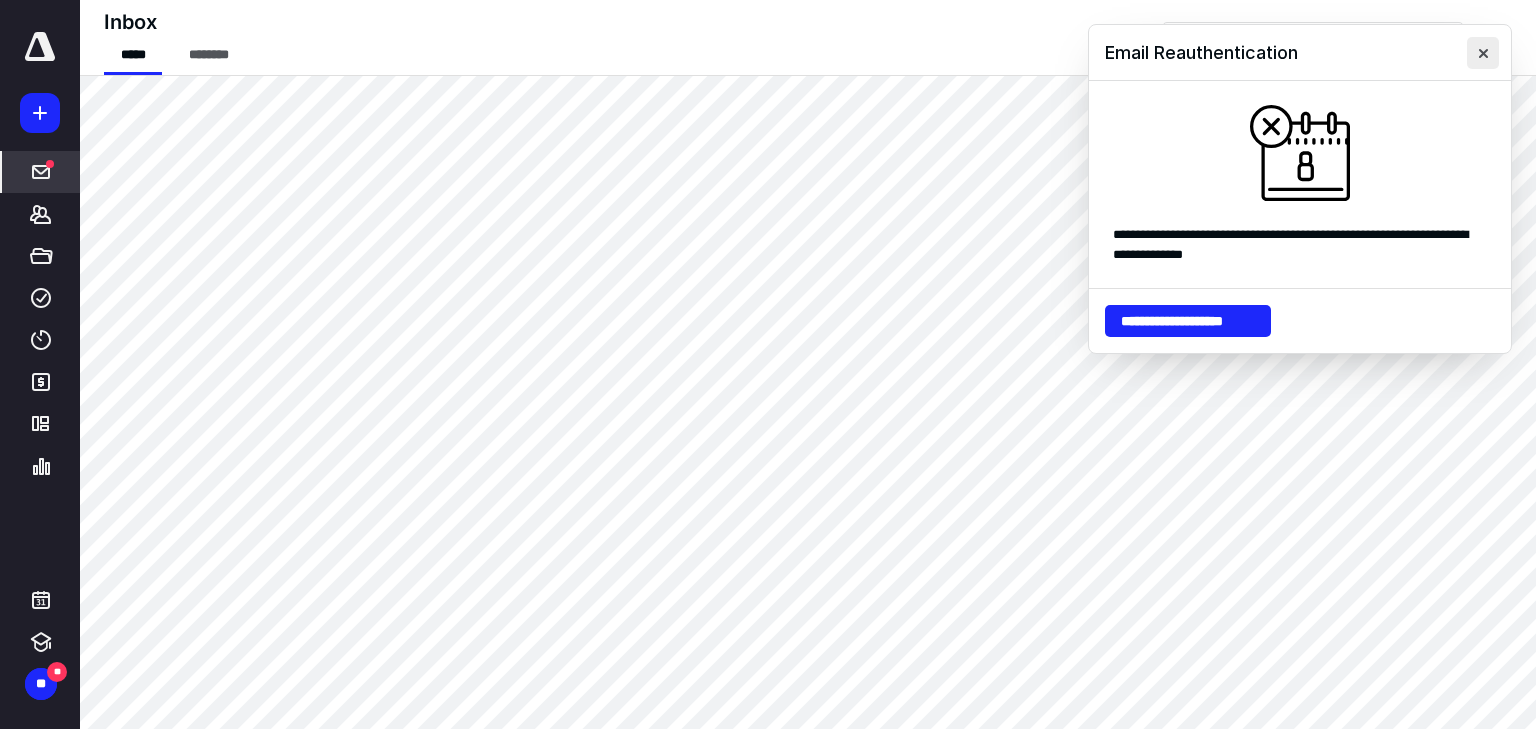click at bounding box center (1483, 53) 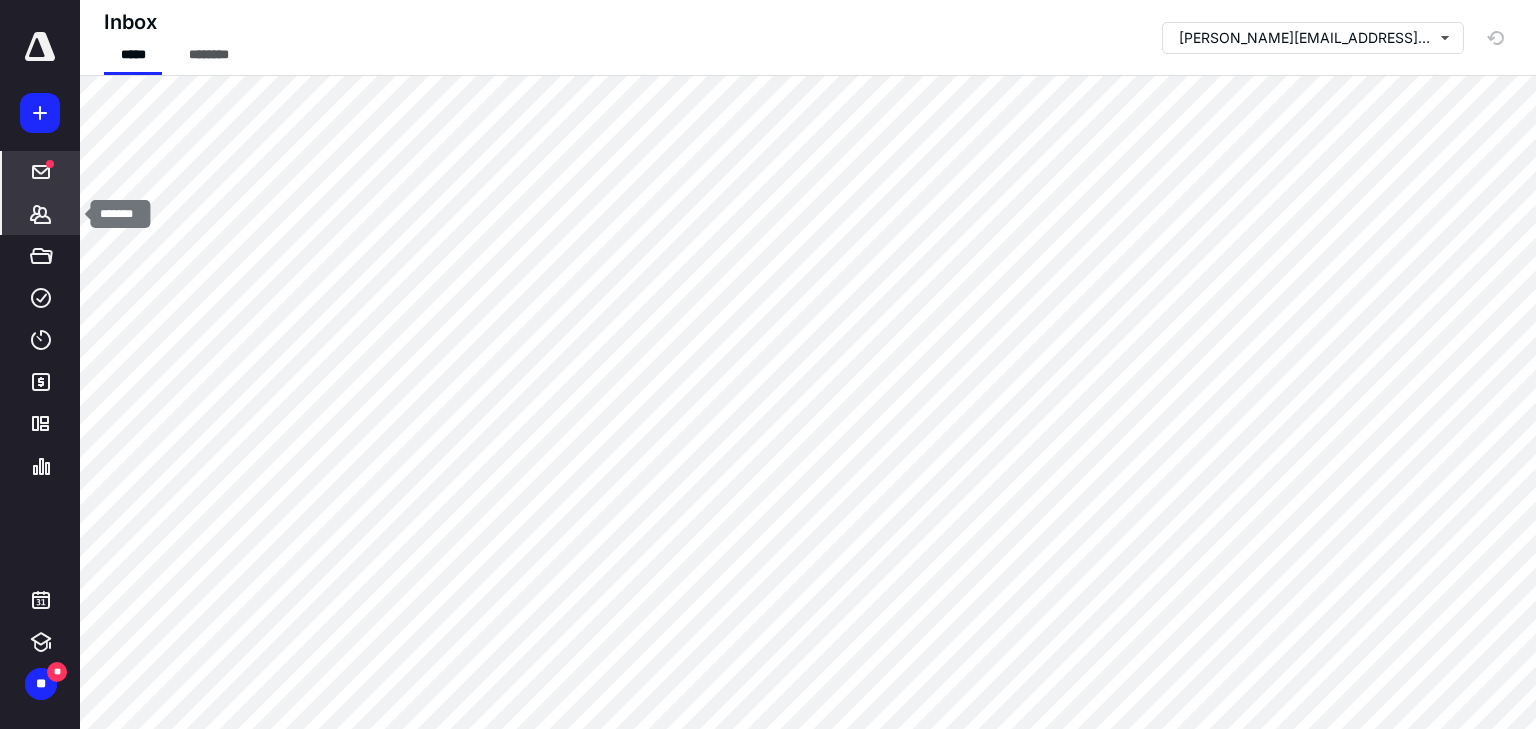 click 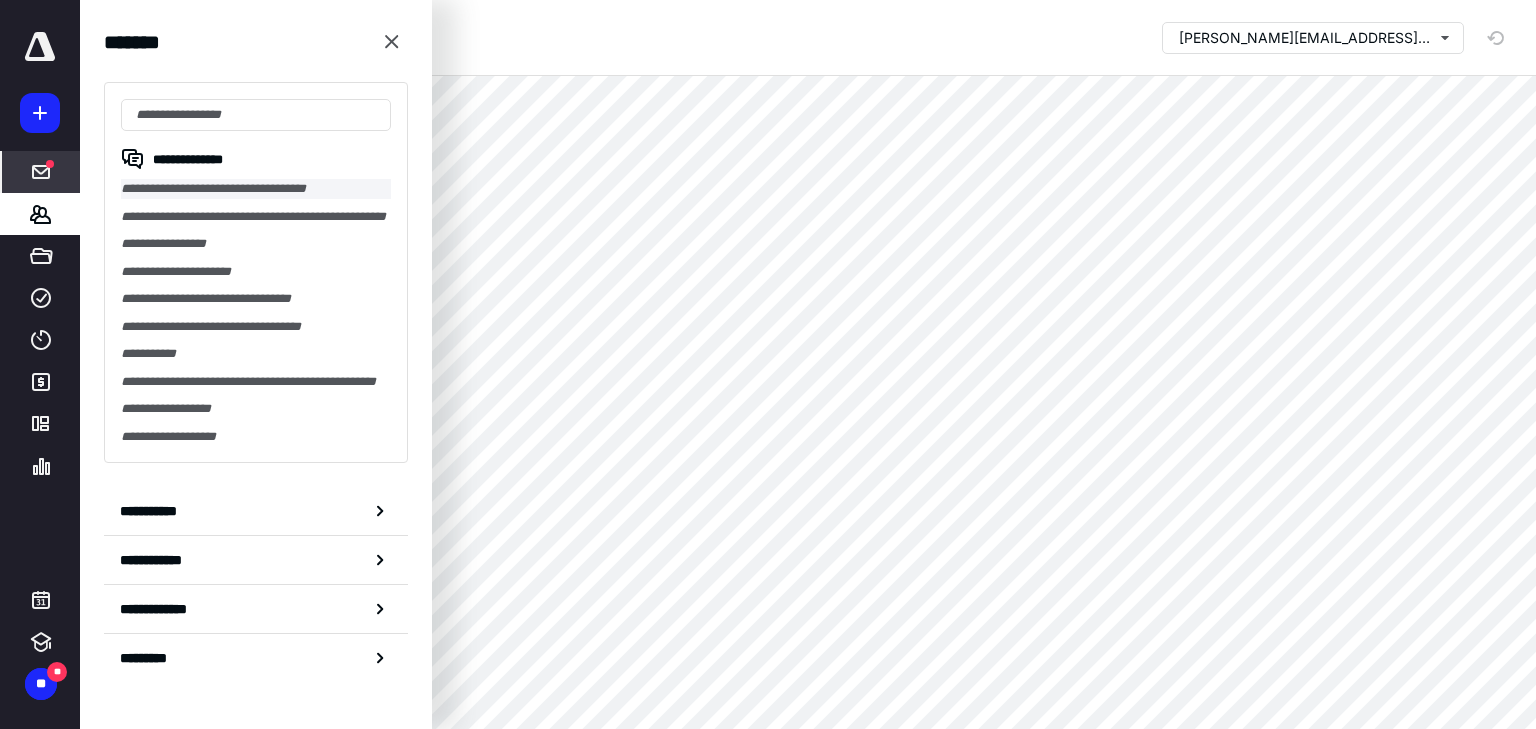 click on "**********" at bounding box center [256, 189] 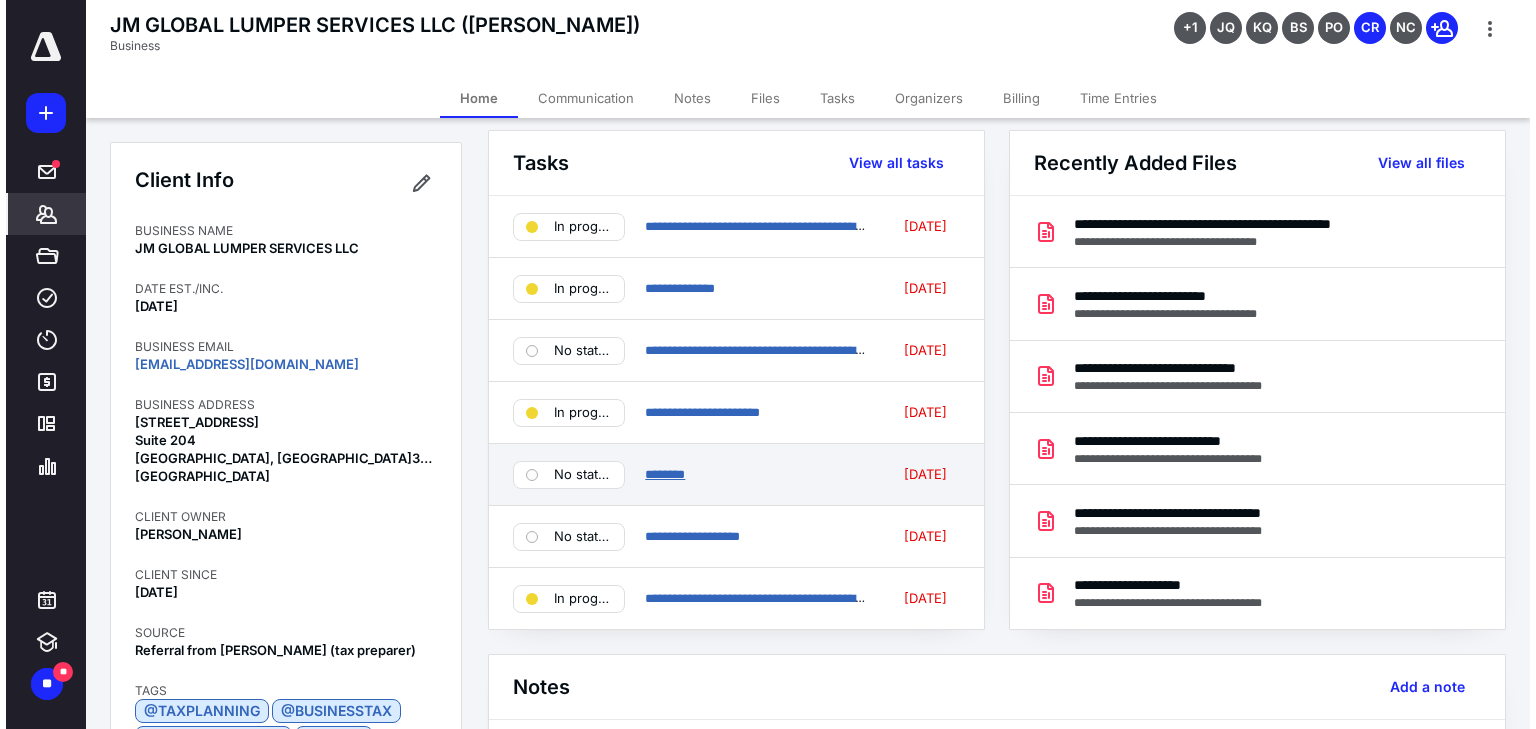 scroll, scrollTop: 0, scrollLeft: 0, axis: both 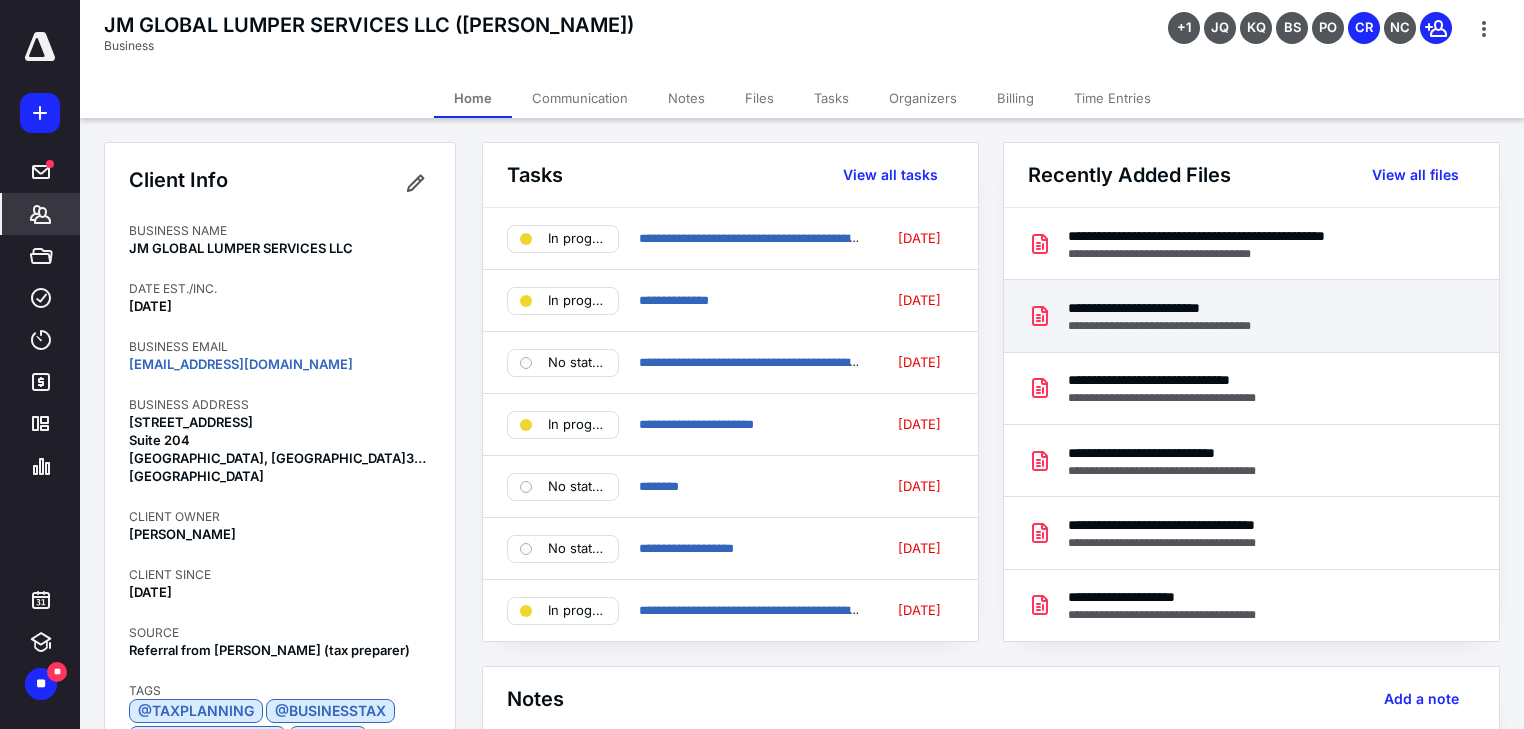 click on "**********" at bounding box center [1181, 326] 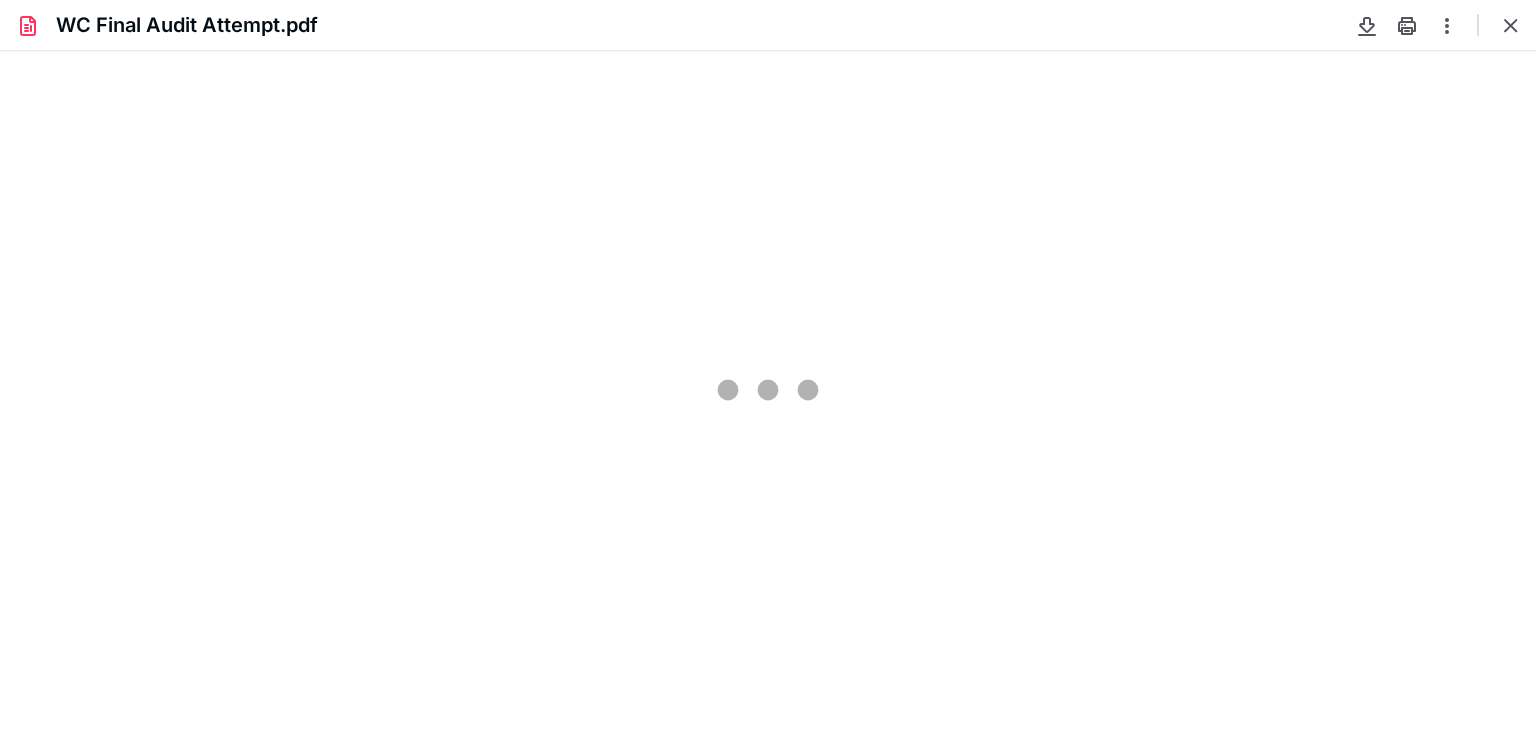 scroll, scrollTop: 0, scrollLeft: 0, axis: both 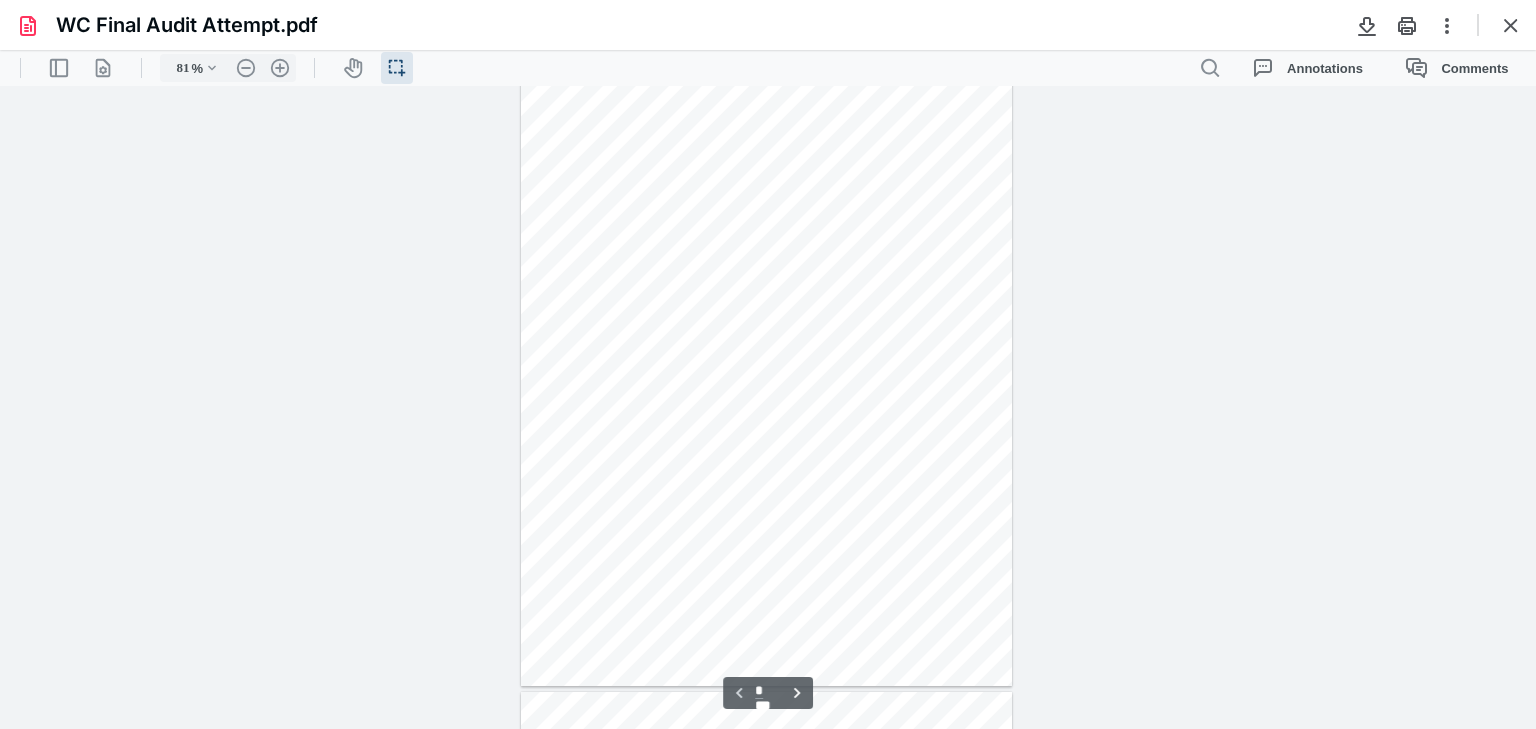 type on "245" 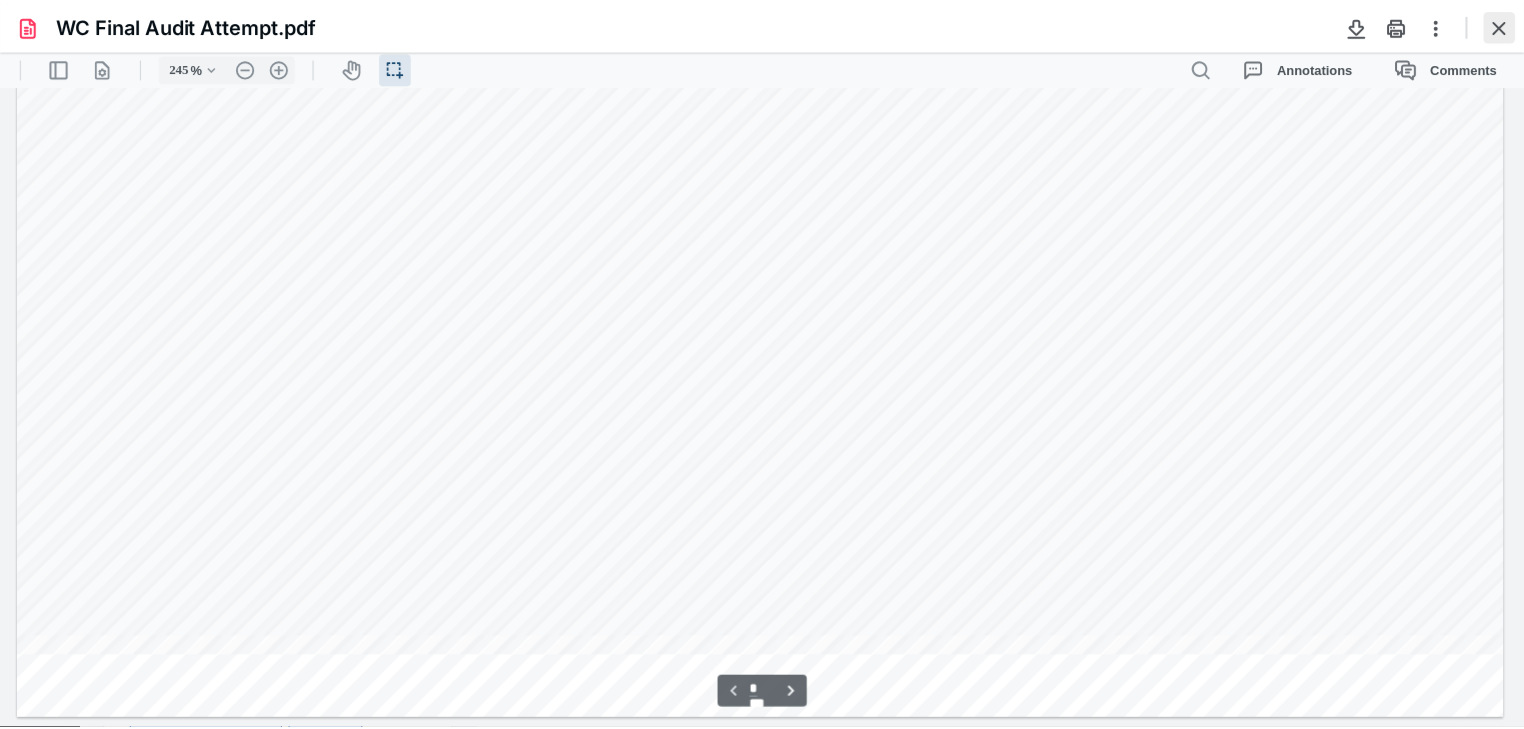 scroll, scrollTop: 1320, scrollLeft: 0, axis: vertical 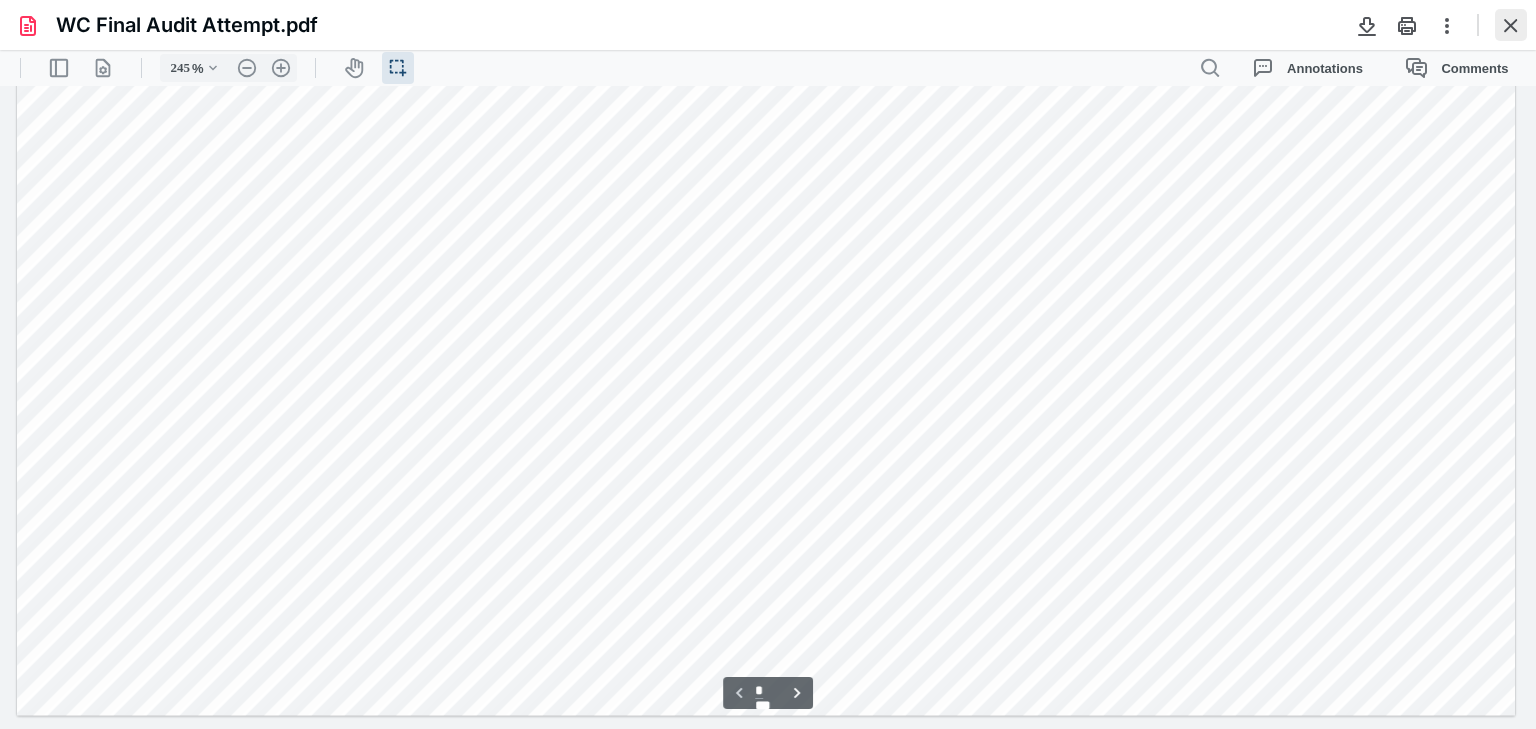 click at bounding box center [1511, 25] 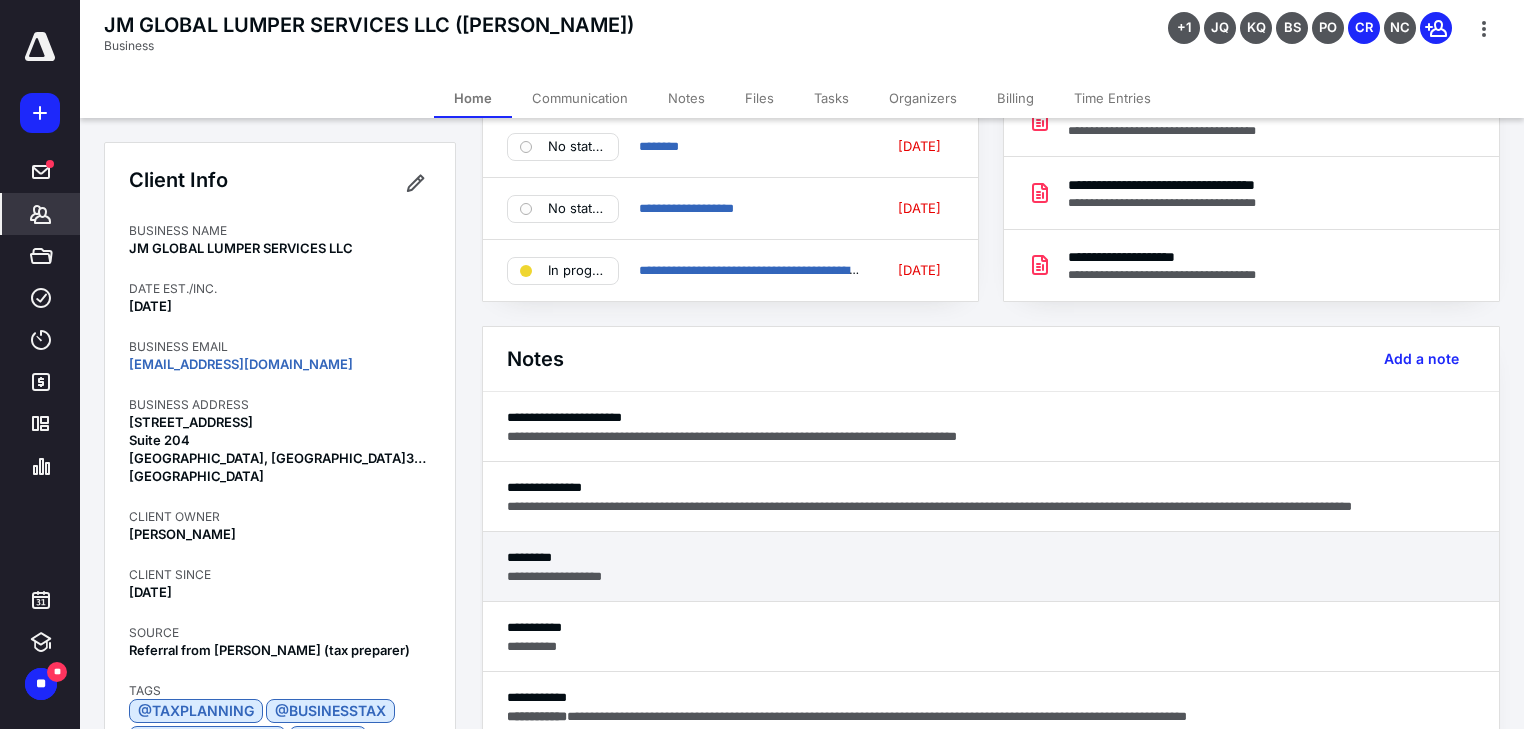 scroll, scrollTop: 400, scrollLeft: 0, axis: vertical 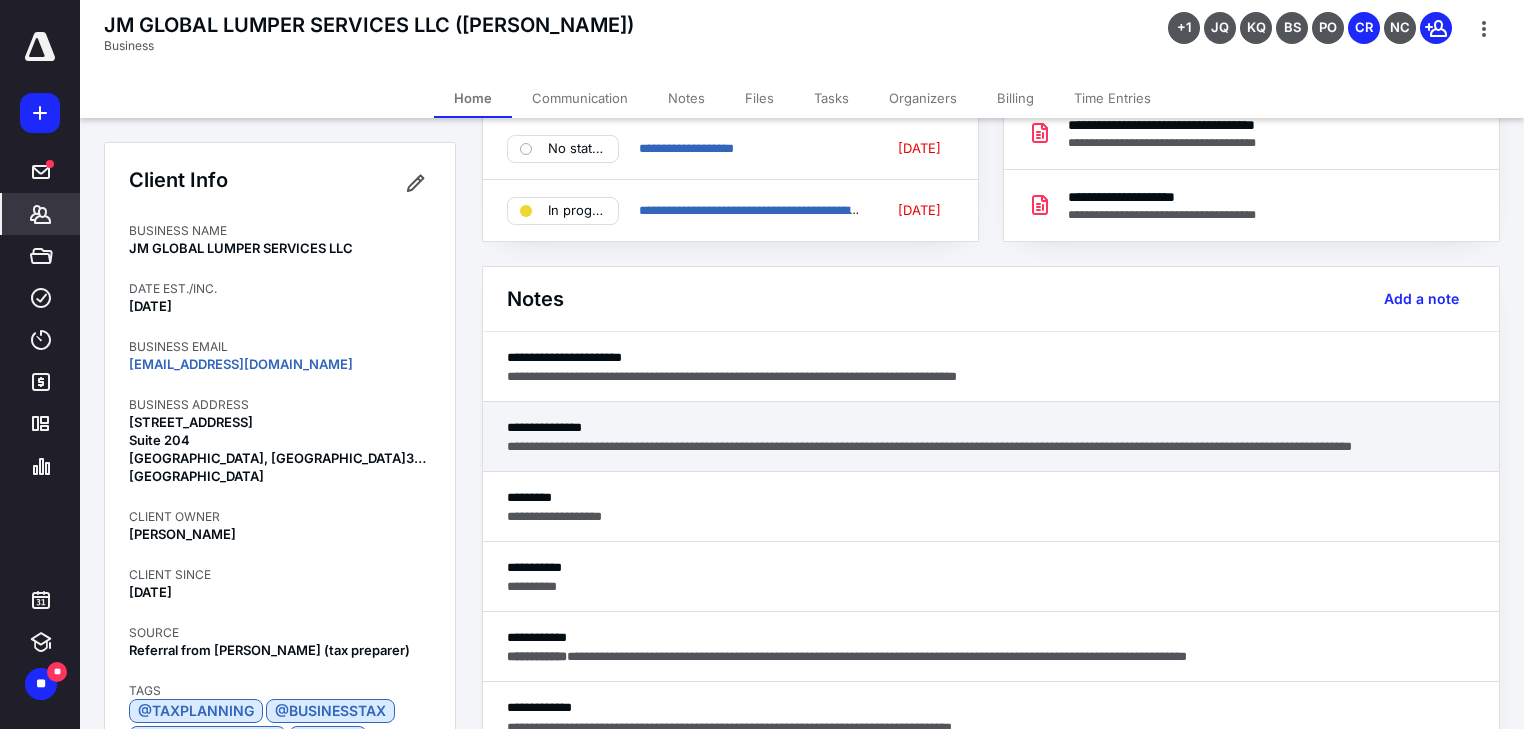 click on "**********" at bounding box center [991, 437] 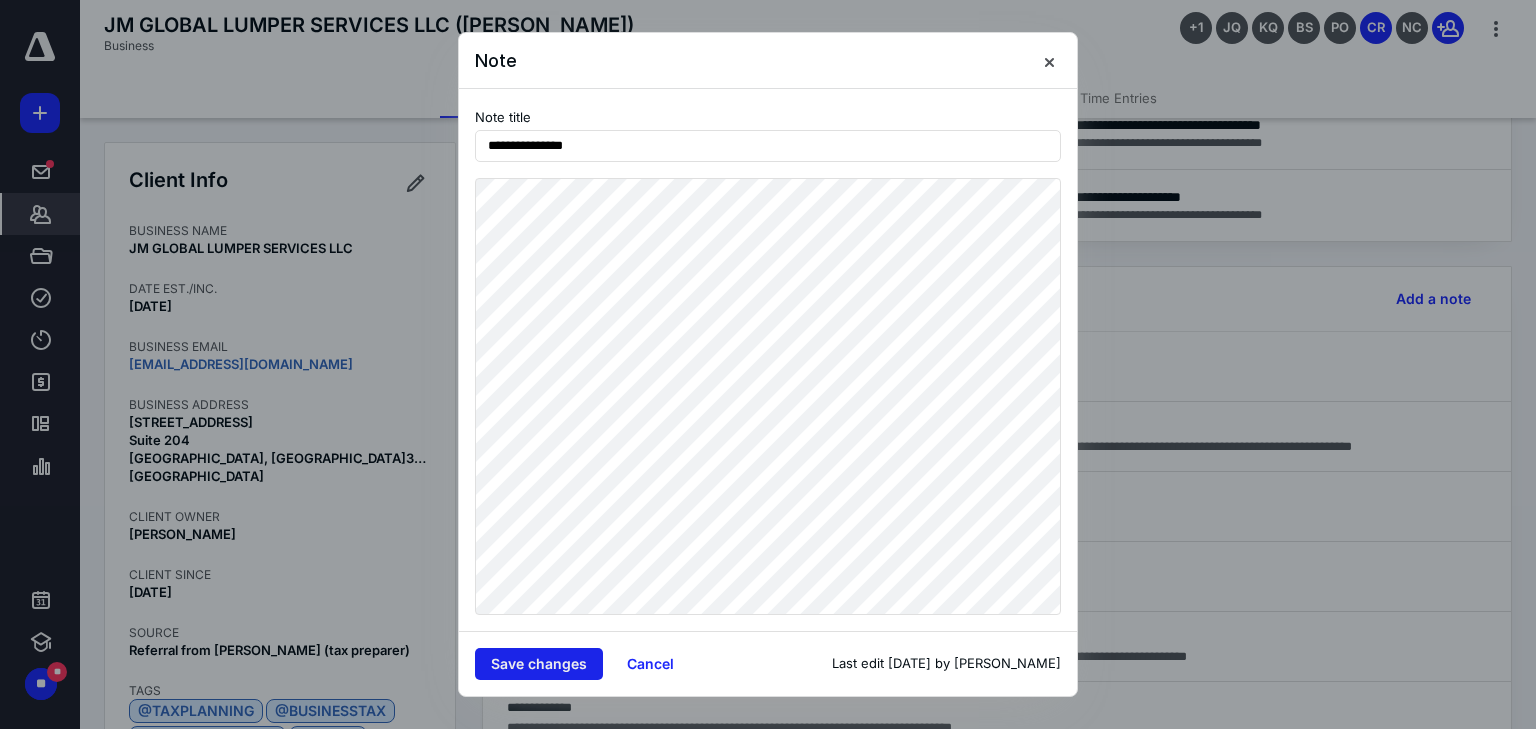 click on "Save changes" at bounding box center [539, 664] 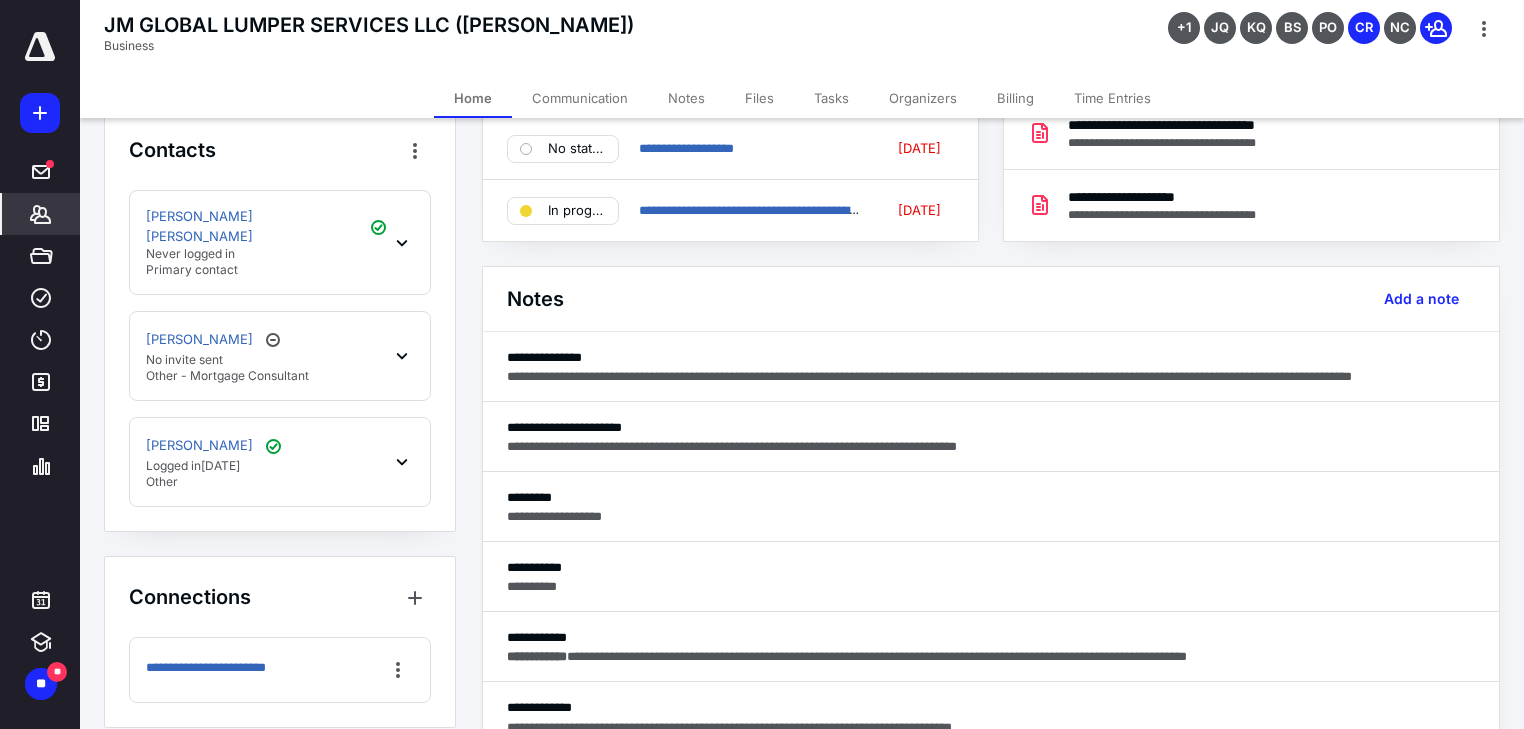 scroll, scrollTop: 724, scrollLeft: 0, axis: vertical 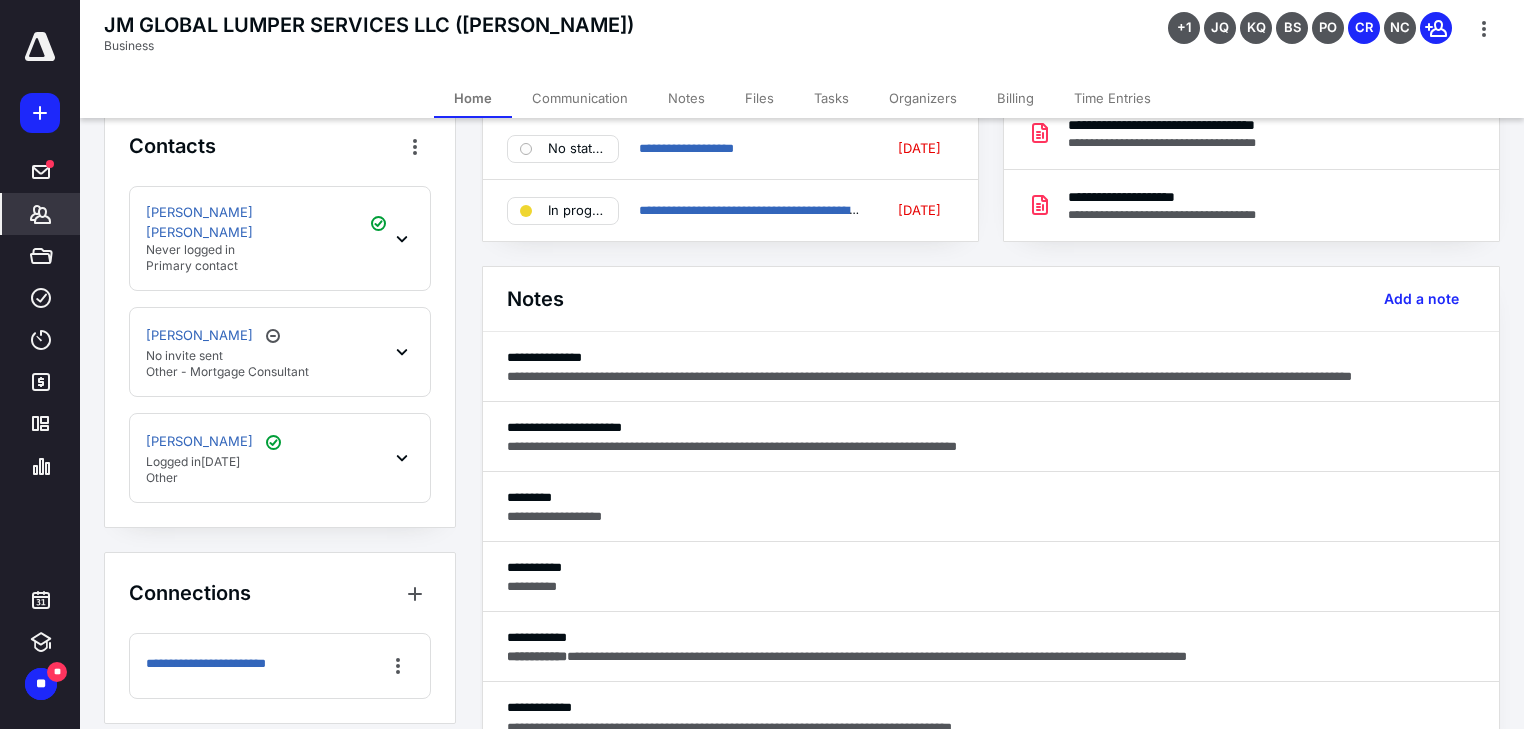 click on "*******" at bounding box center (41, 214) 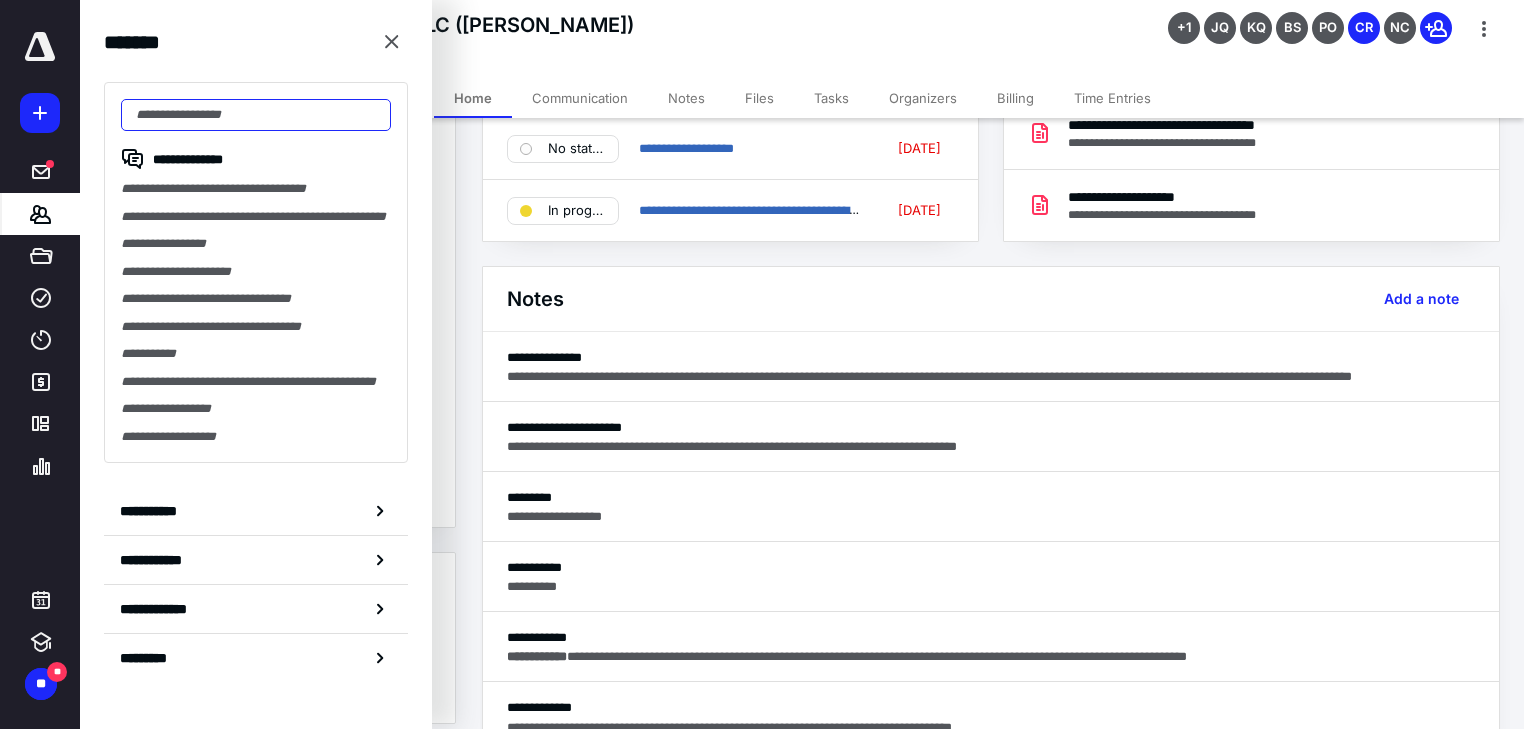 click at bounding box center (256, 115) 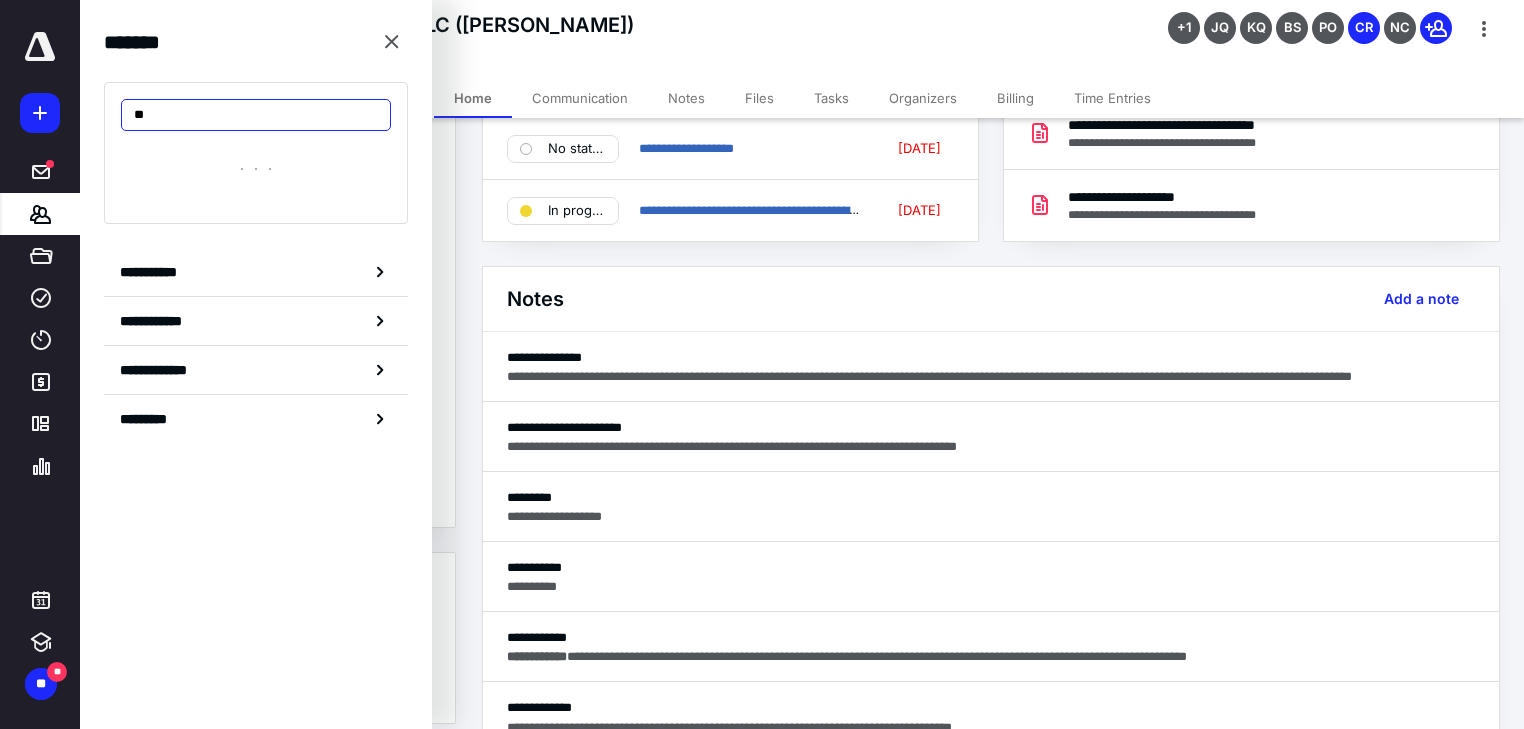 type on "*" 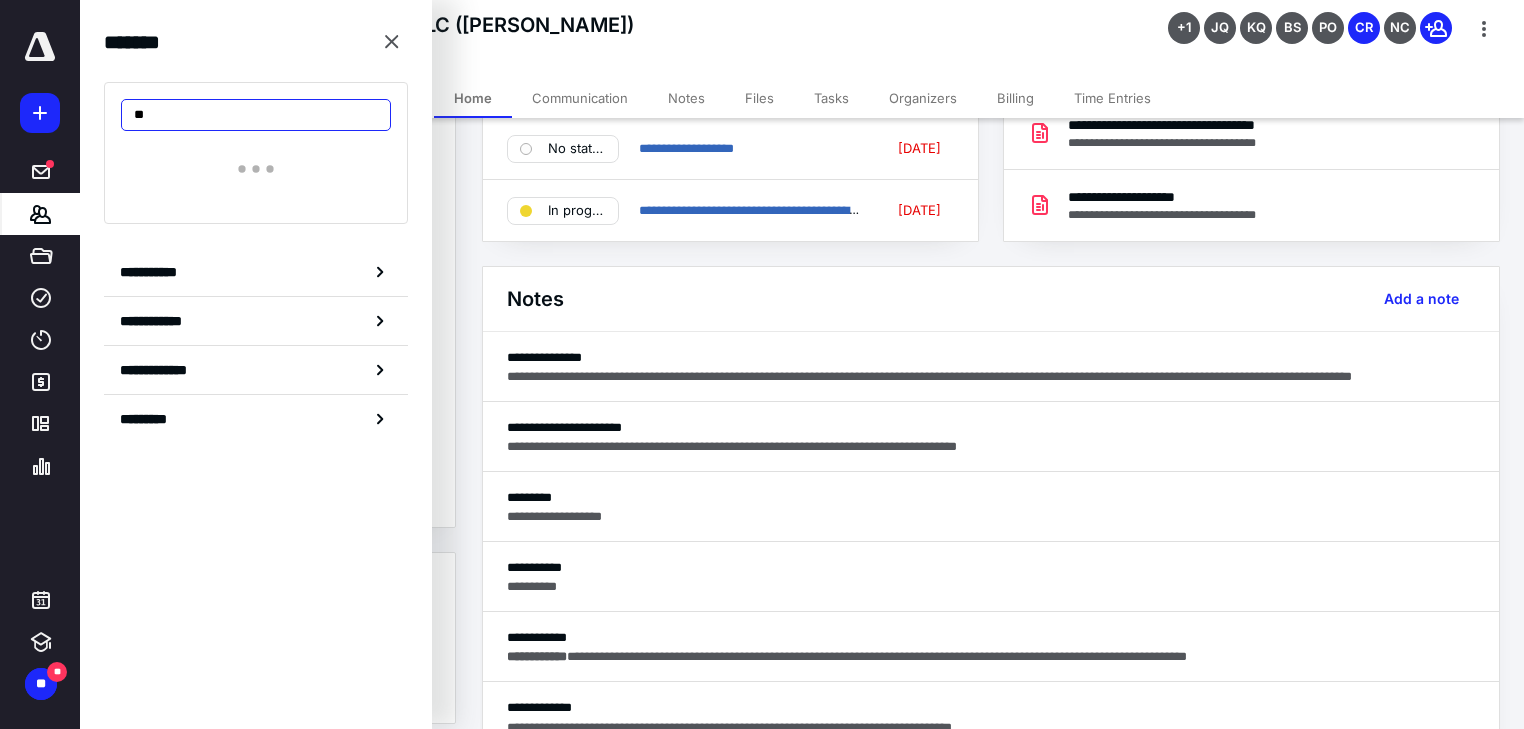 type on "*" 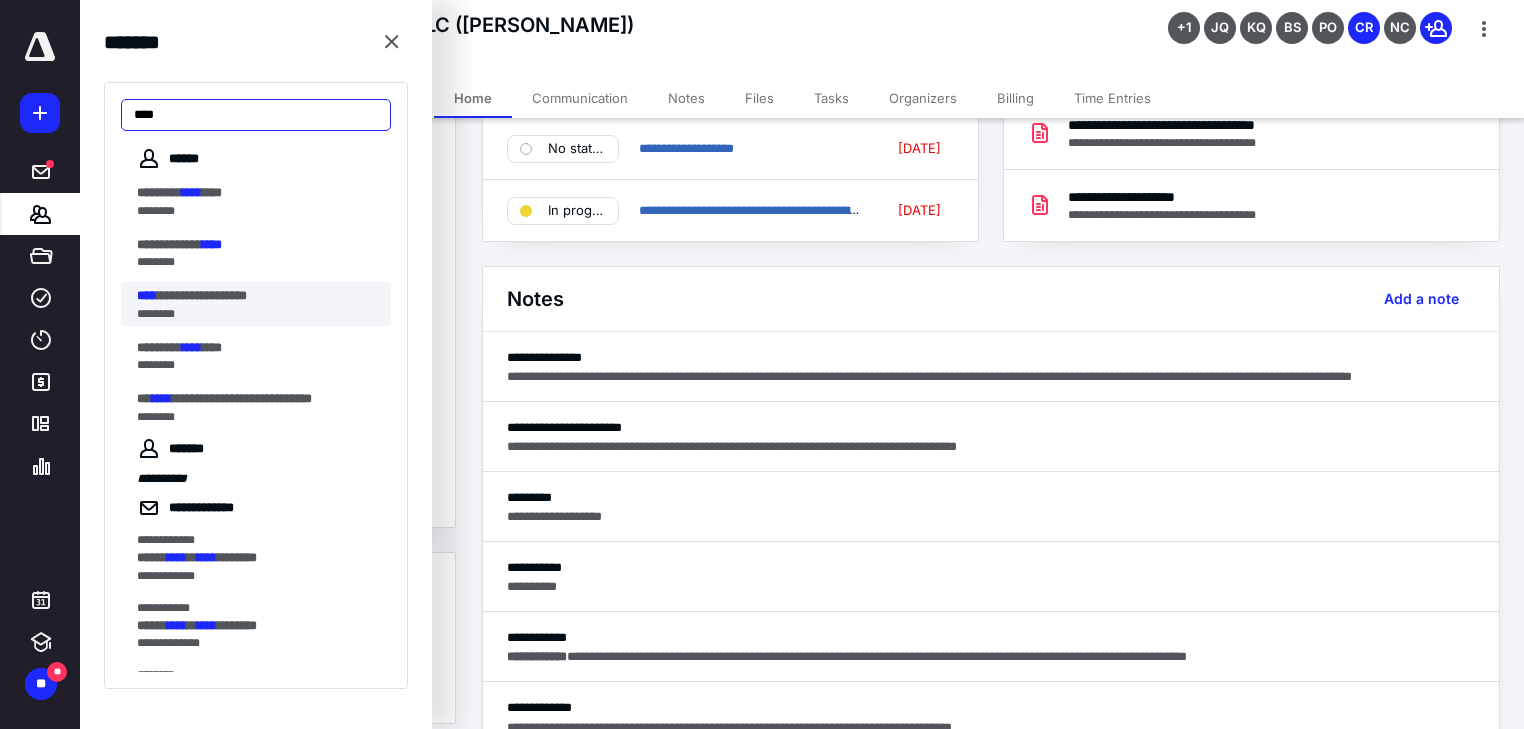 type on "****" 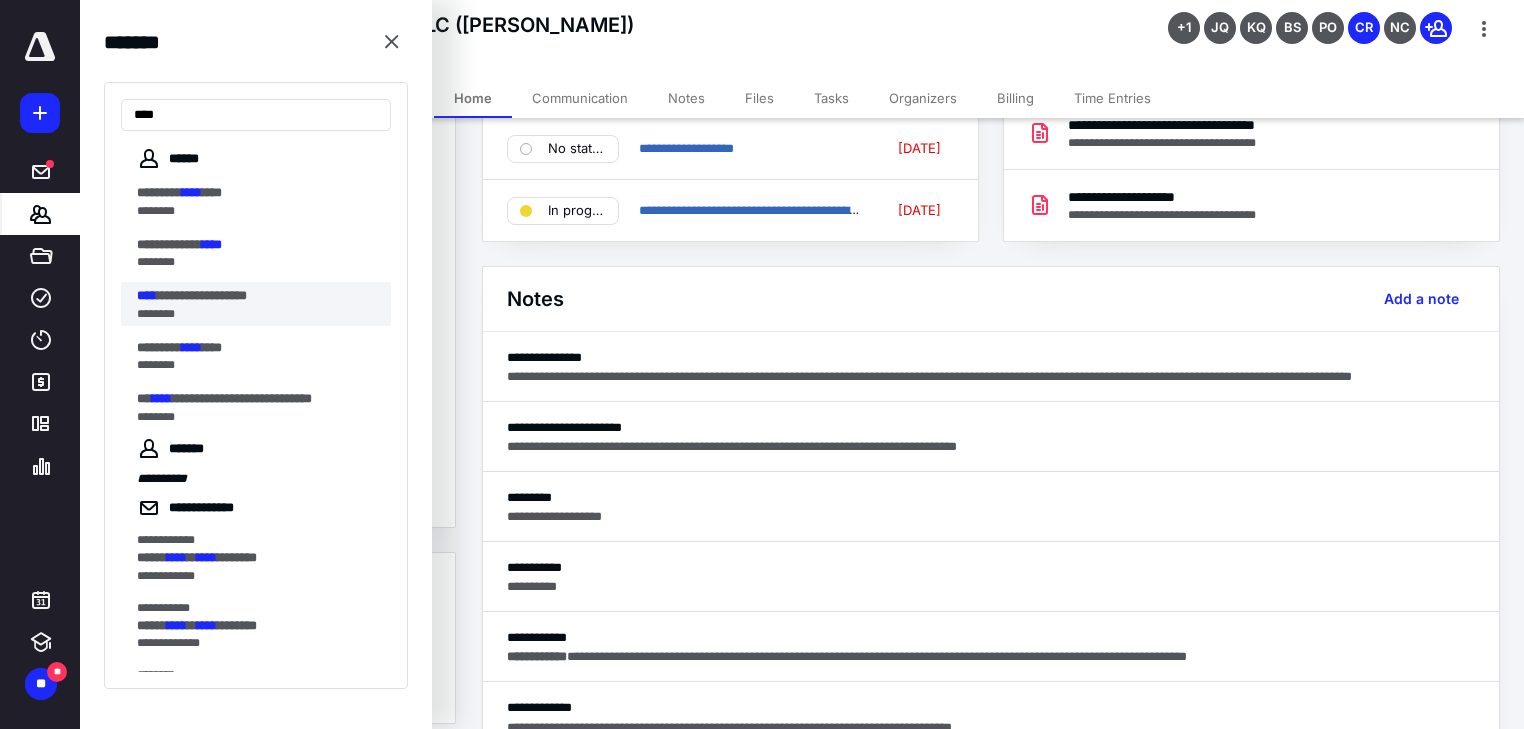 click on "**********" at bounding box center (258, 296) 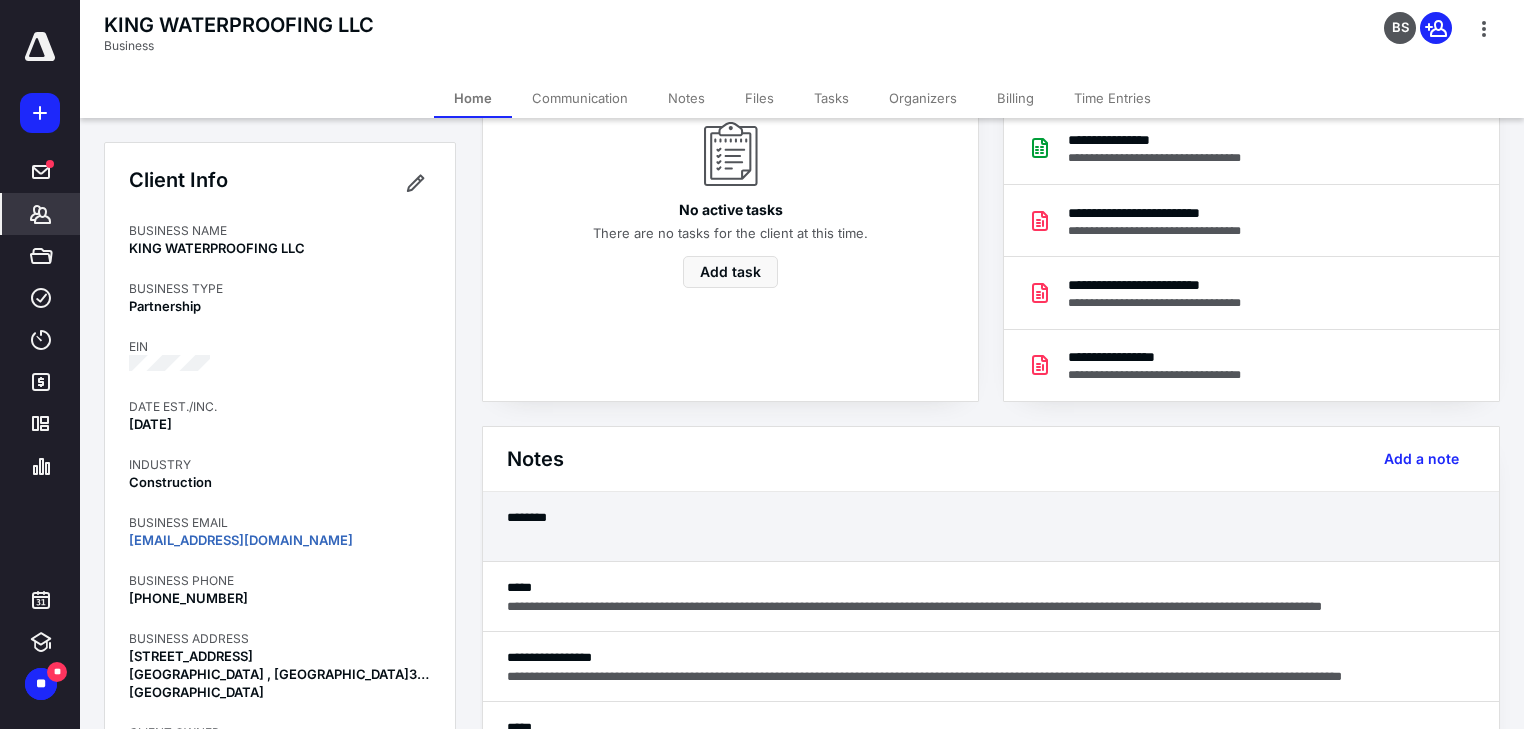 scroll, scrollTop: 320, scrollLeft: 0, axis: vertical 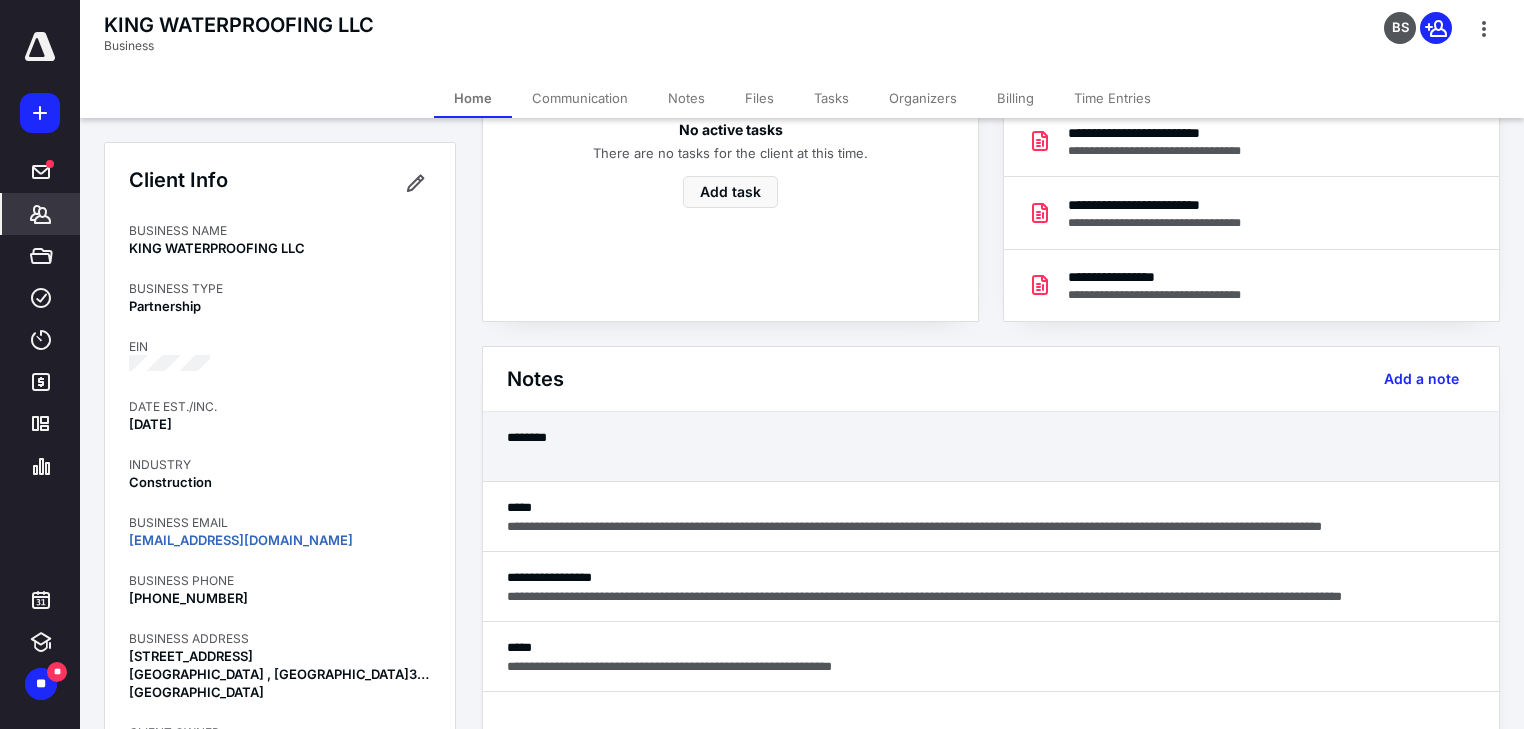 click at bounding box center (991, 456) 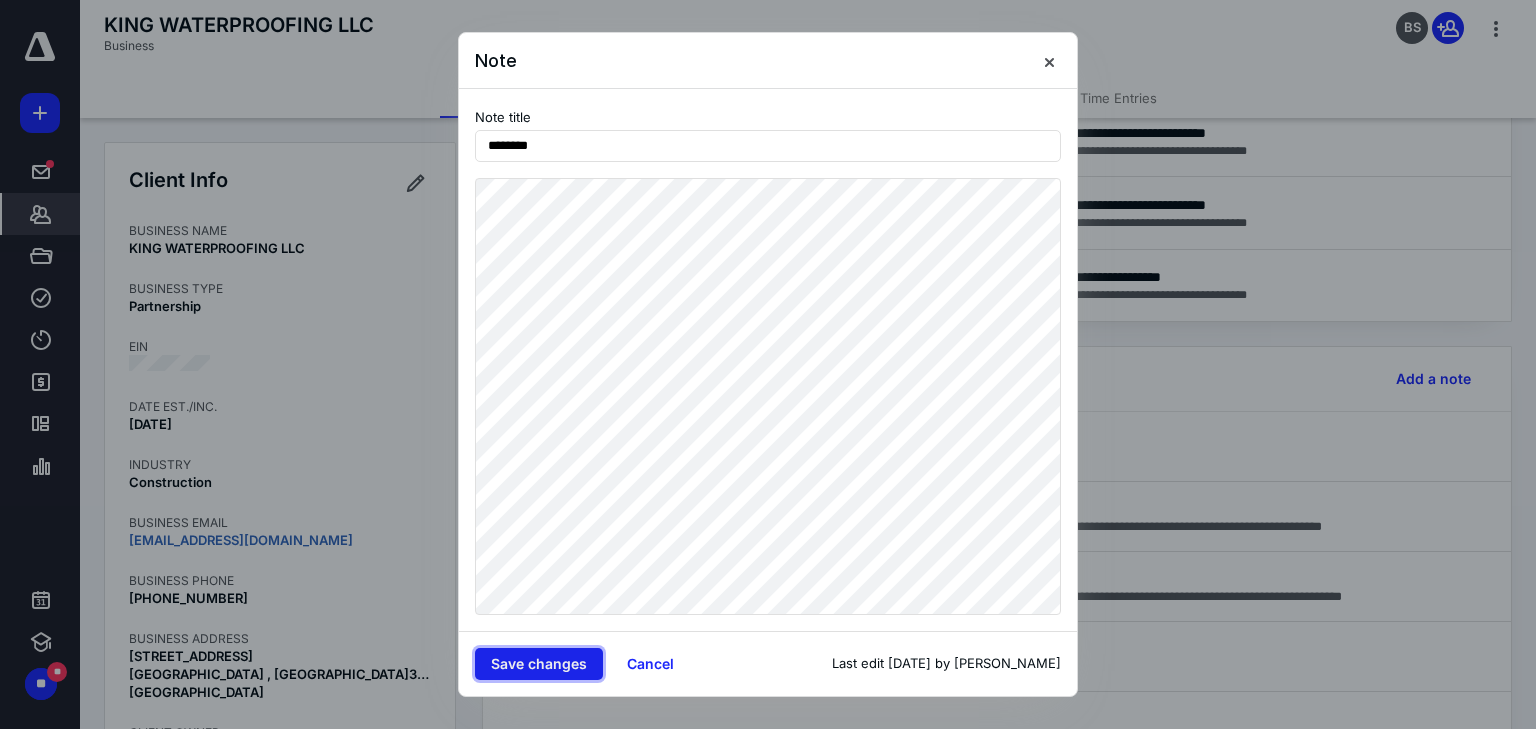 click on "Save changes" at bounding box center (539, 664) 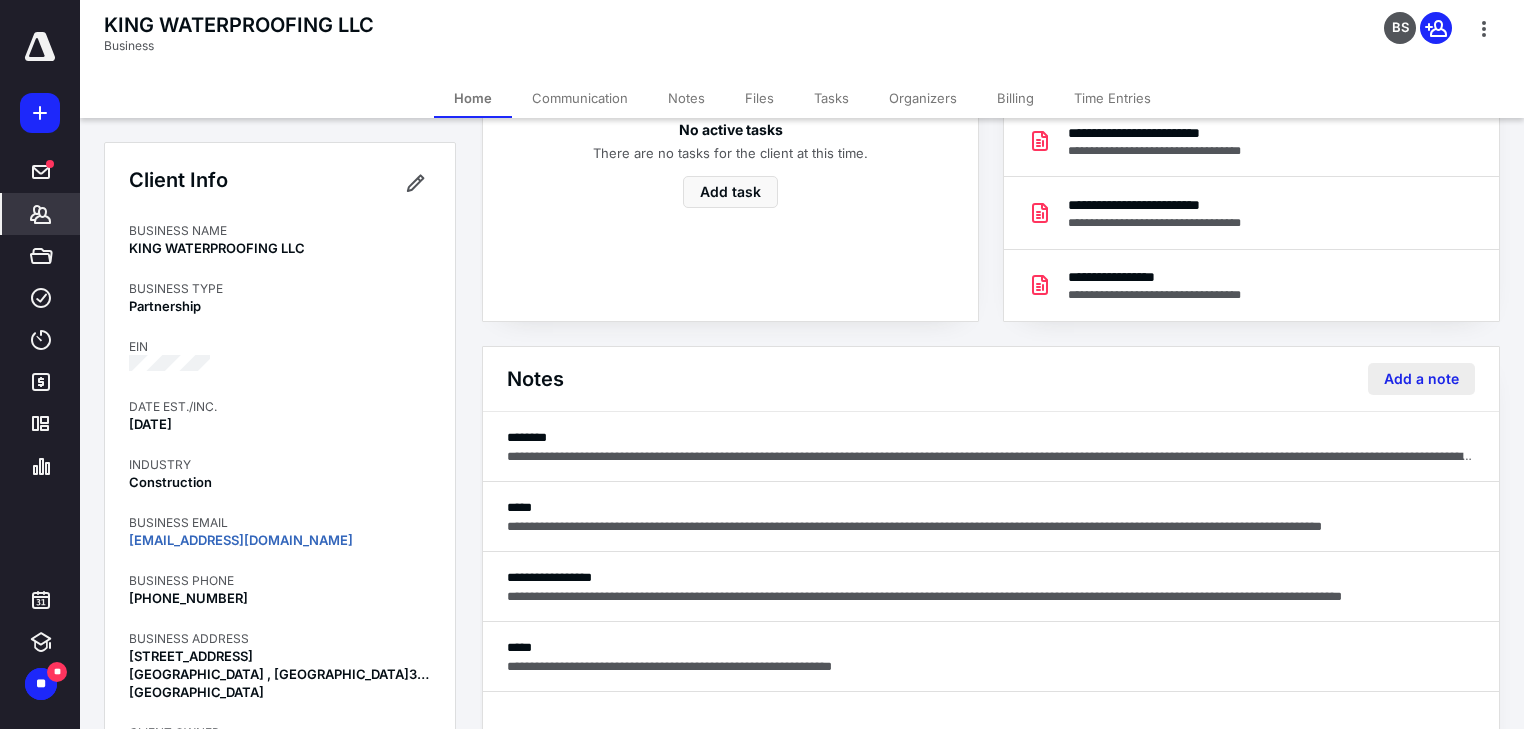 click on "Add a note" at bounding box center (1421, 379) 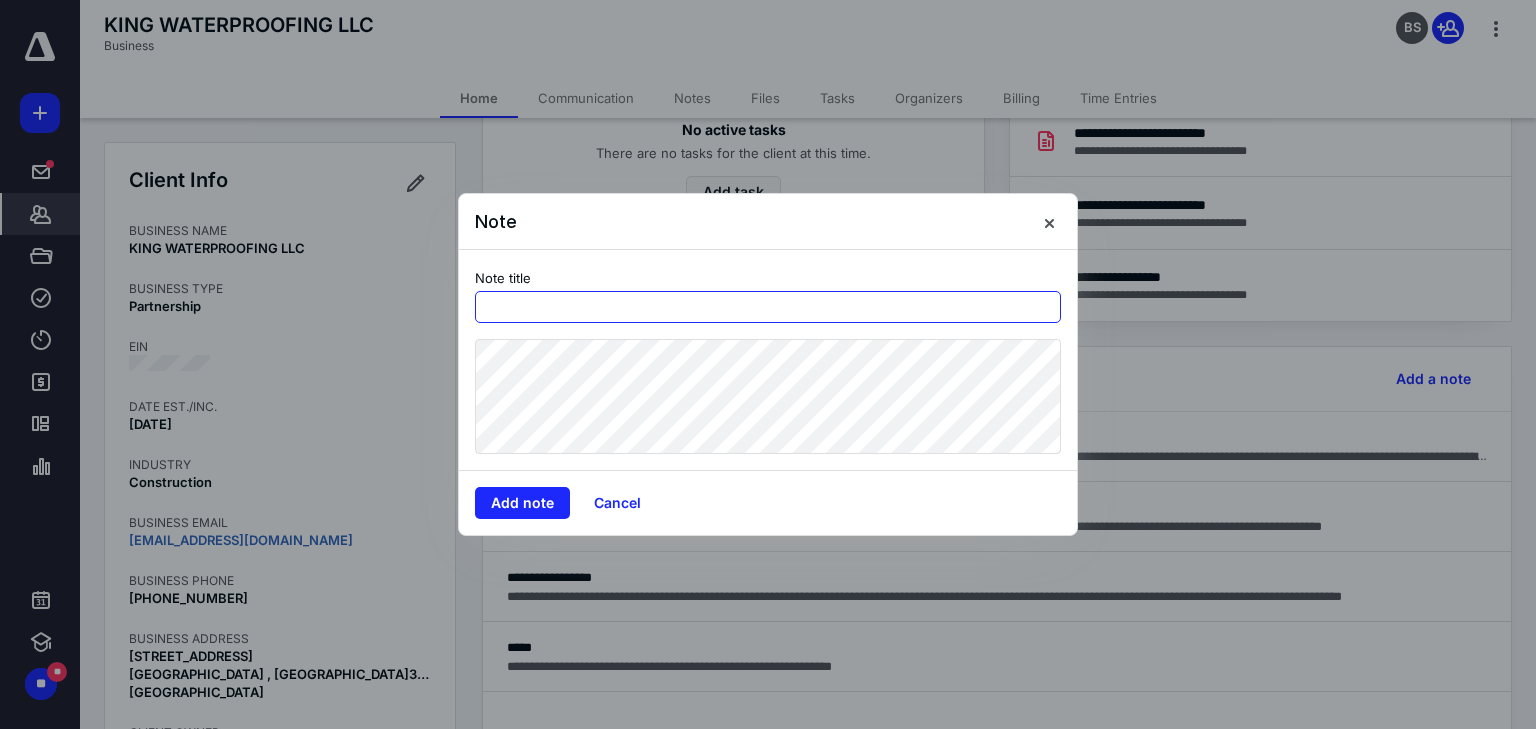 click at bounding box center (768, 307) 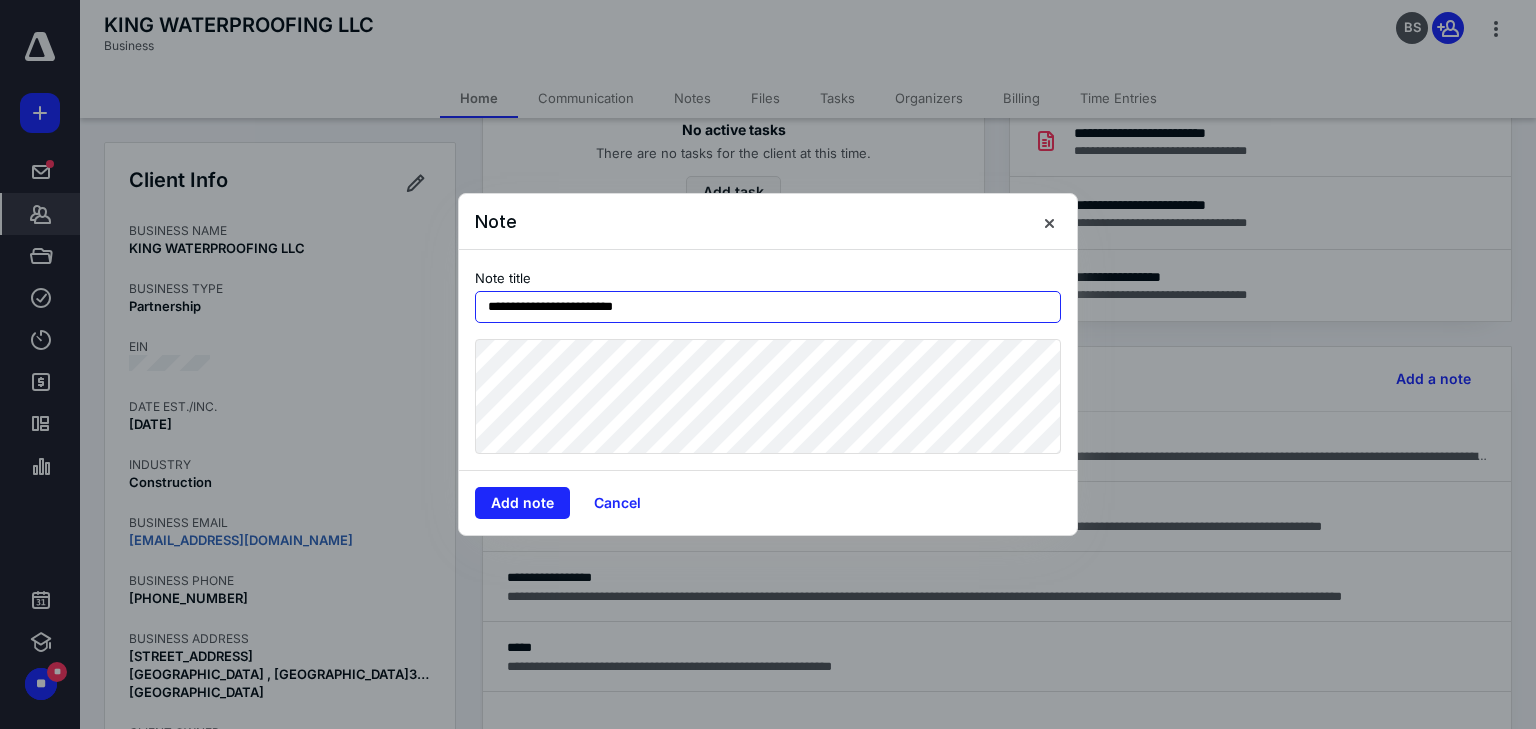 type on "**********" 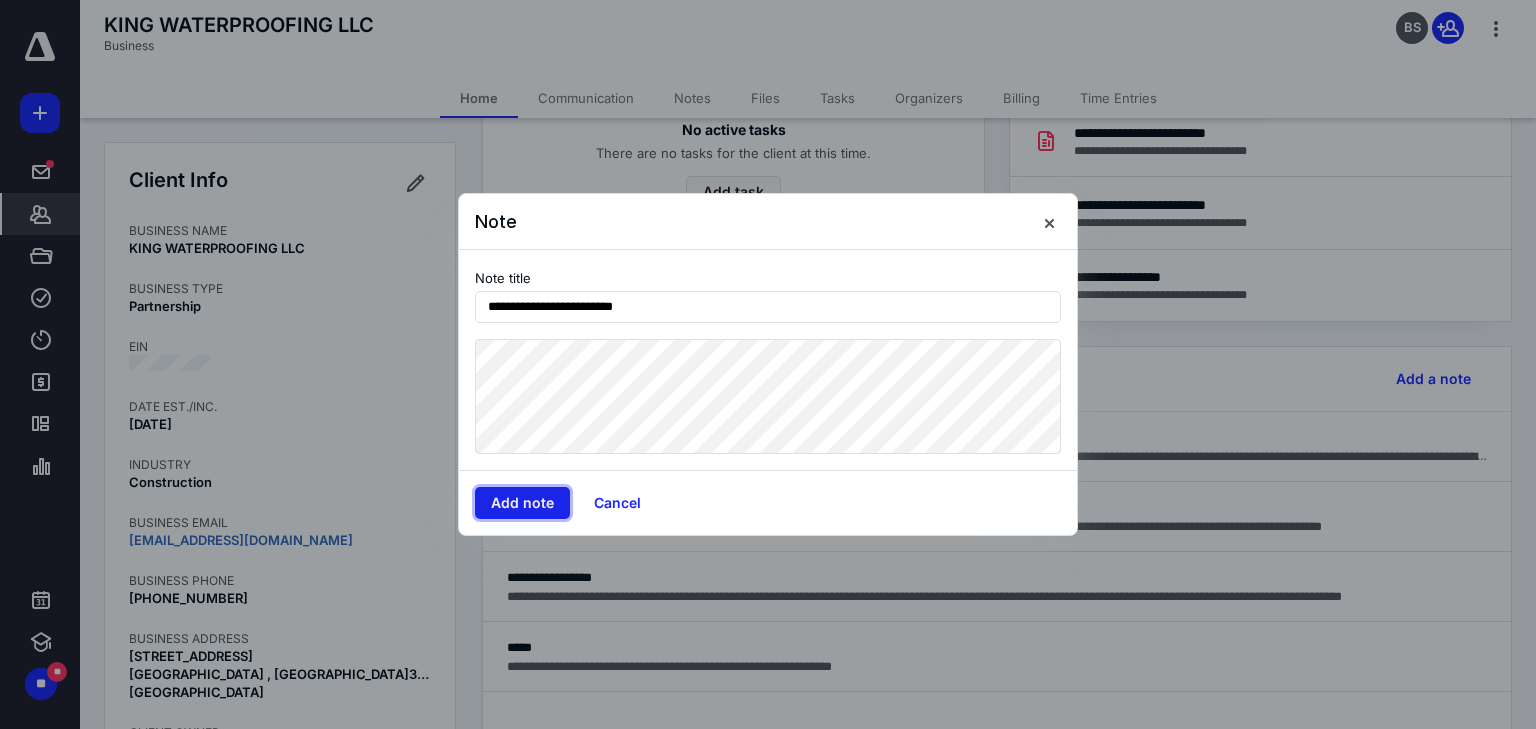 click on "Add note" at bounding box center (522, 503) 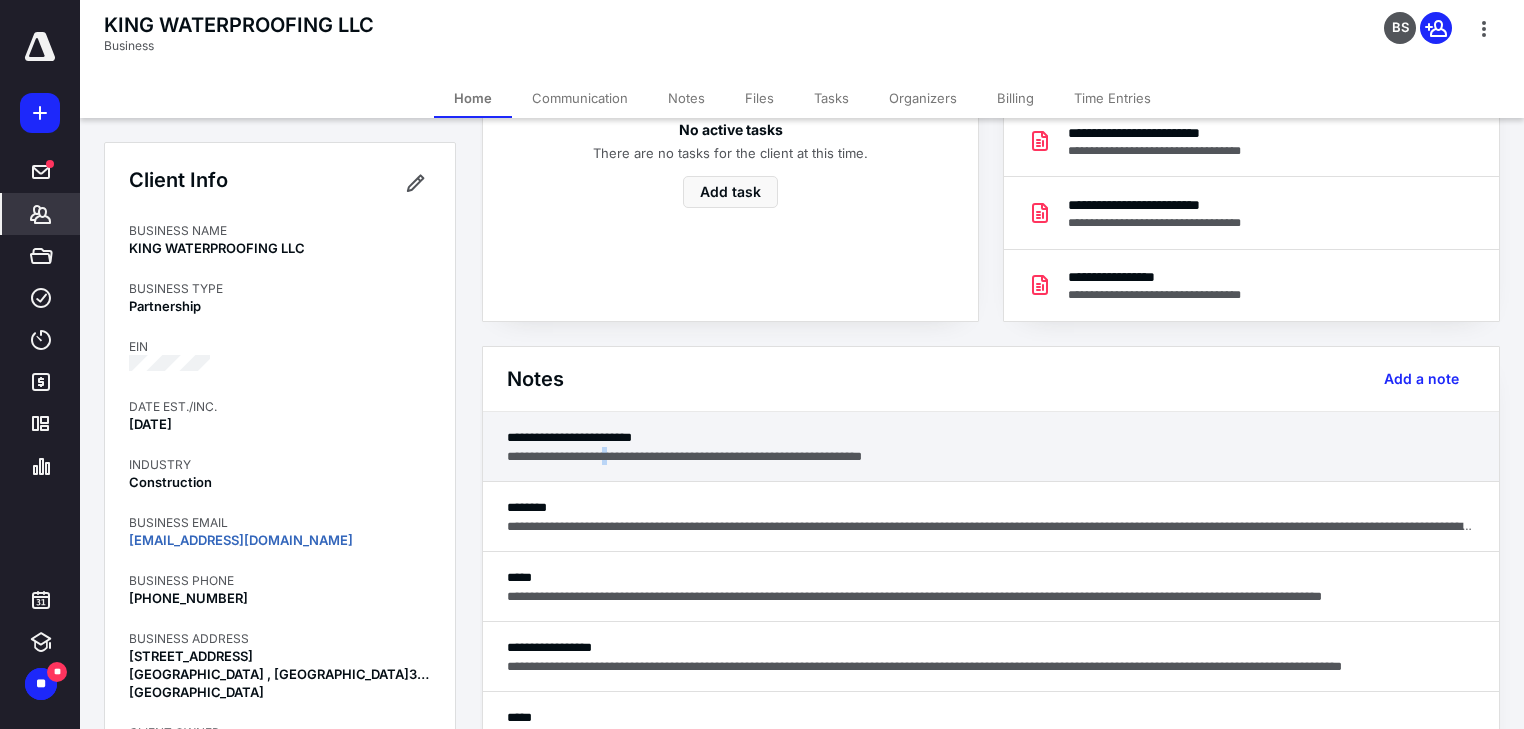click on "**********" at bounding box center [991, 456] 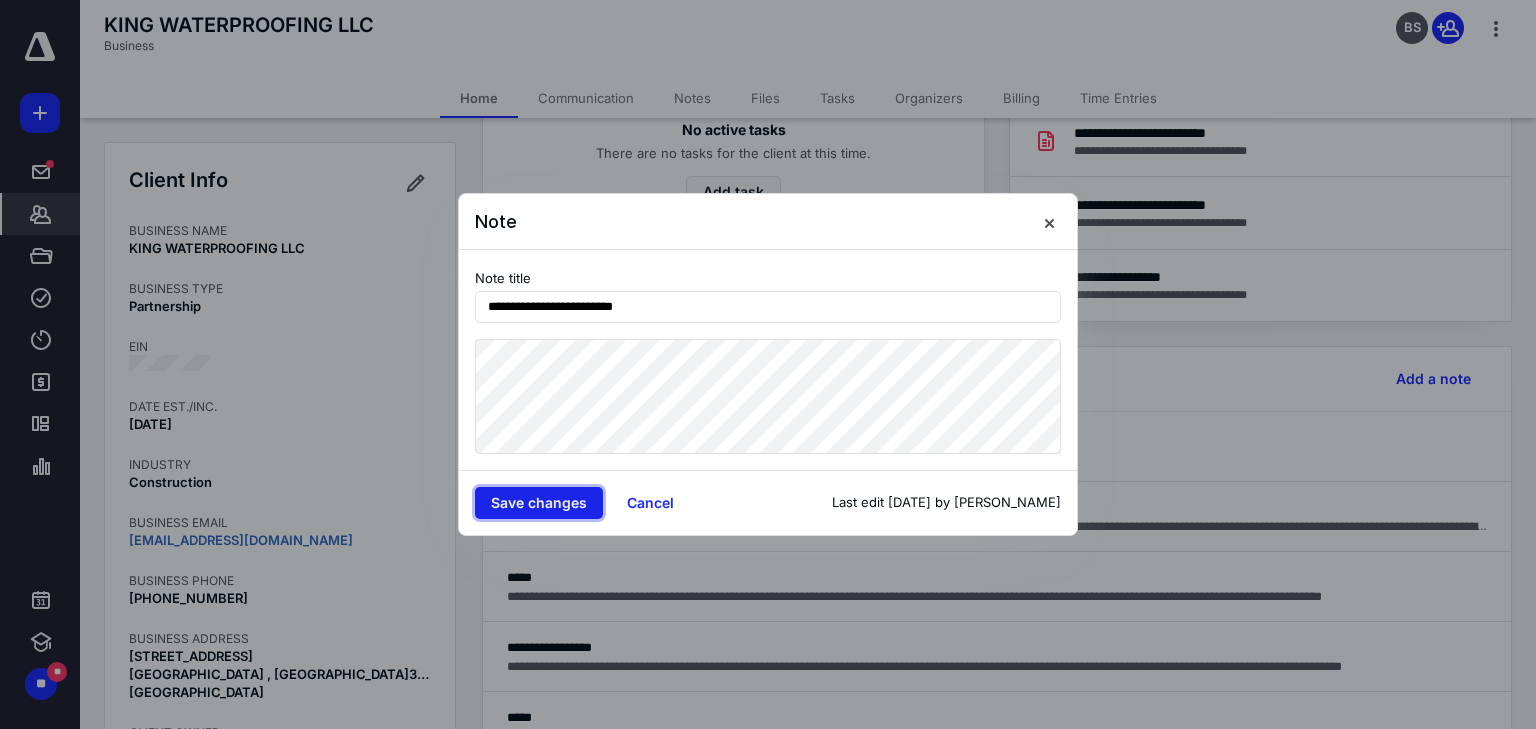 click on "Save changes" at bounding box center [539, 503] 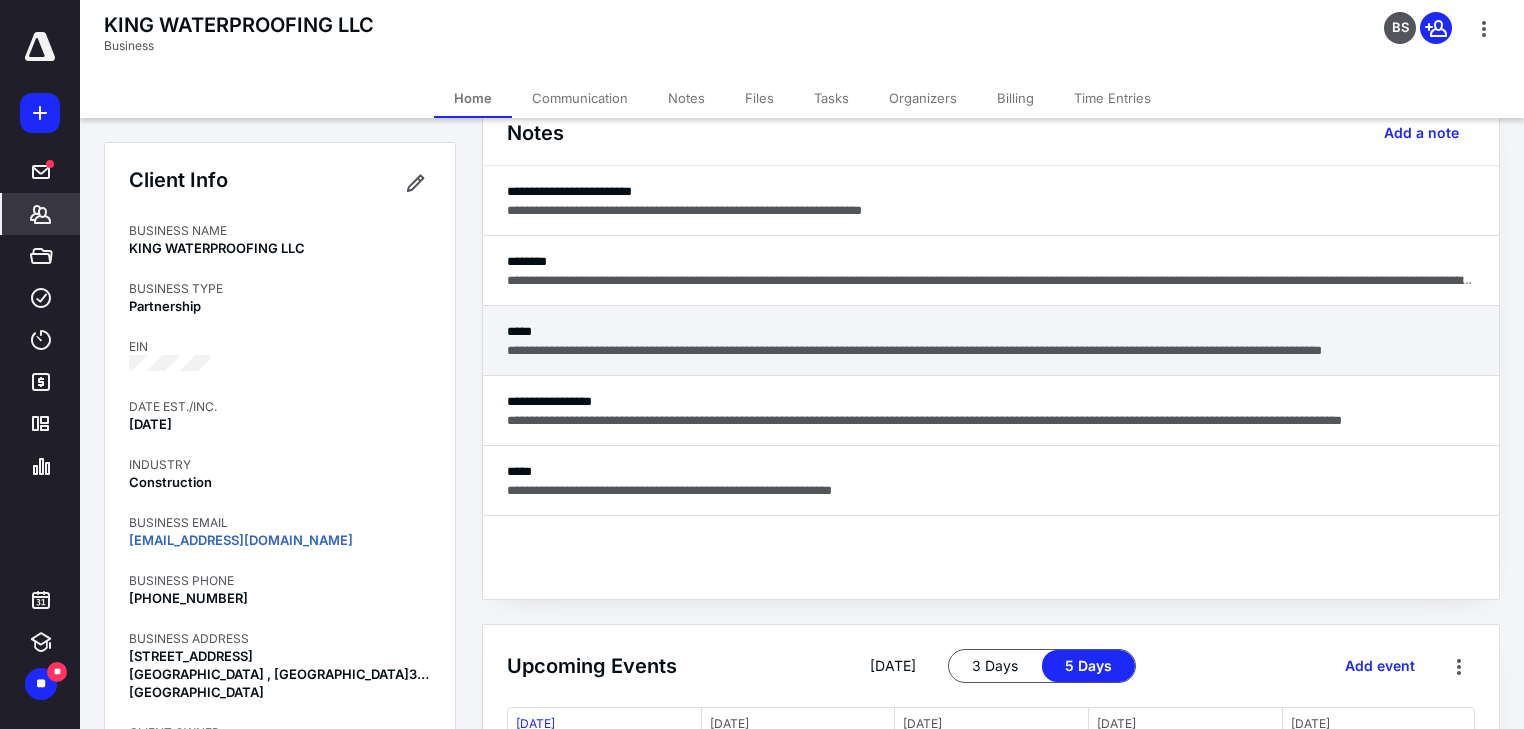scroll, scrollTop: 480, scrollLeft: 0, axis: vertical 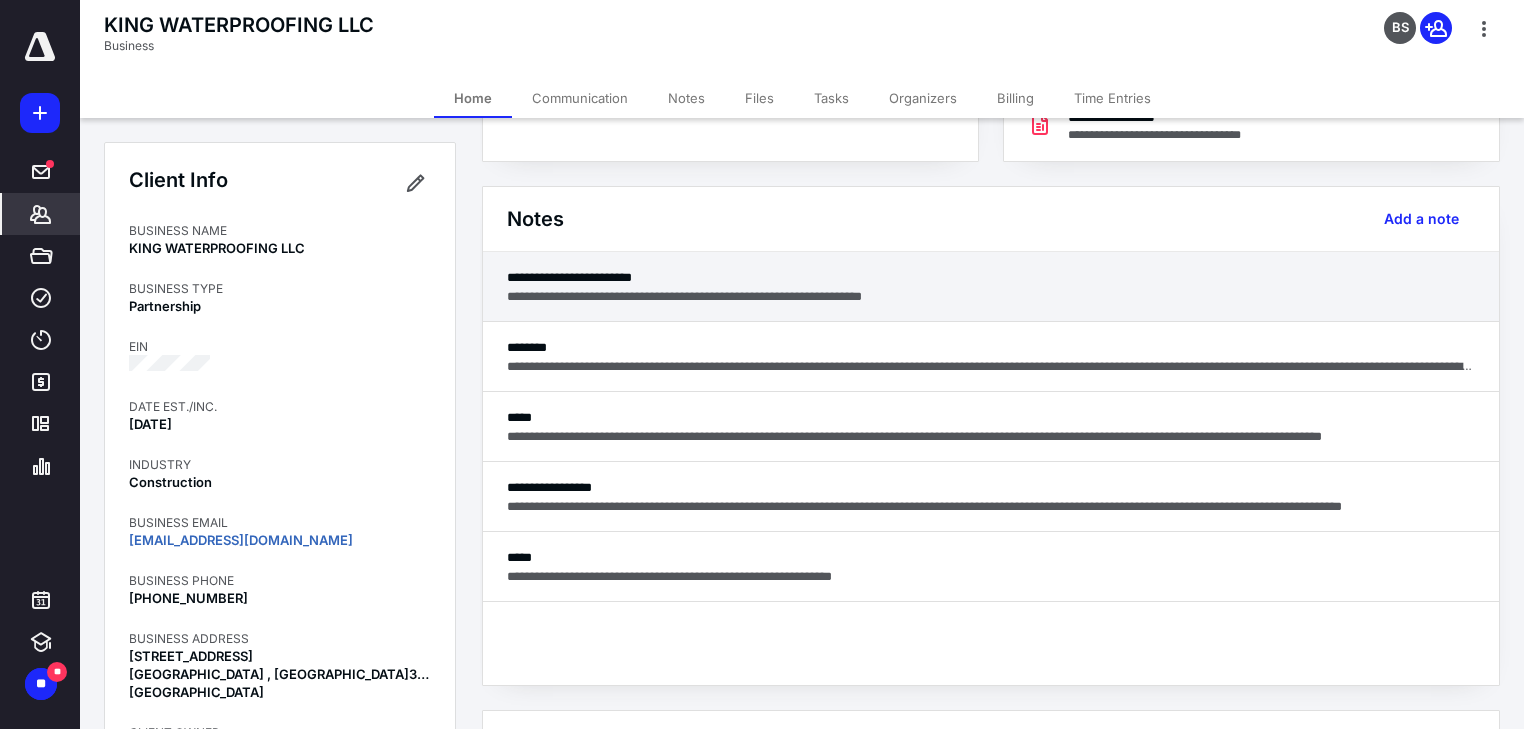click on "**********" at bounding box center [991, 296] 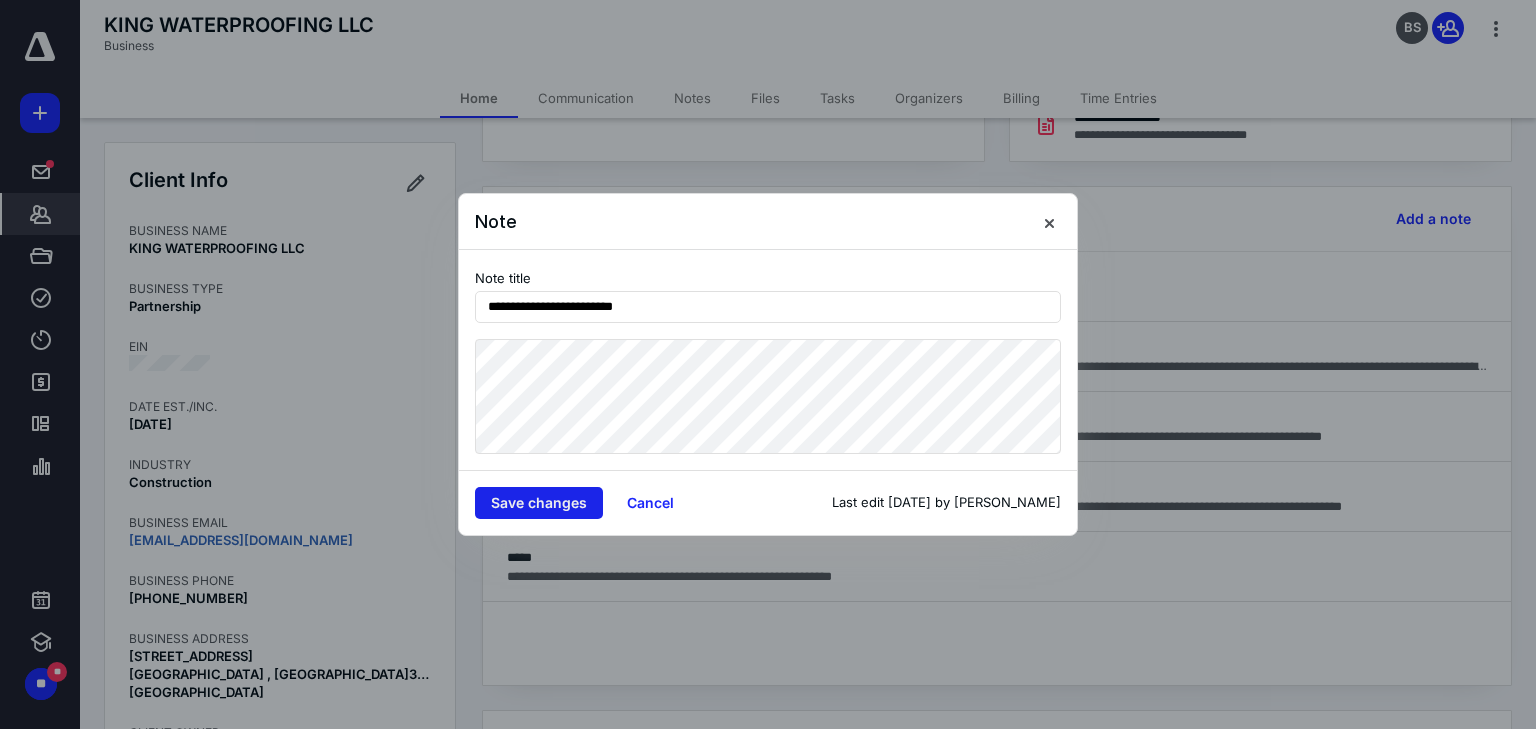 click on "Save changes" at bounding box center (539, 503) 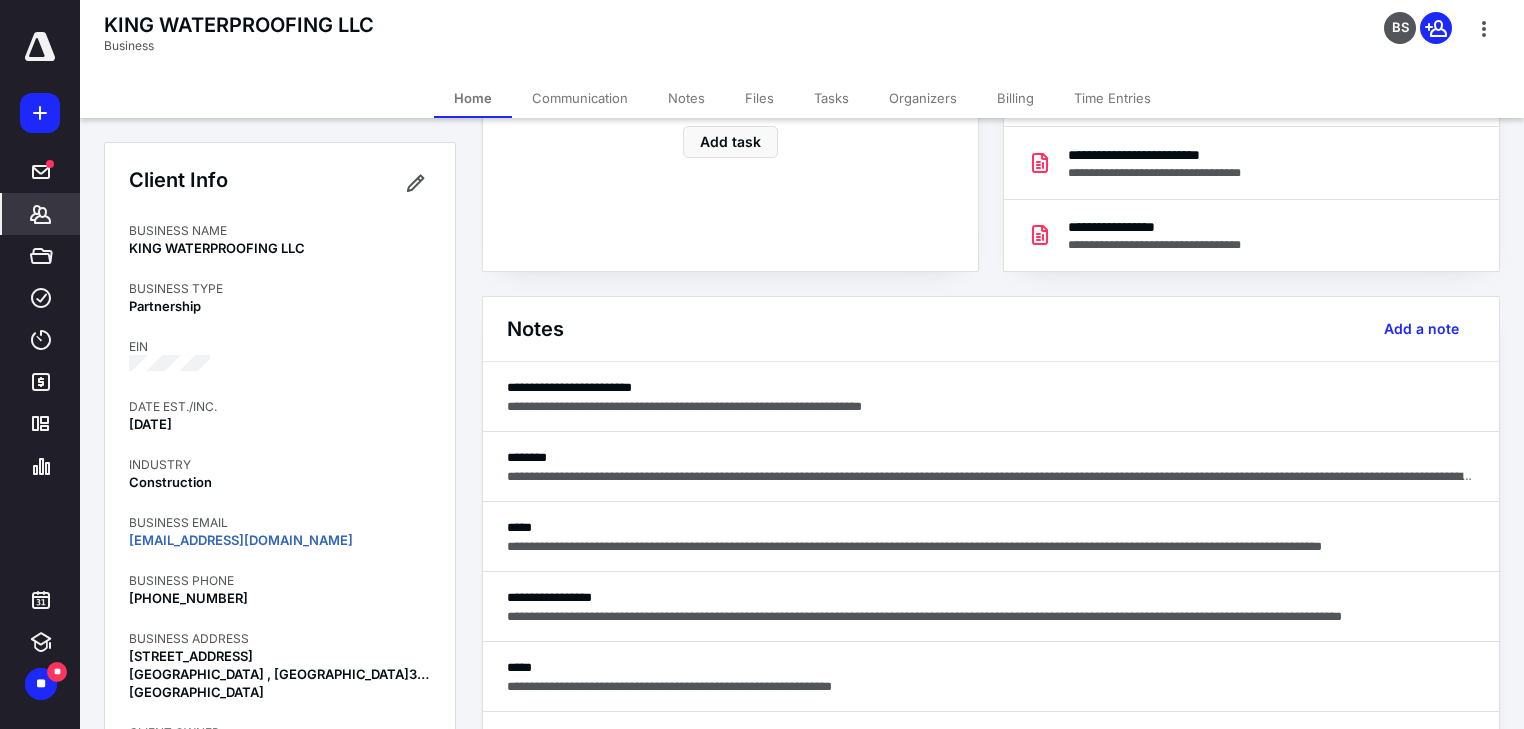 scroll, scrollTop: 320, scrollLeft: 0, axis: vertical 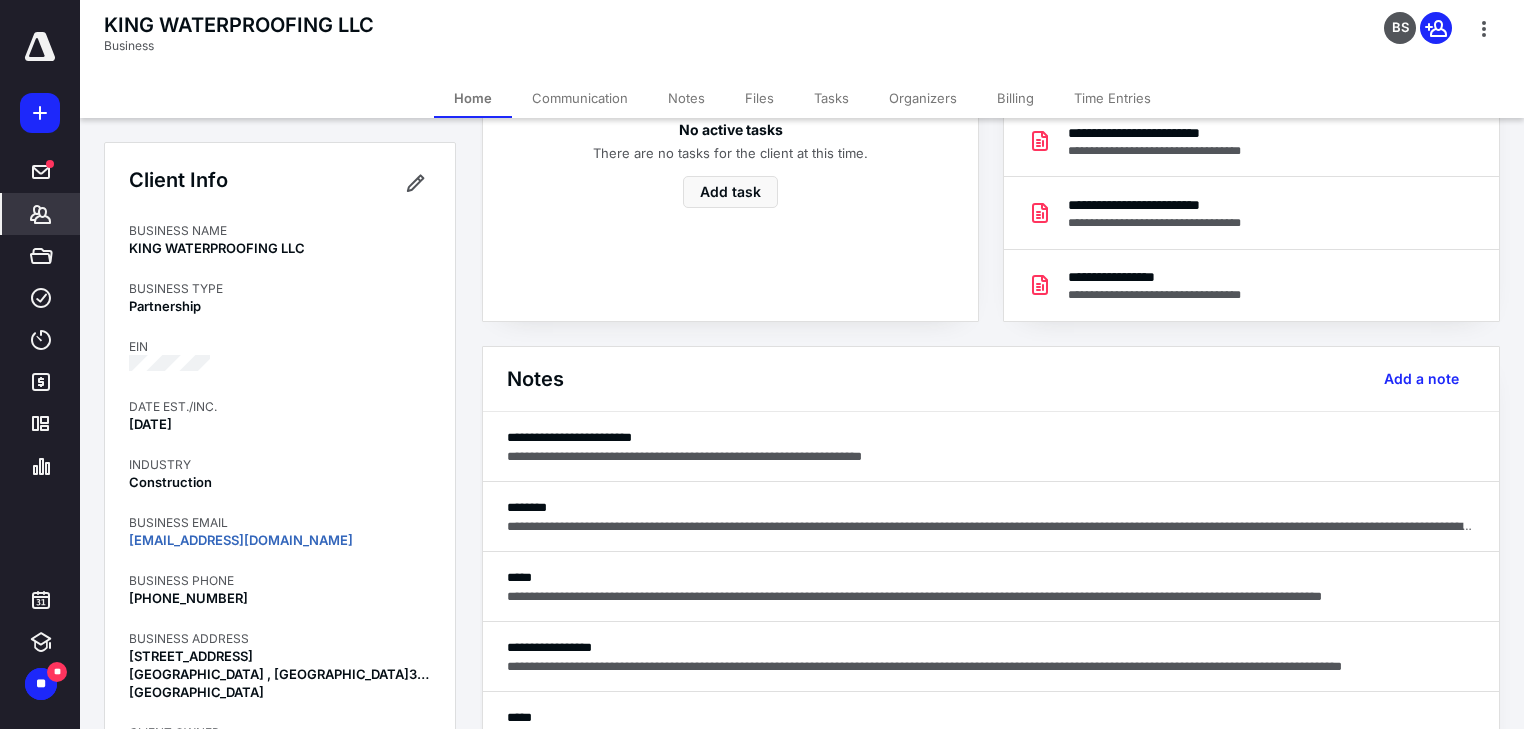 click 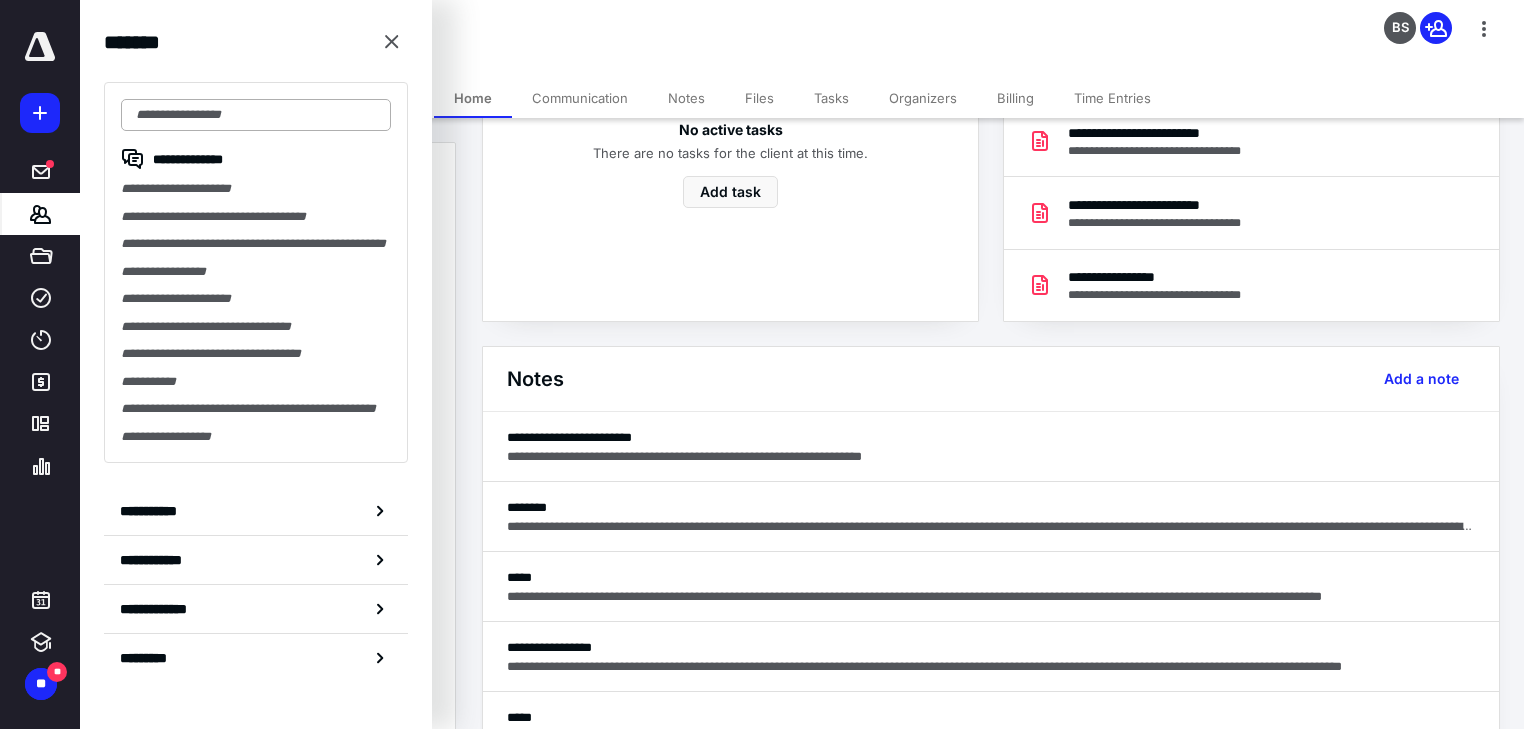 click at bounding box center [256, 115] 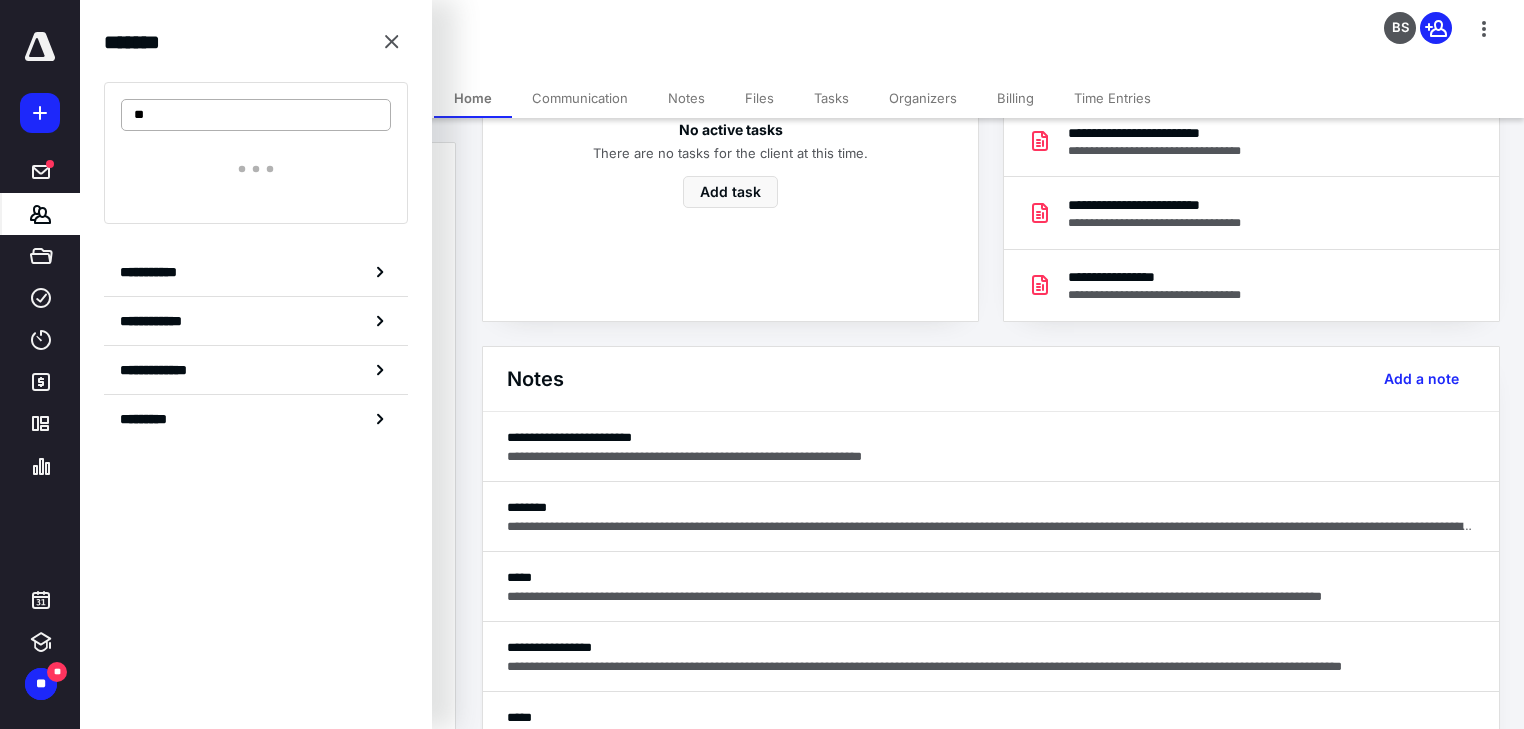 type on "*" 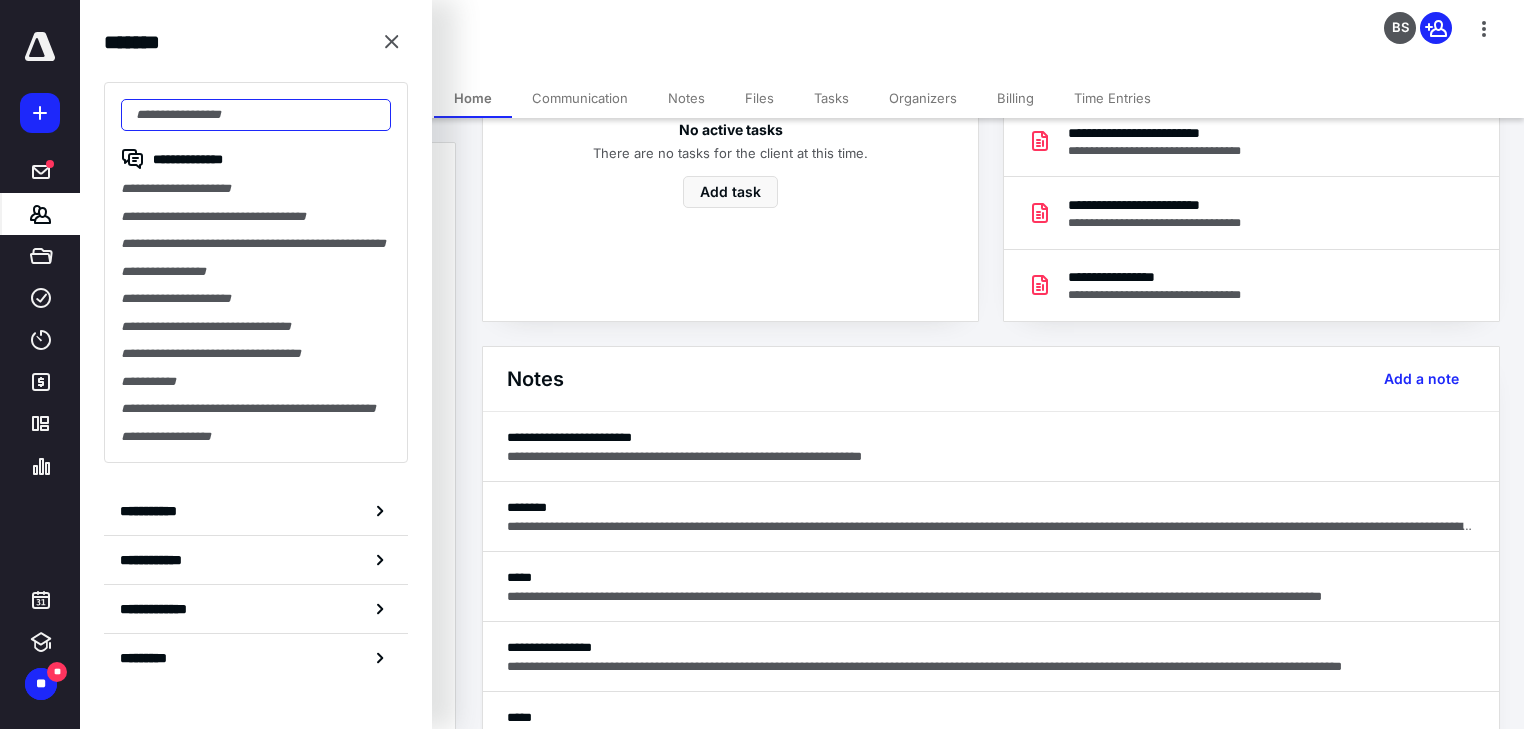 click at bounding box center (256, 115) 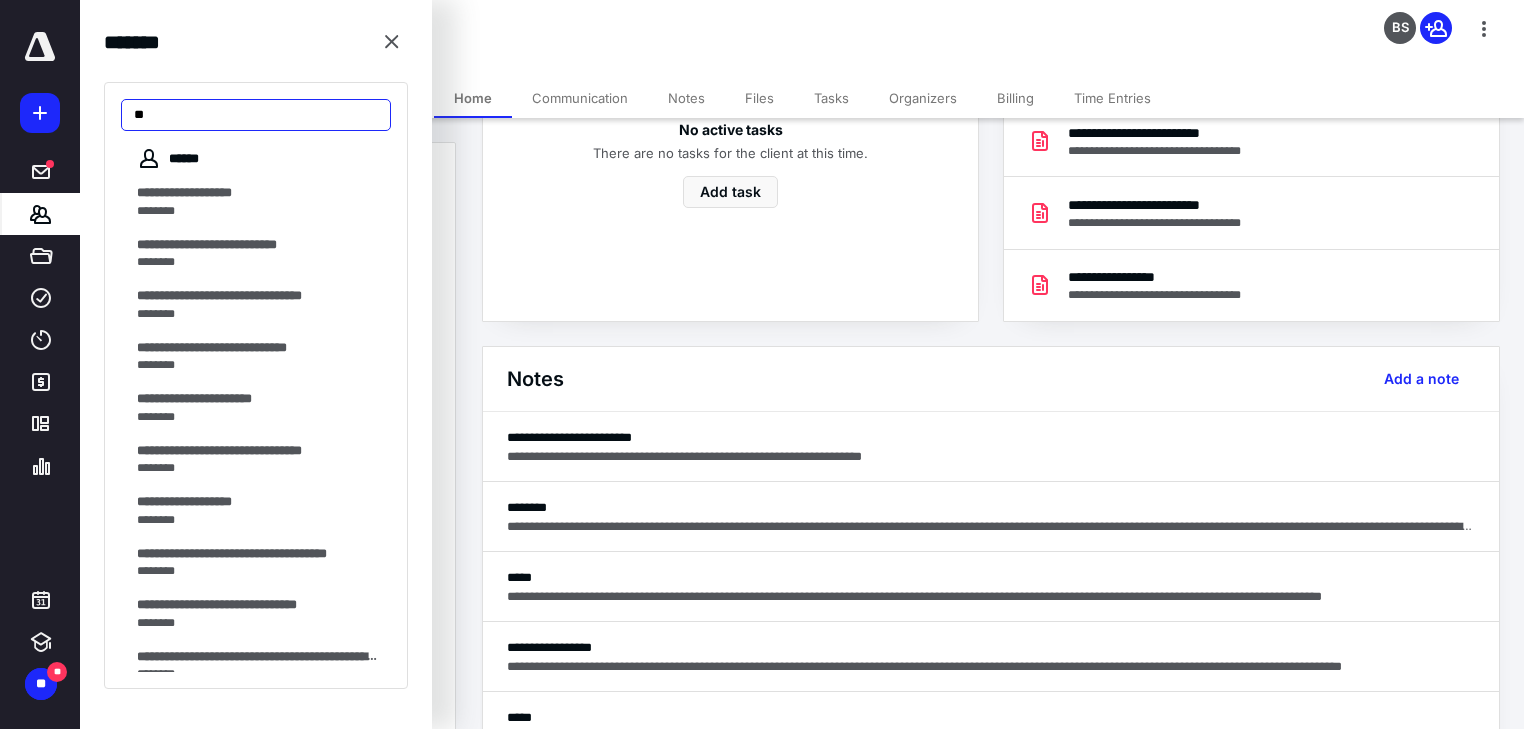 type on "*" 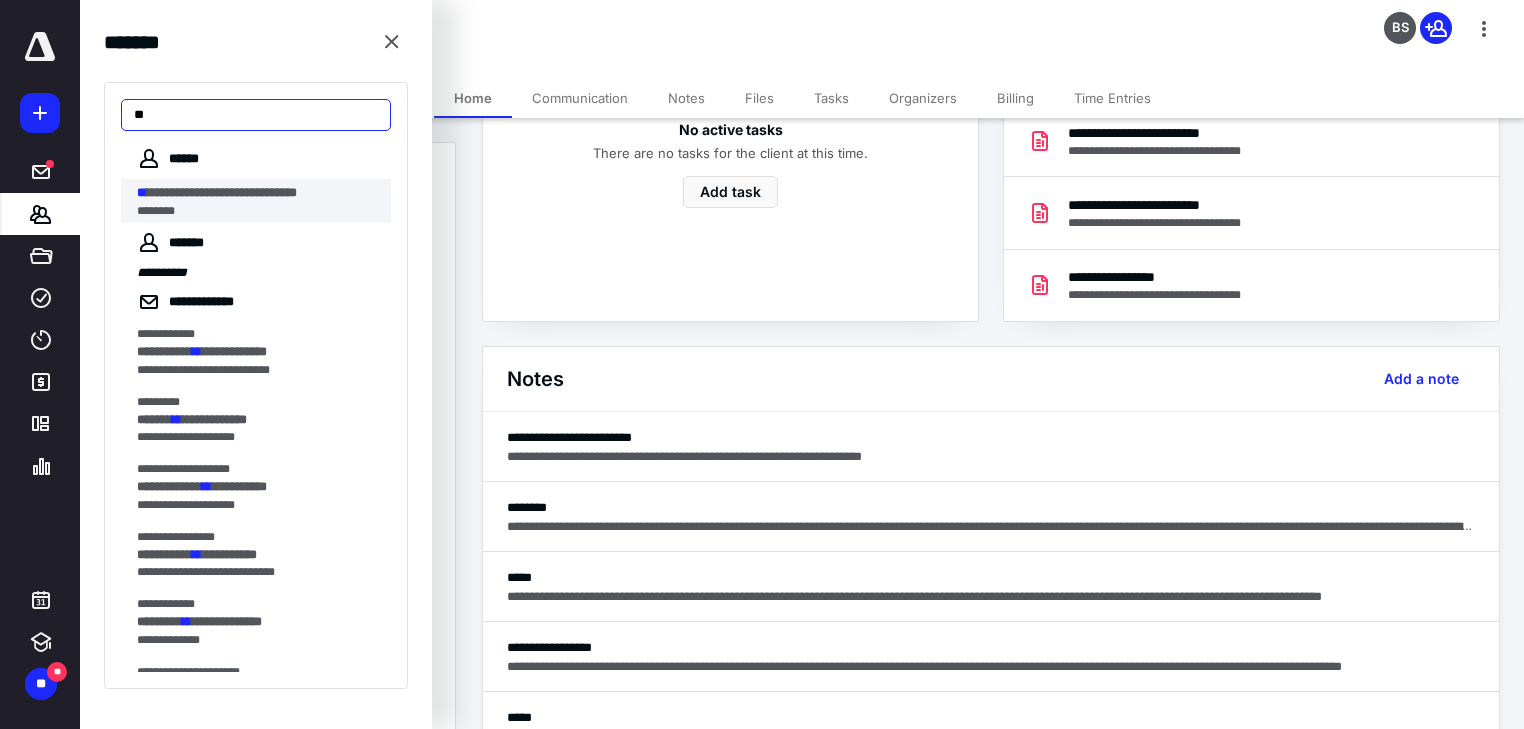 type on "**" 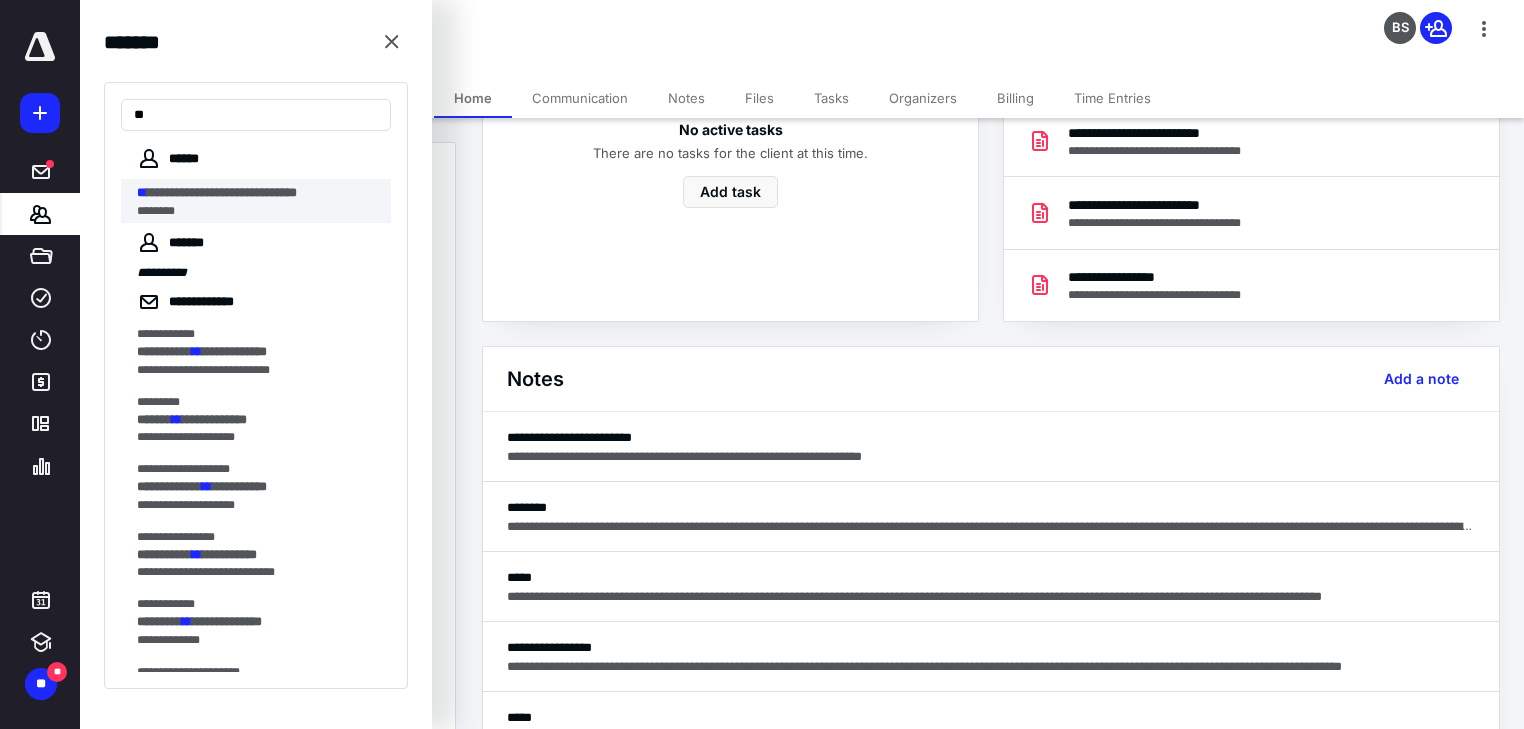 click on "**********" at bounding box center [222, 192] 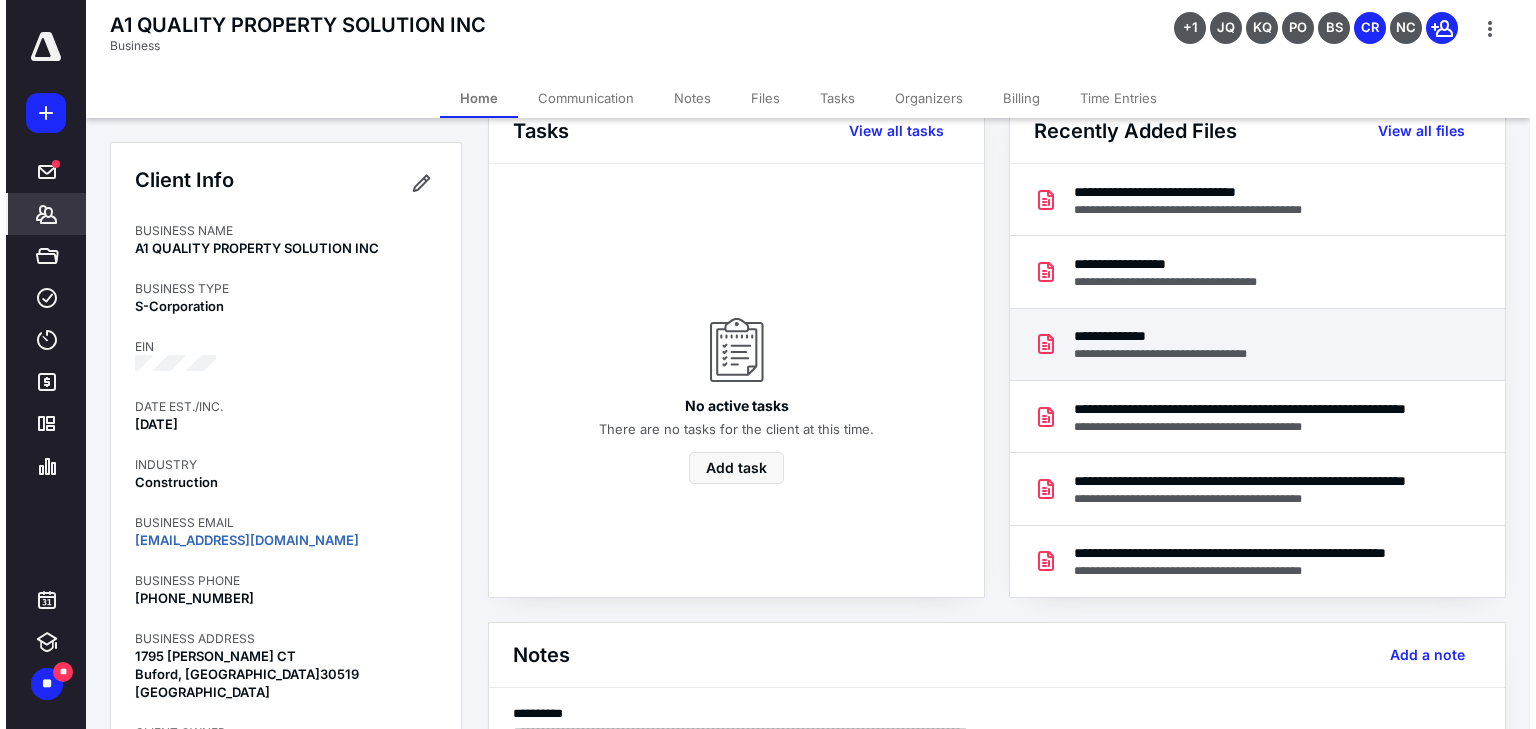 scroll, scrollTop: 0, scrollLeft: 0, axis: both 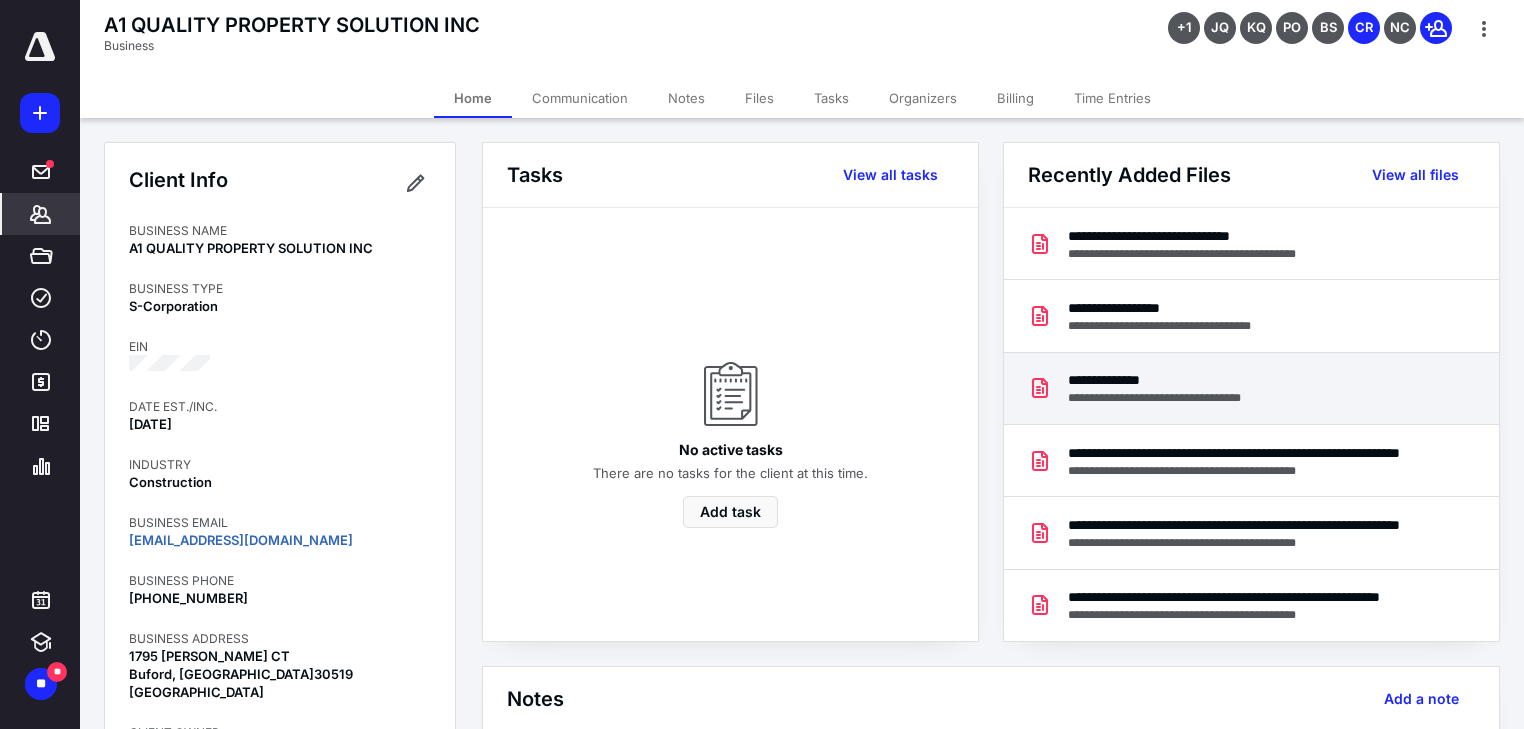 click on "**********" at bounding box center (1173, 380) 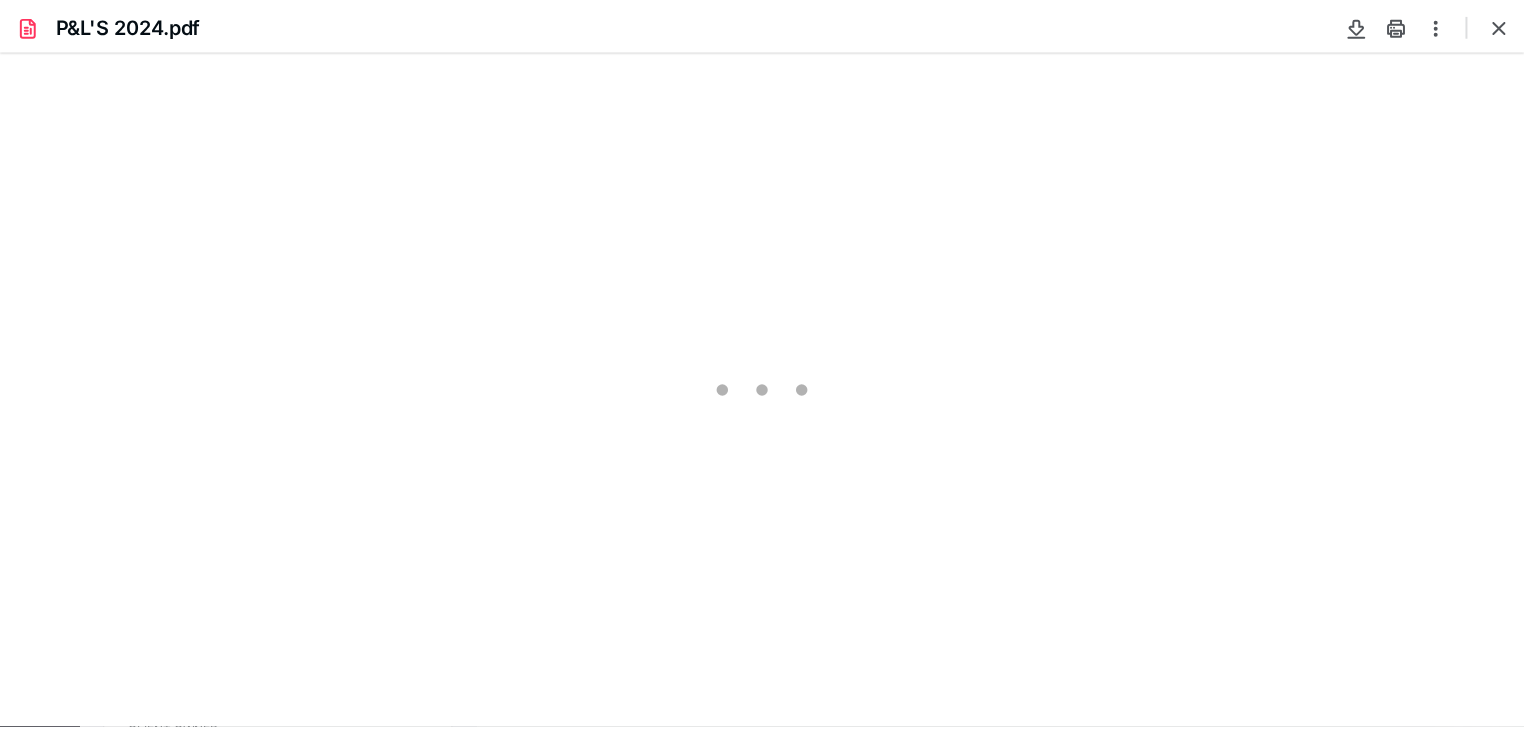 scroll, scrollTop: 0, scrollLeft: 0, axis: both 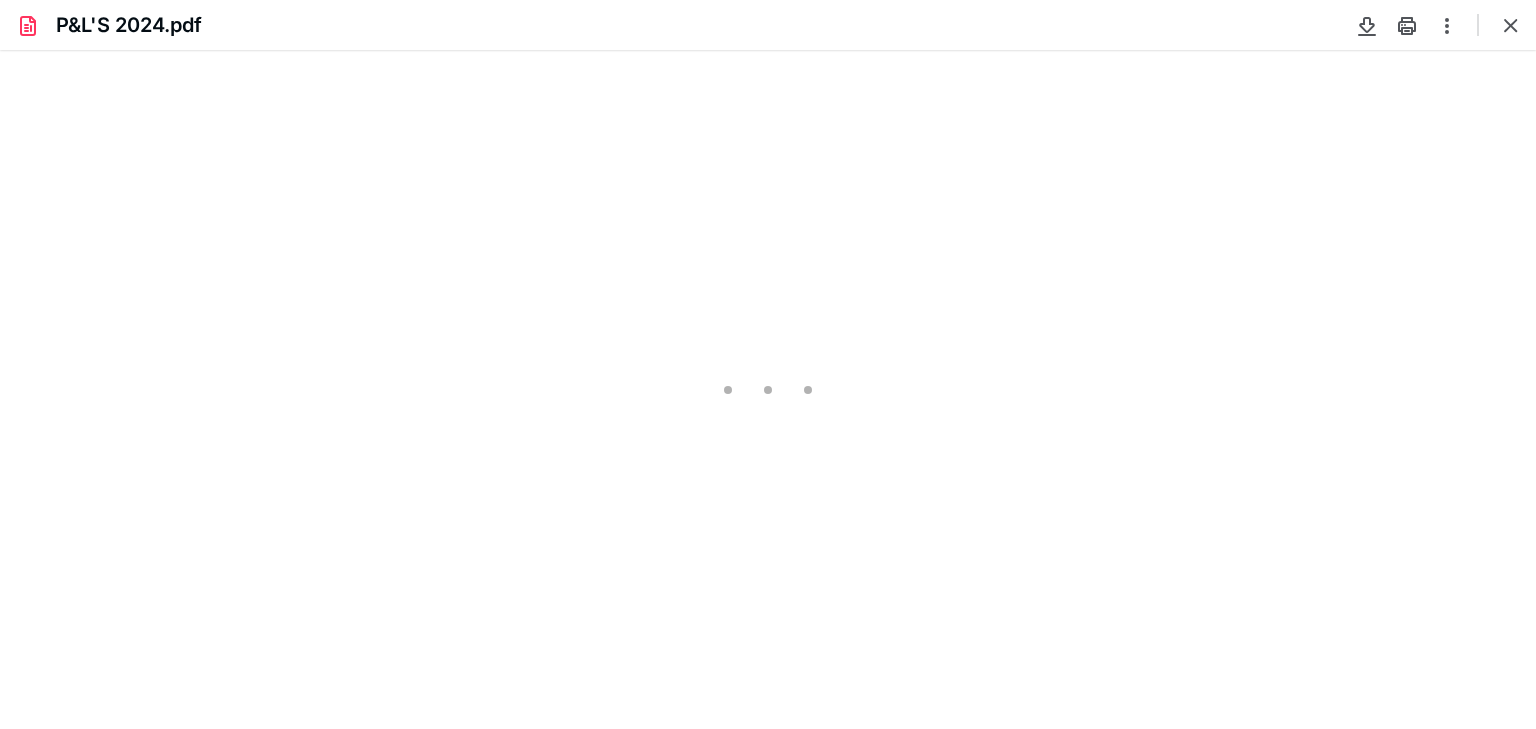 type on "247" 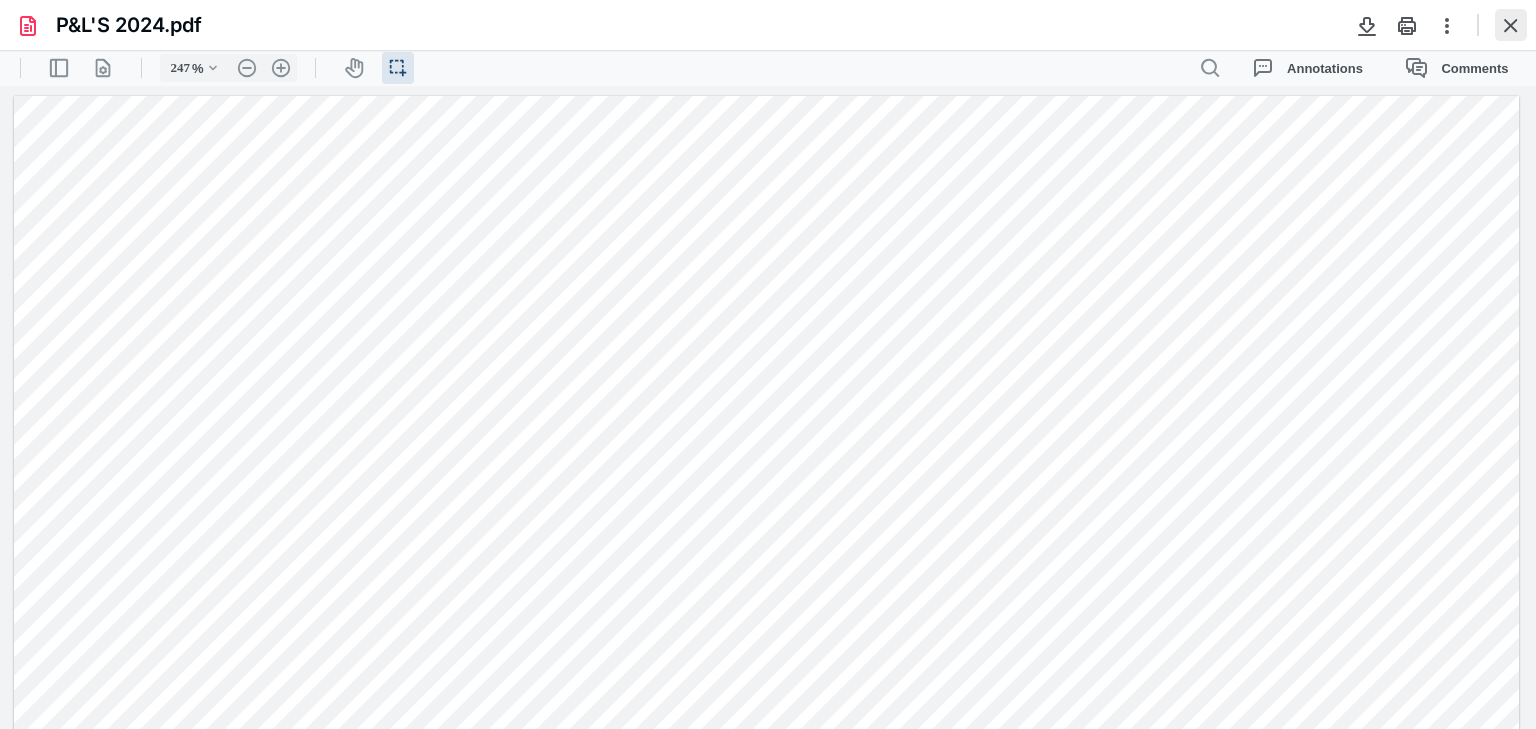 click at bounding box center (1511, 25) 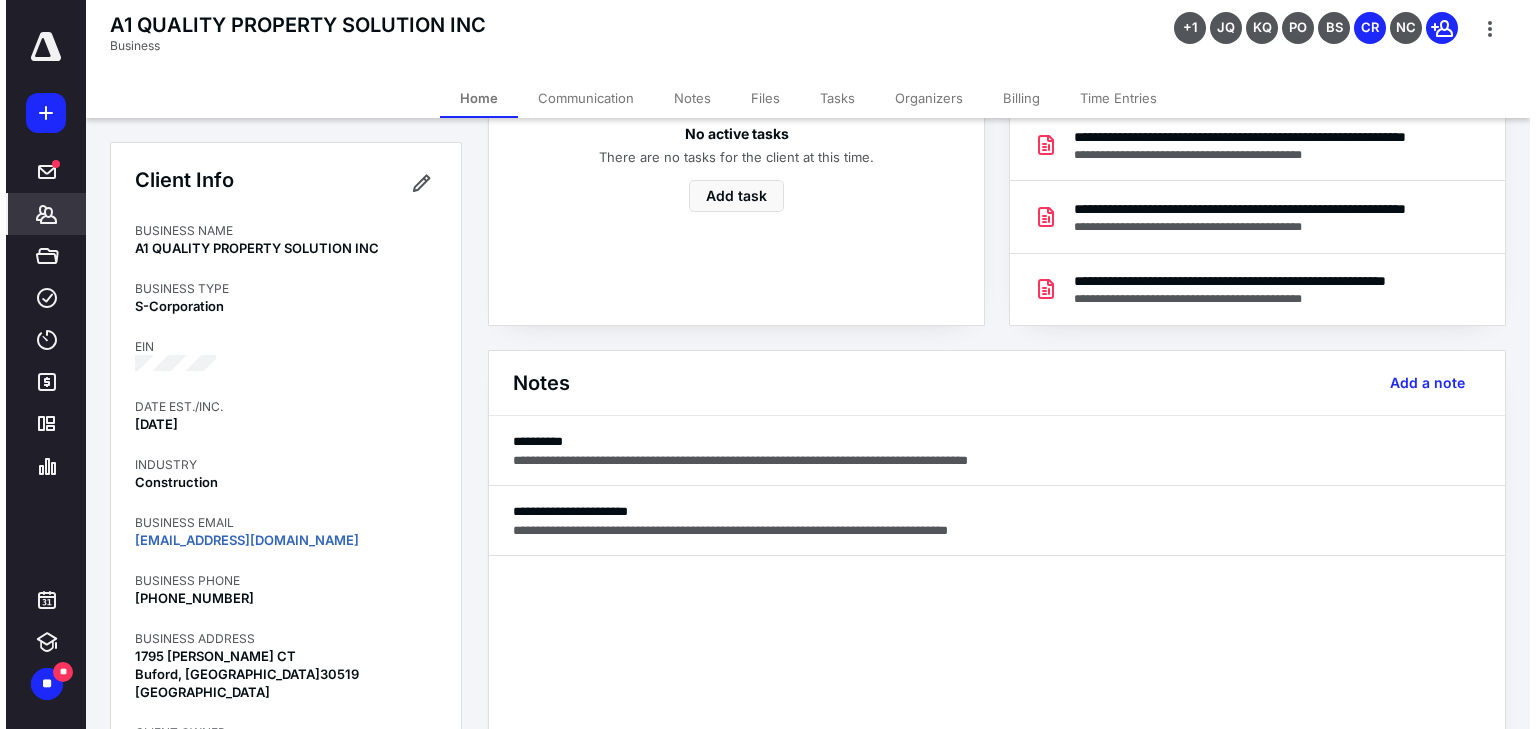 scroll, scrollTop: 320, scrollLeft: 0, axis: vertical 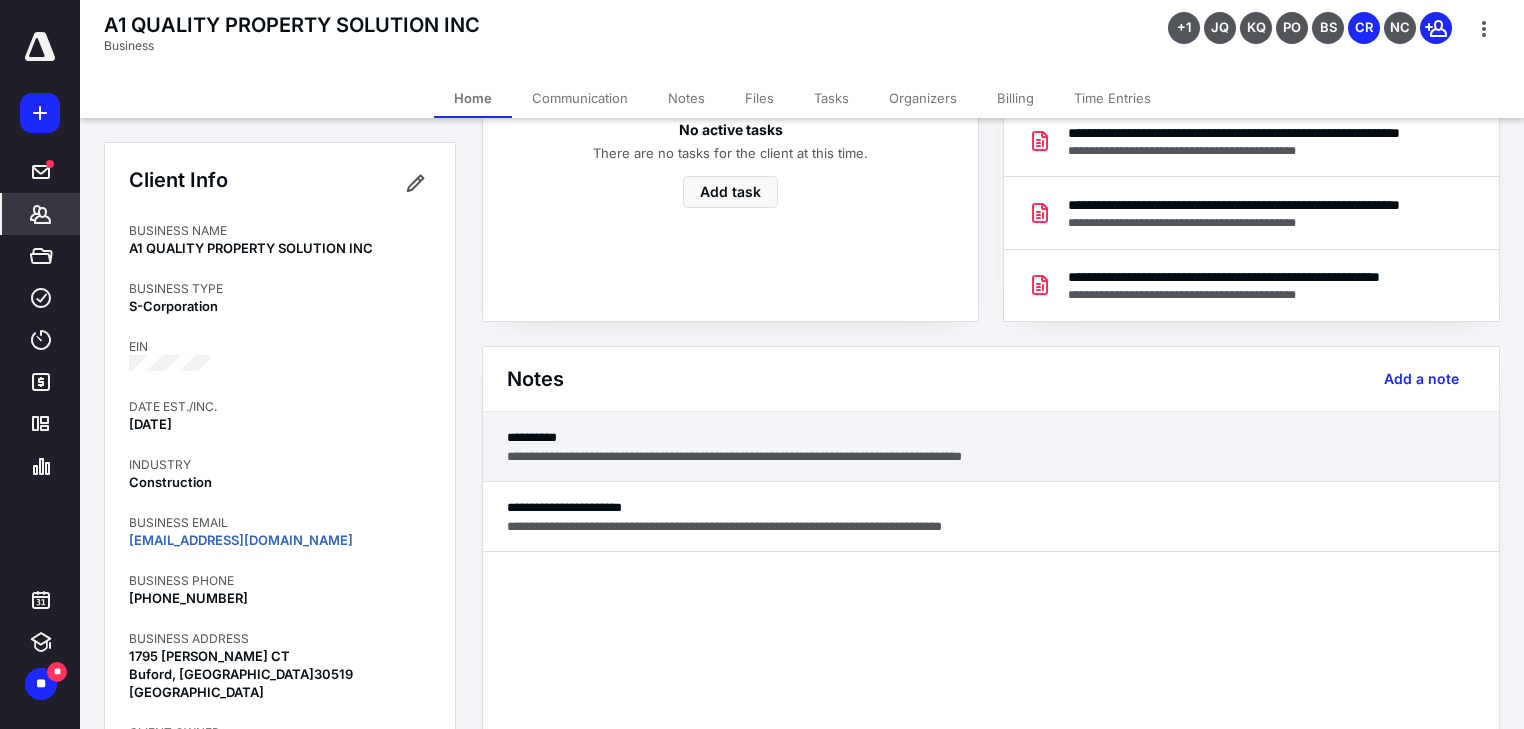 click on "**********" at bounding box center [991, 456] 